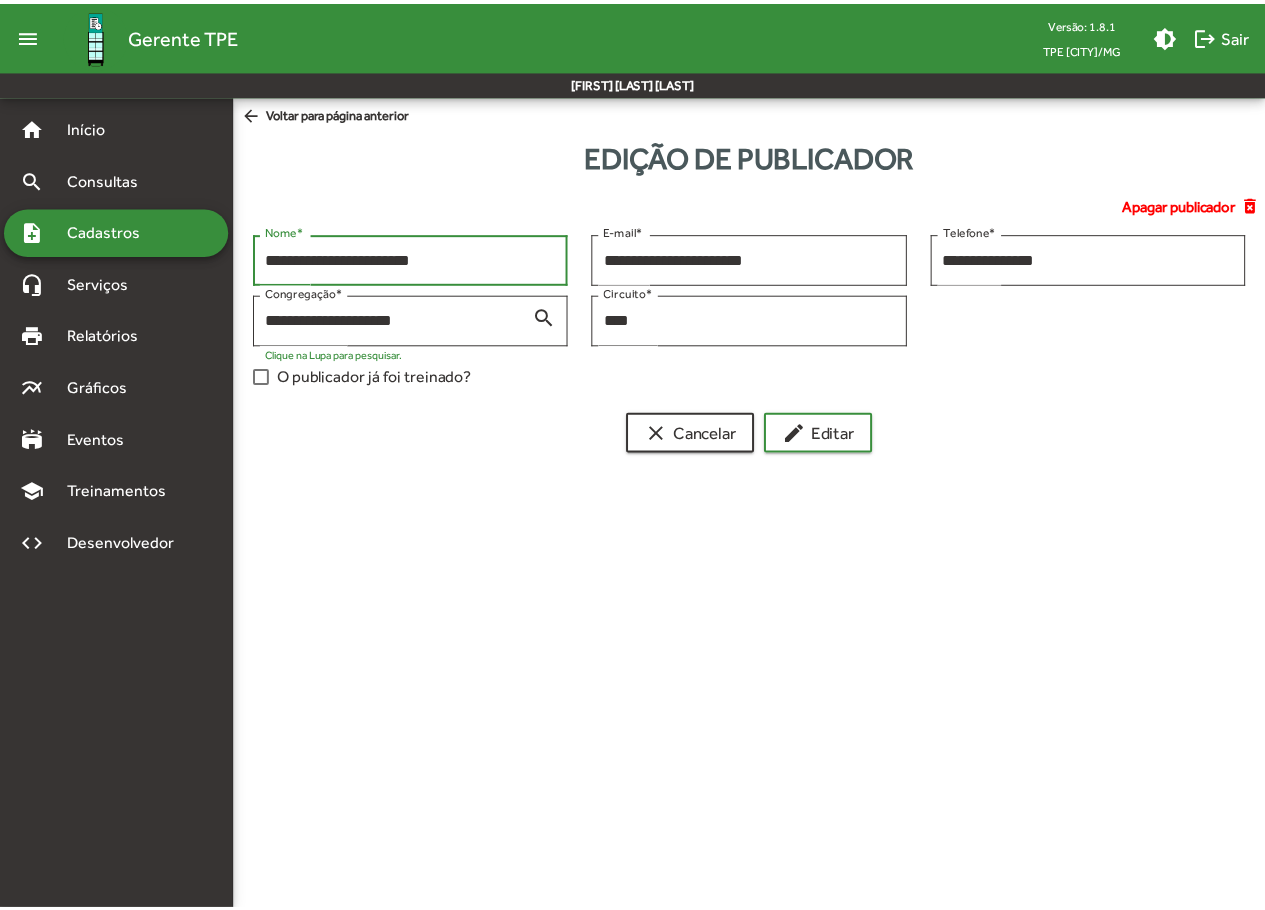 scroll, scrollTop: 0, scrollLeft: 0, axis: both 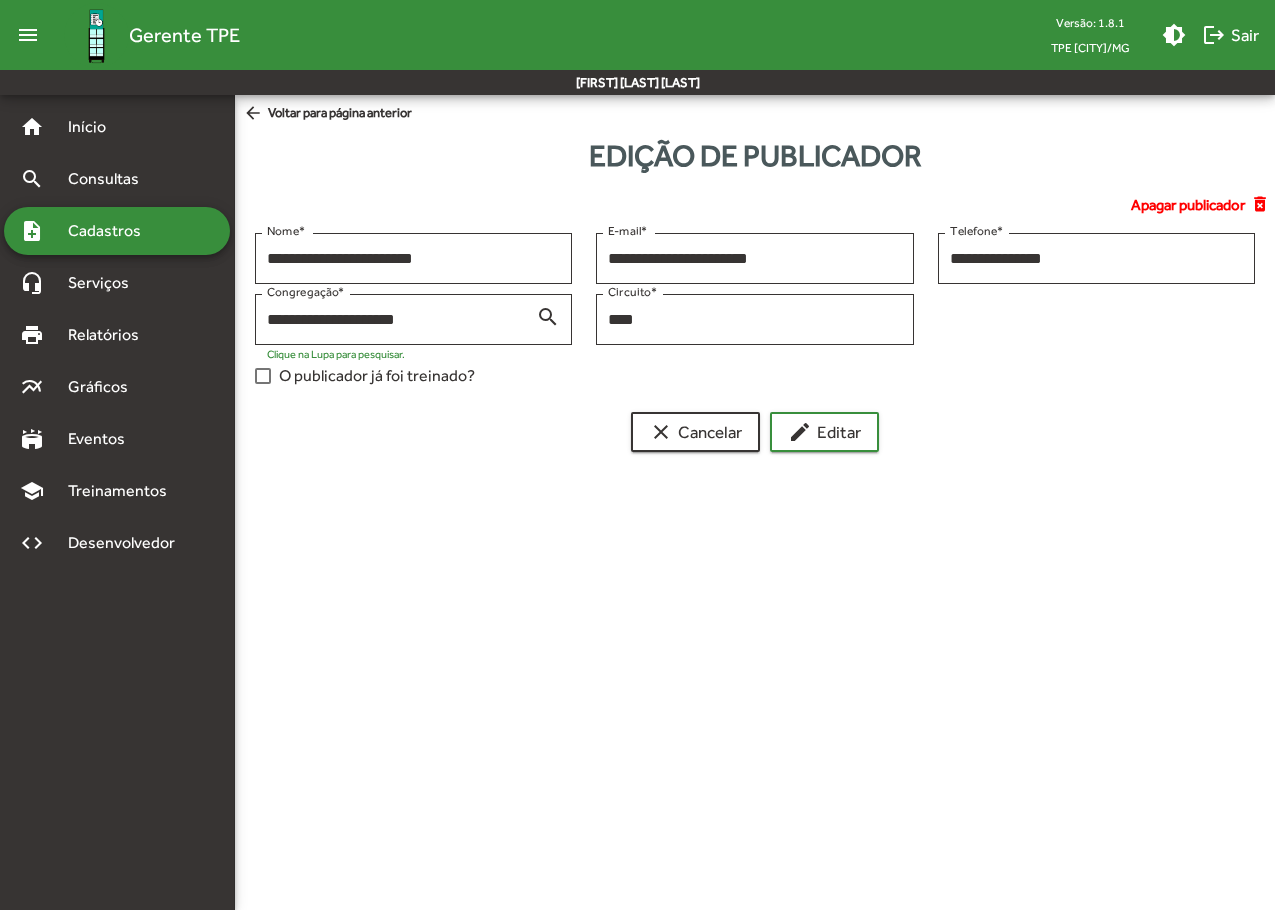 click on "Cadastros" at bounding box center [111, 231] 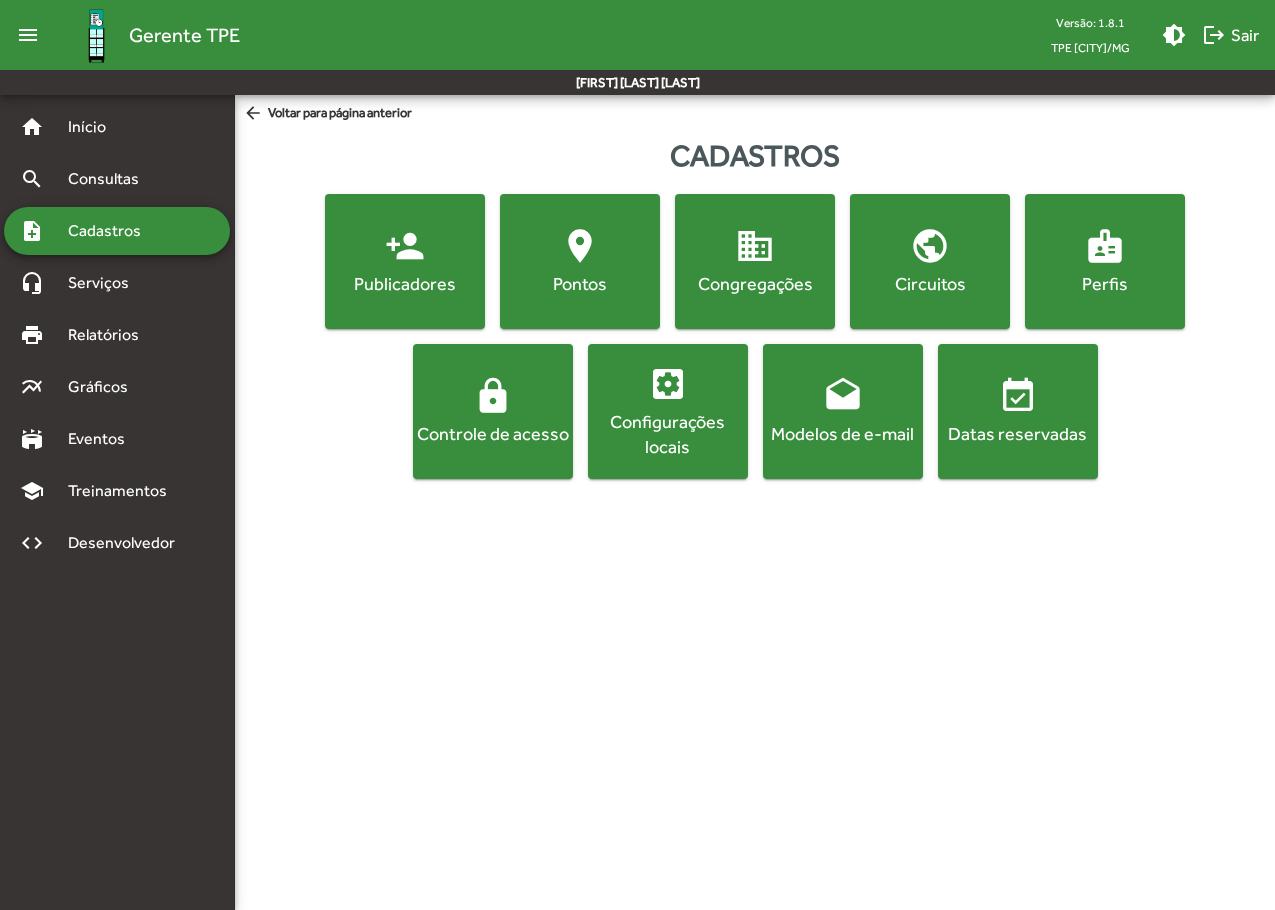 click on "person_add  Publicadores" 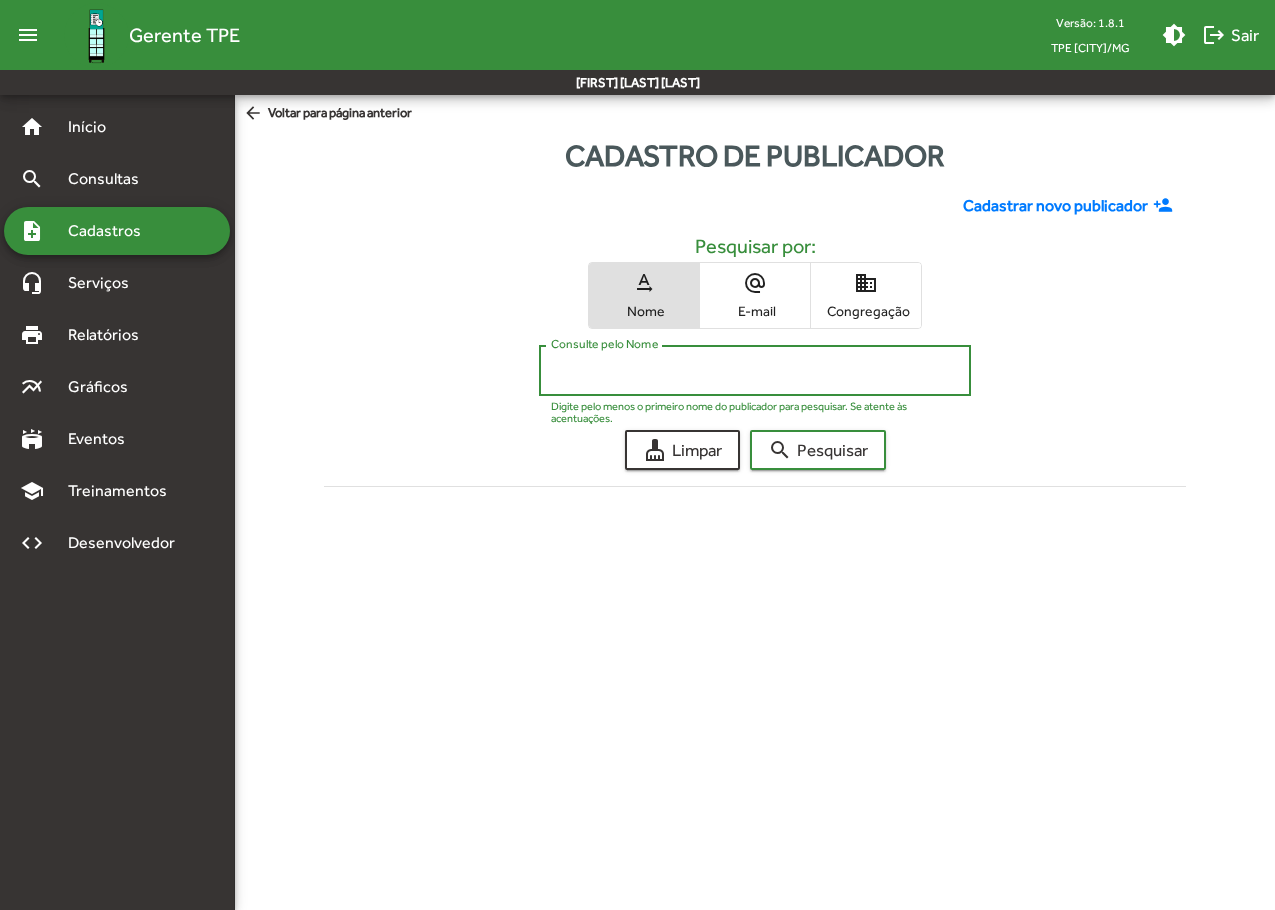 click on "Consulte pelo Nome" at bounding box center (754, 371) 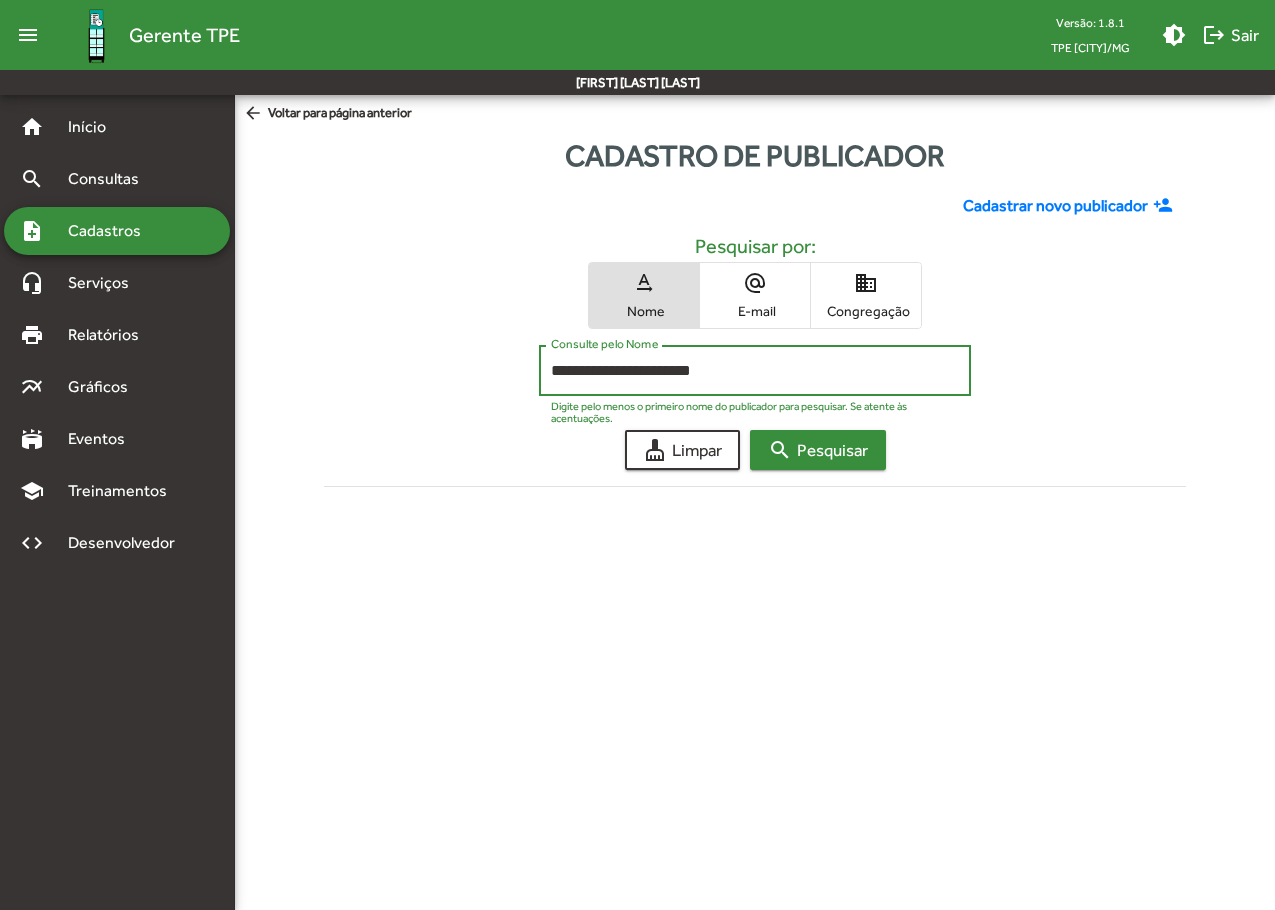 type on "**********" 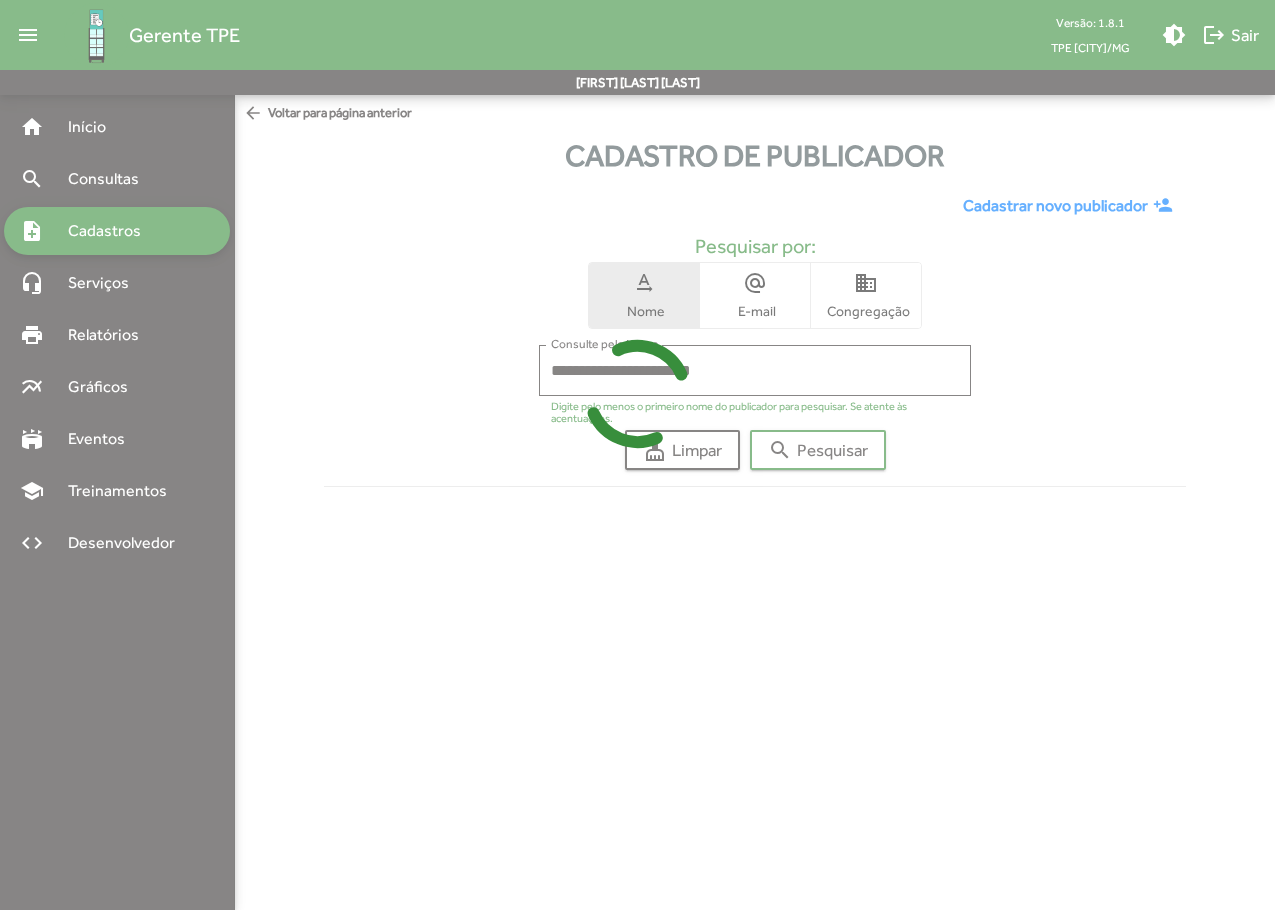 click at bounding box center [637, 455] 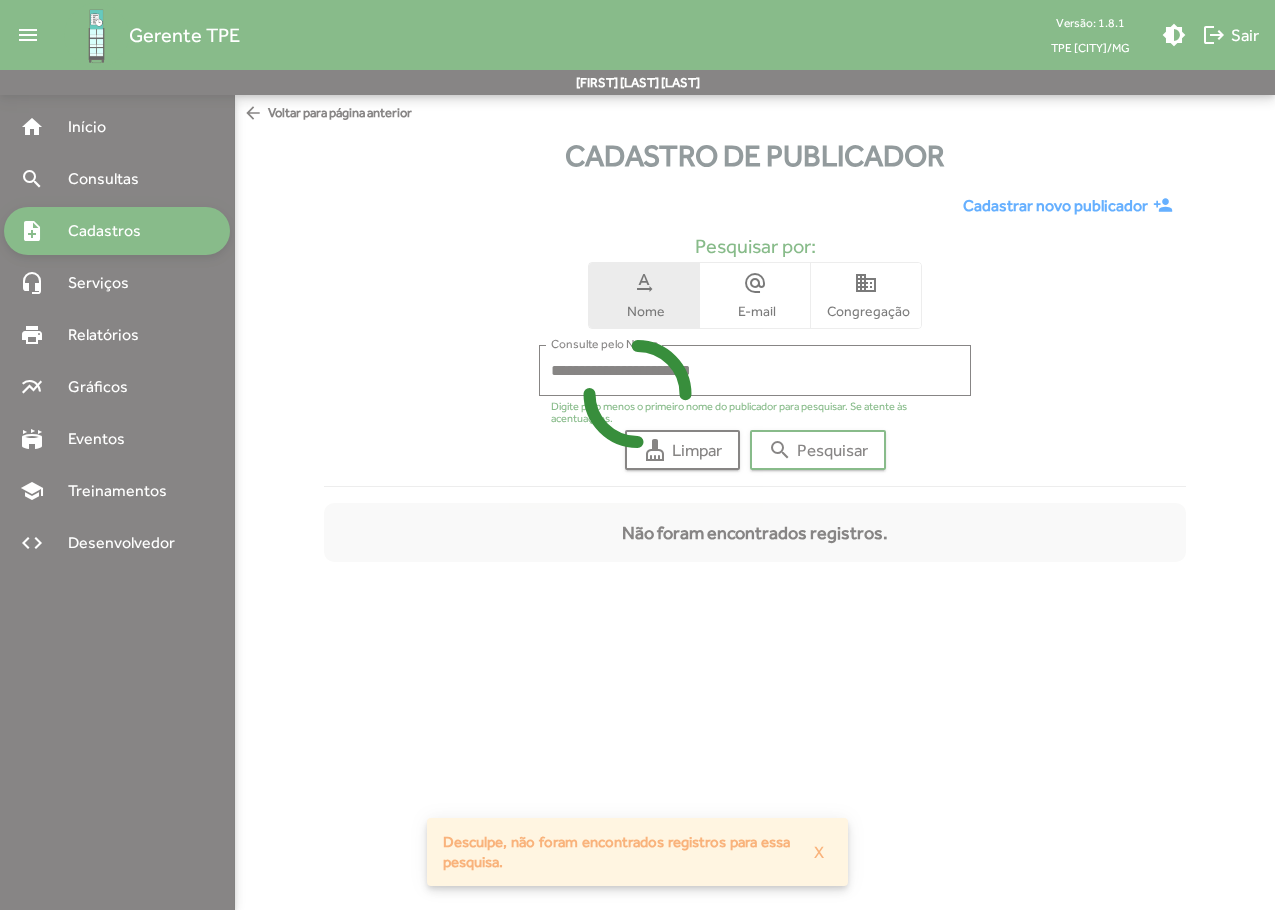 click at bounding box center (637, 455) 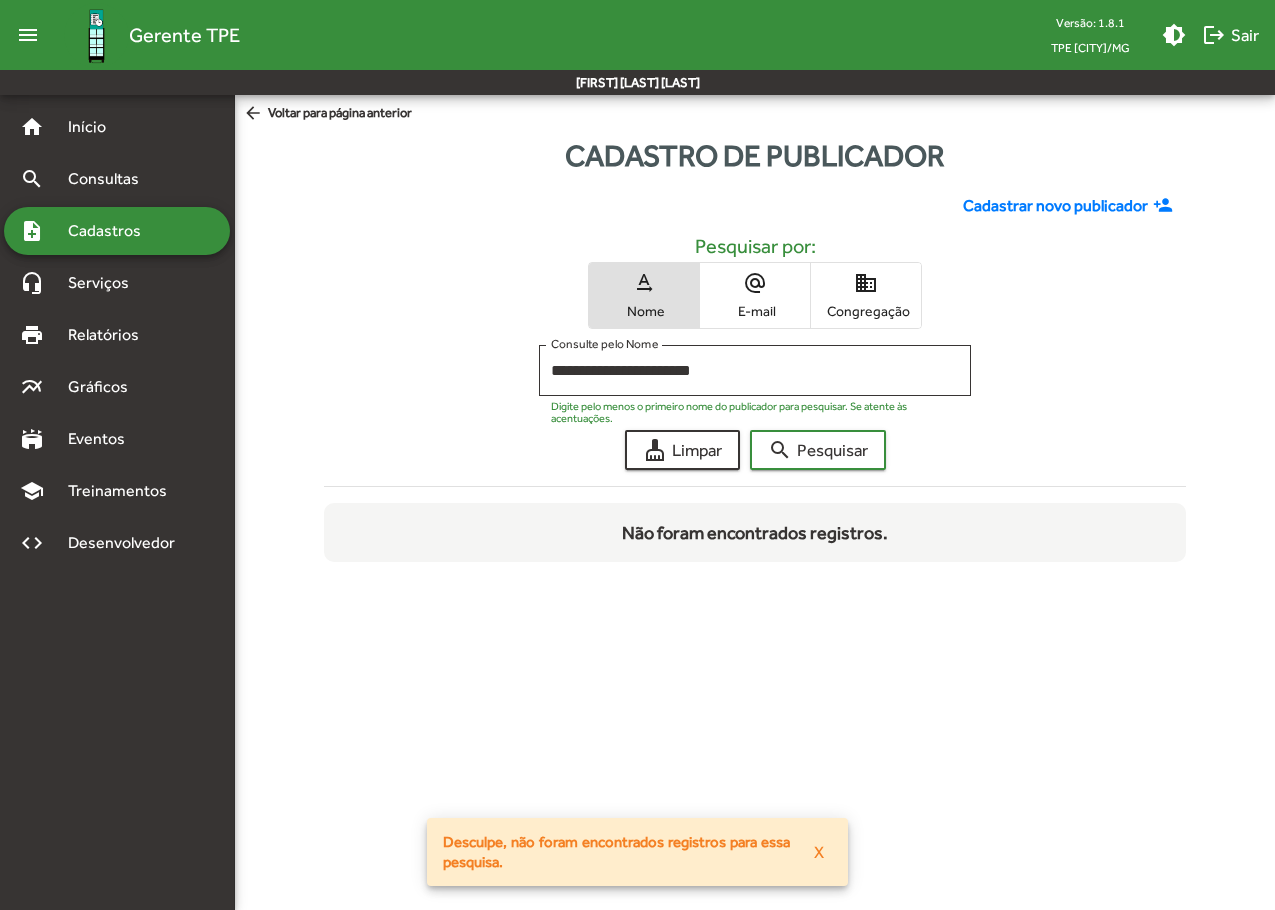 click on "E-mail" at bounding box center [755, 311] 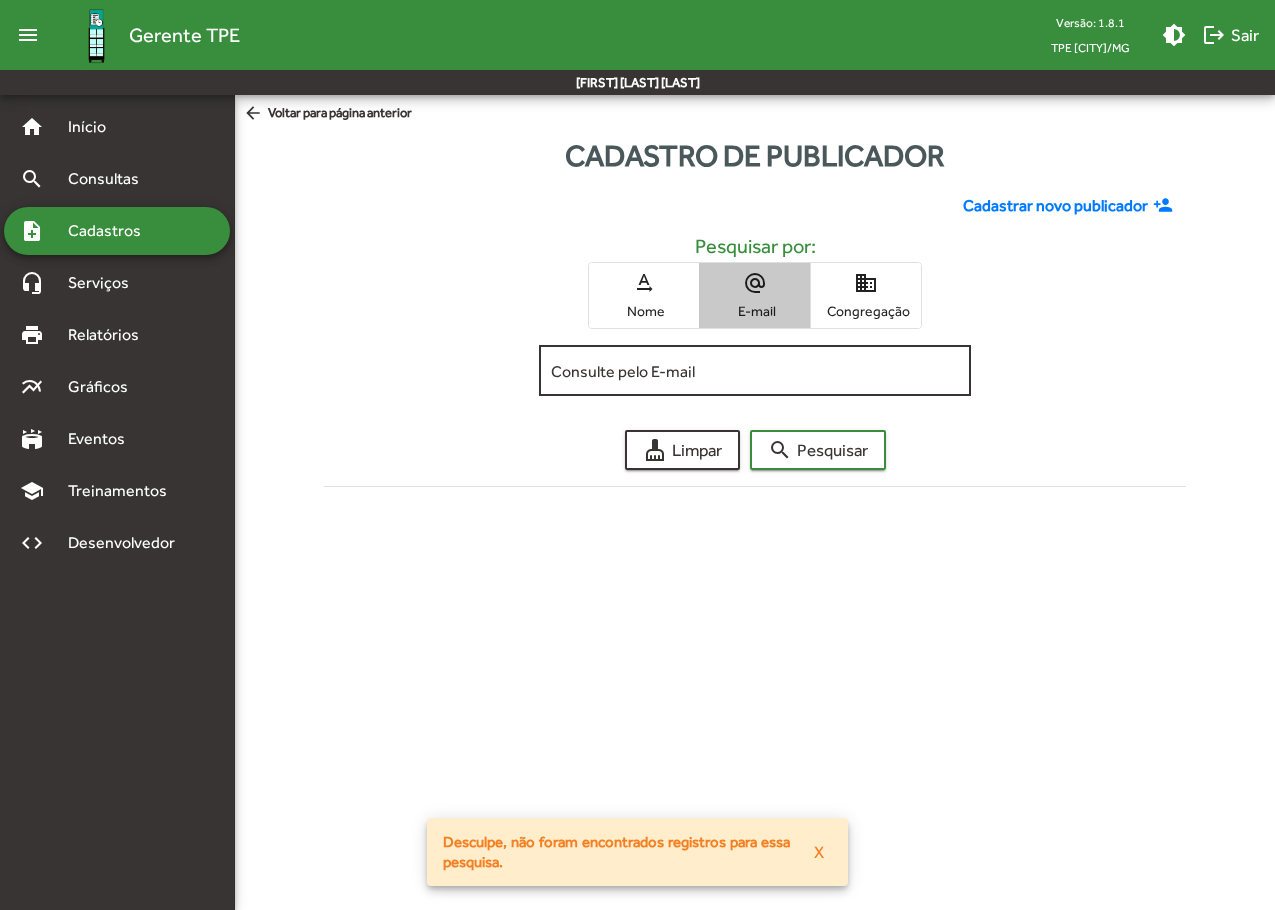 click on "Consulte pelo E-mail" 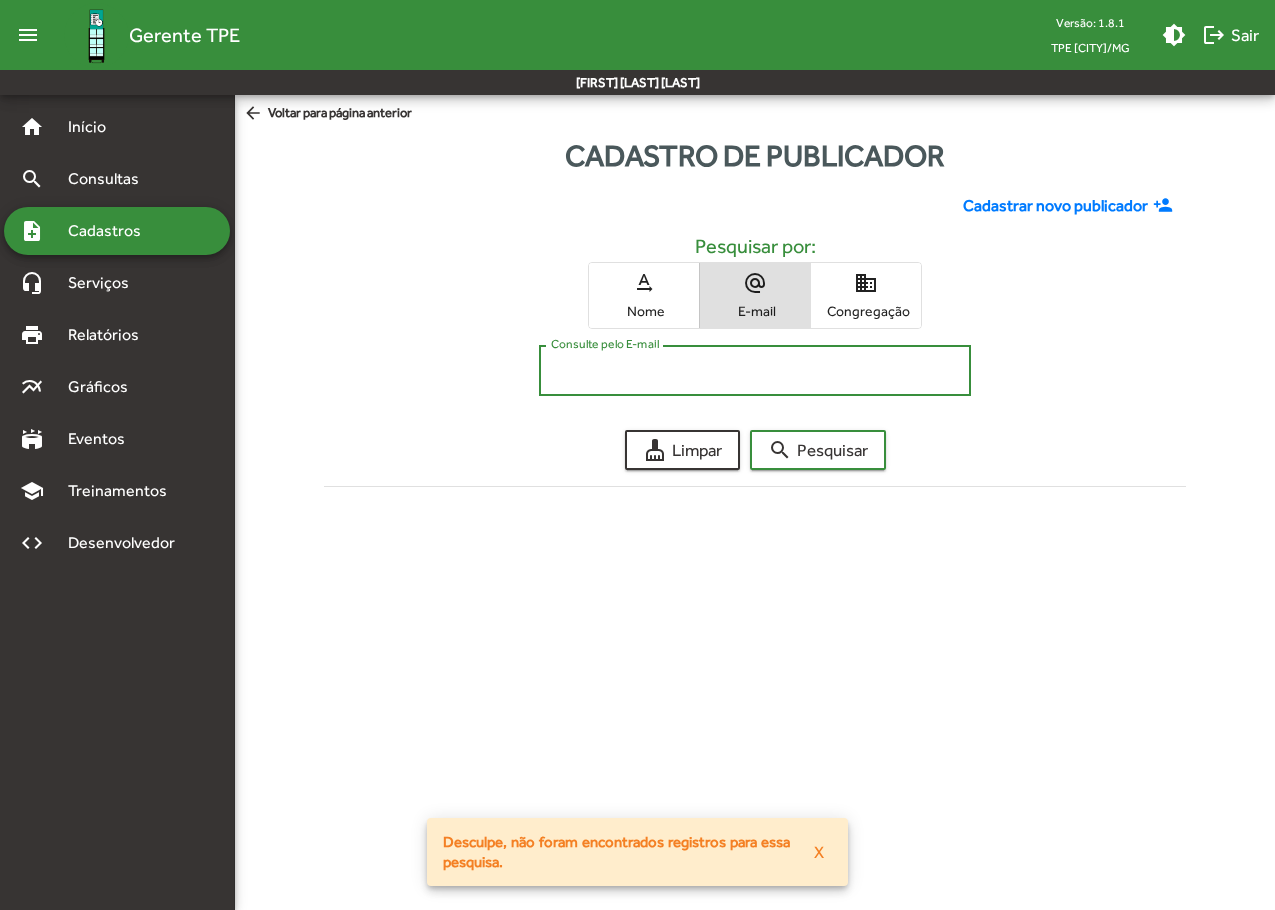 paste on "**********" 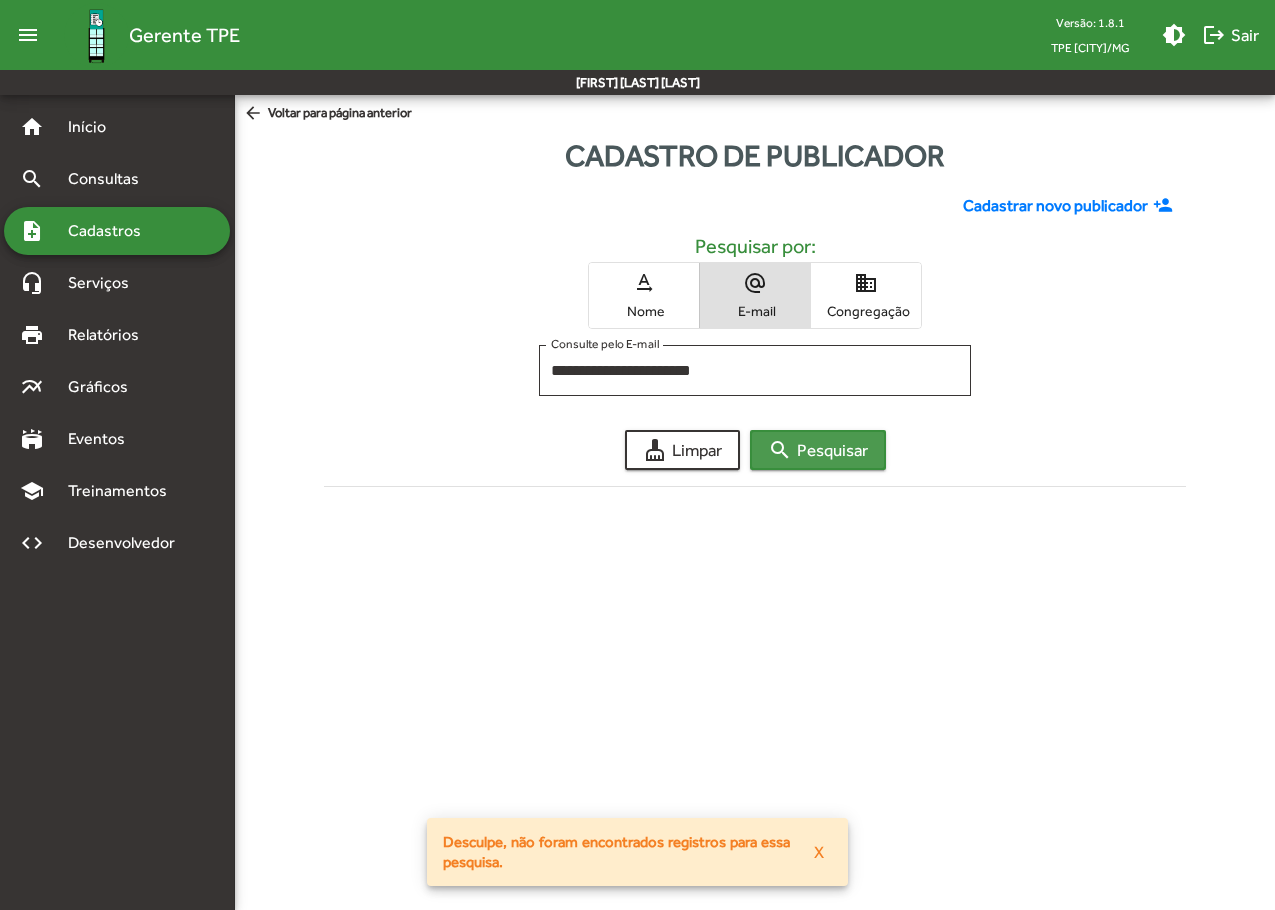 click on "search  Pesquisar" 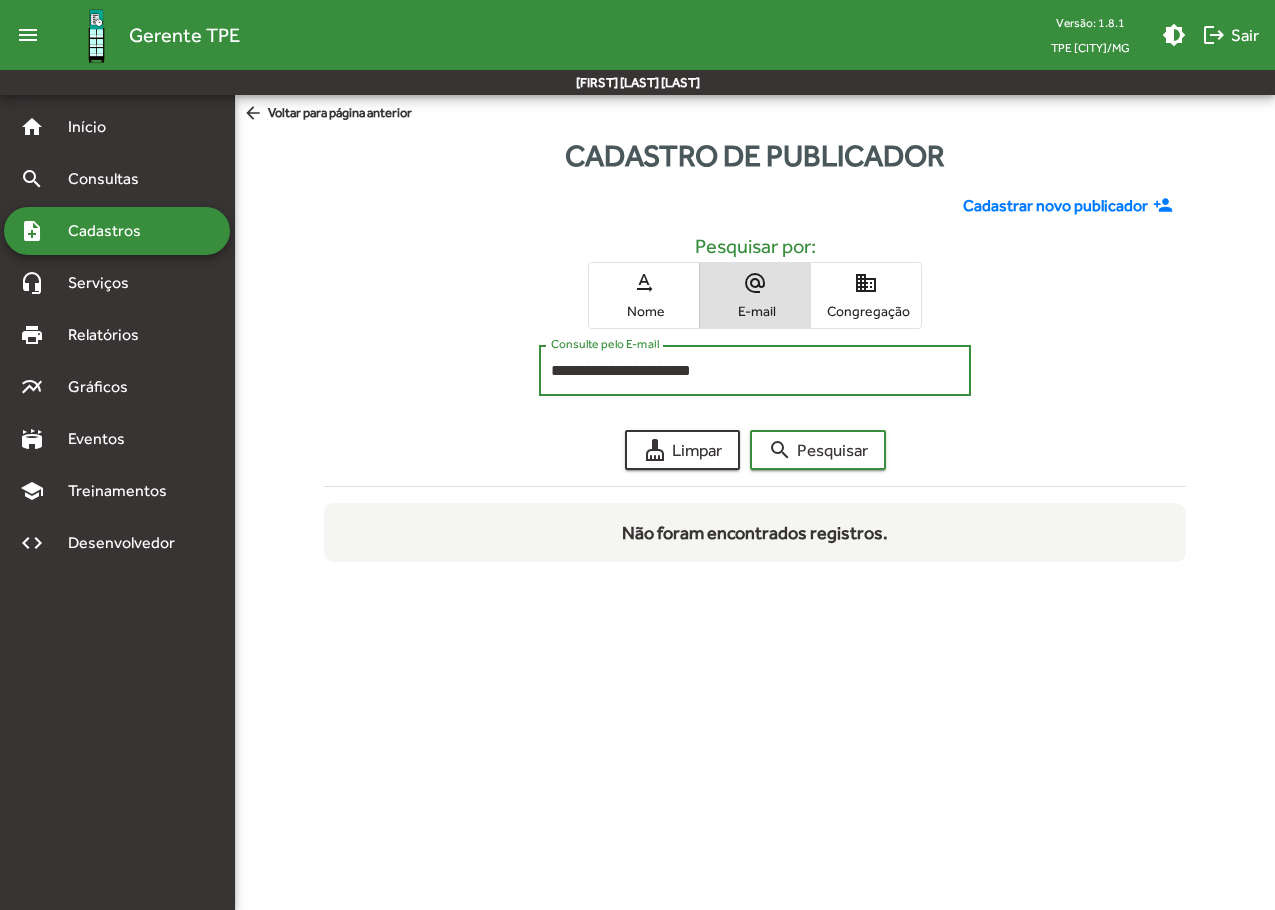 drag, startPoint x: 773, startPoint y: 365, endPoint x: 478, endPoint y: 339, distance: 296.14355 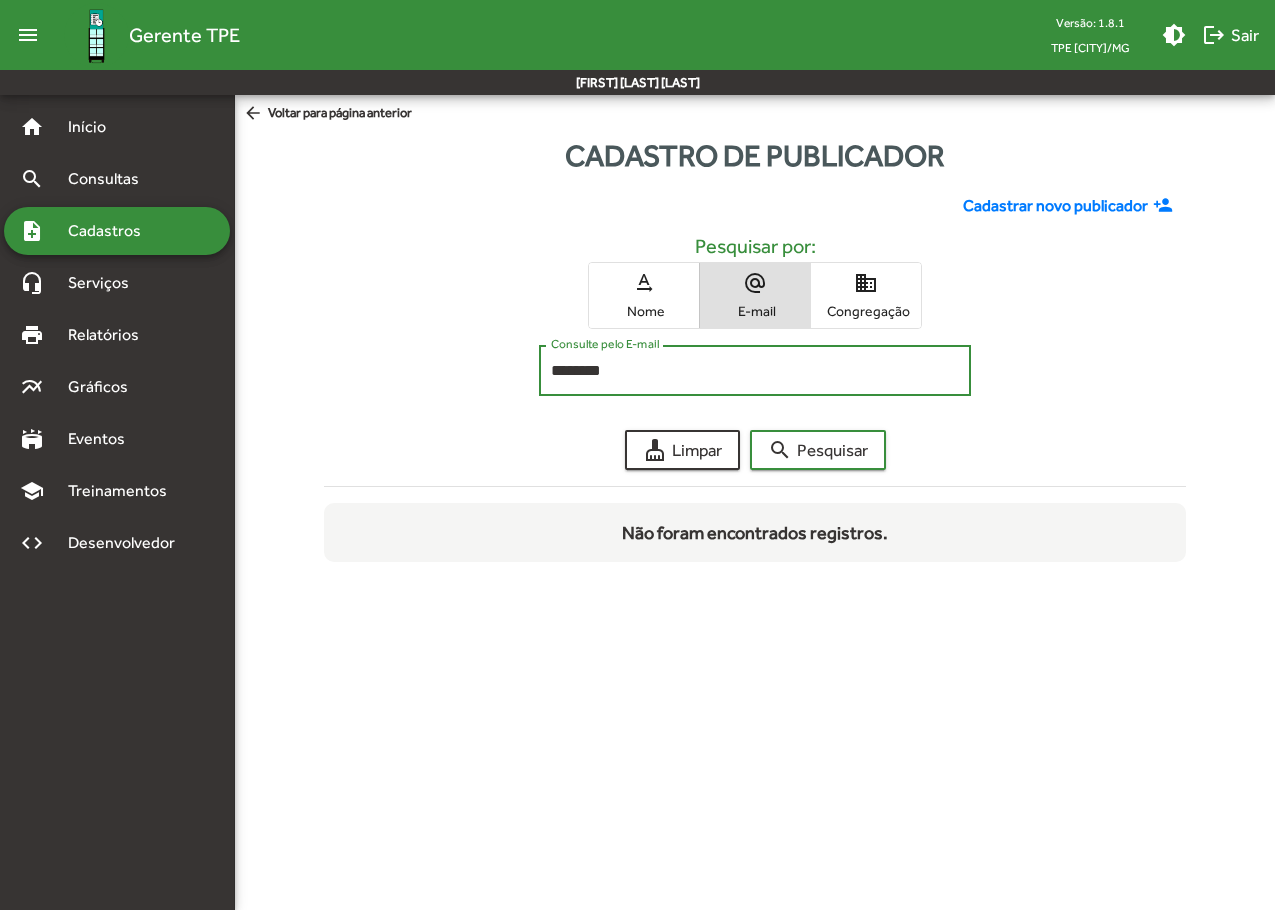 type on "********" 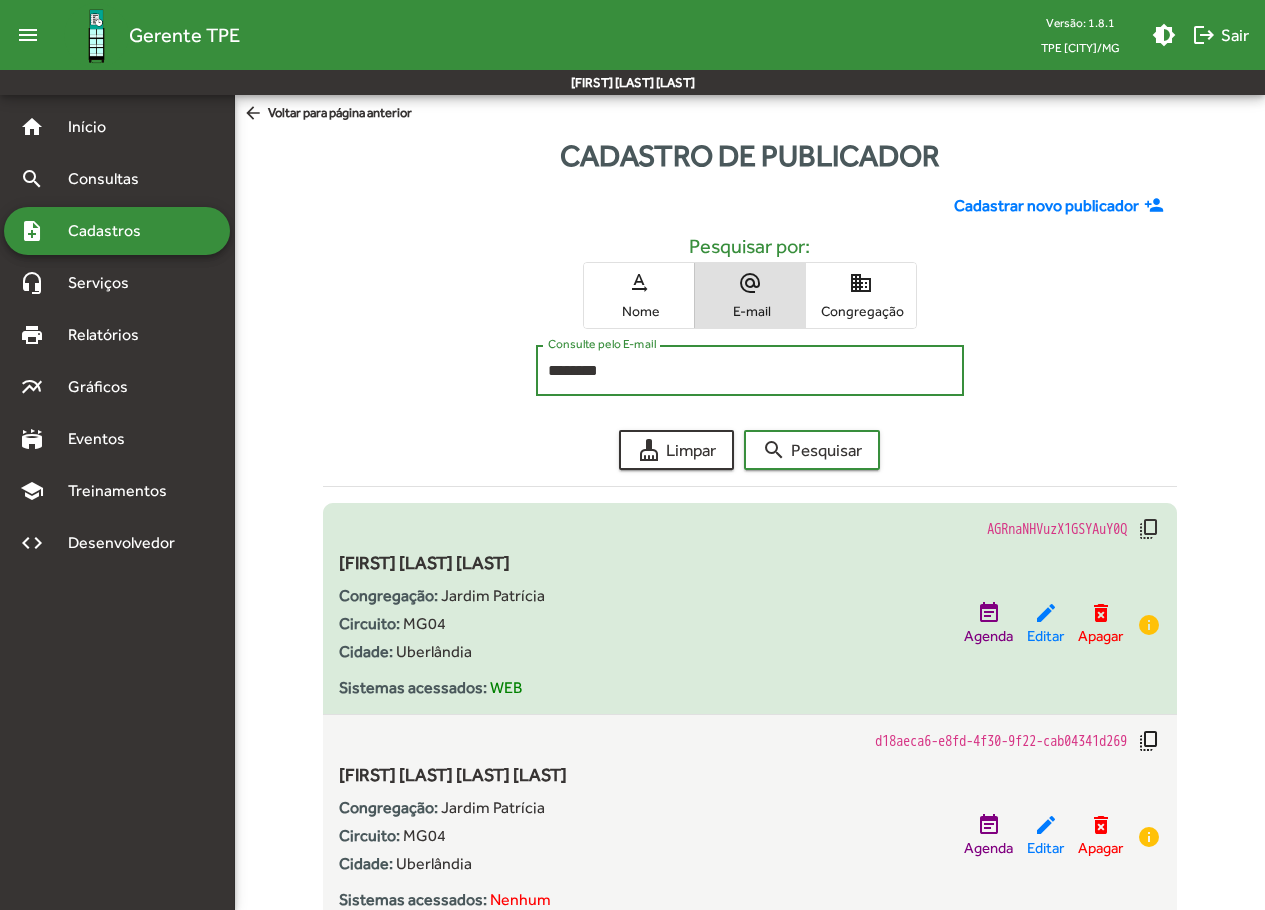 scroll, scrollTop: 64, scrollLeft: 0, axis: vertical 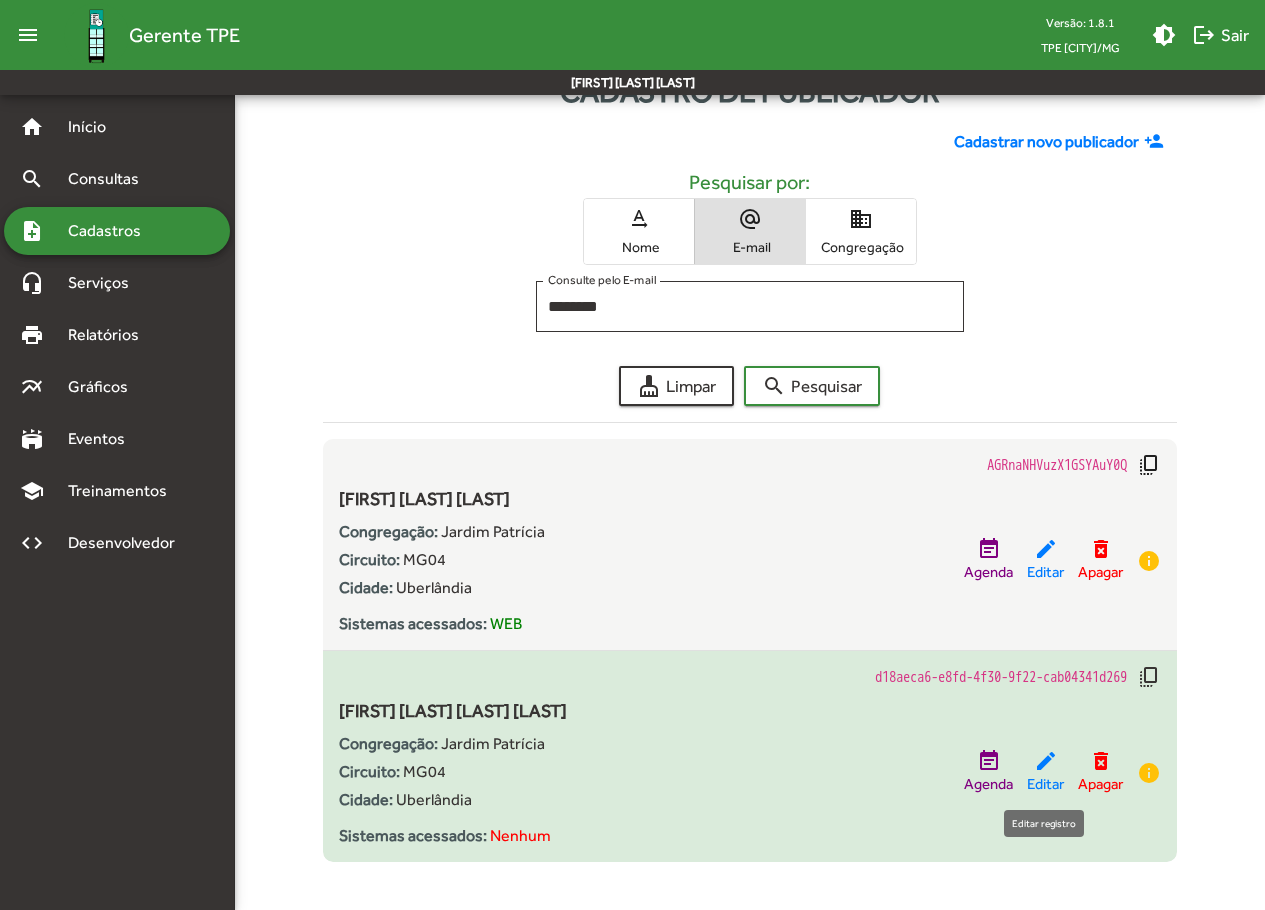 click on "edit" 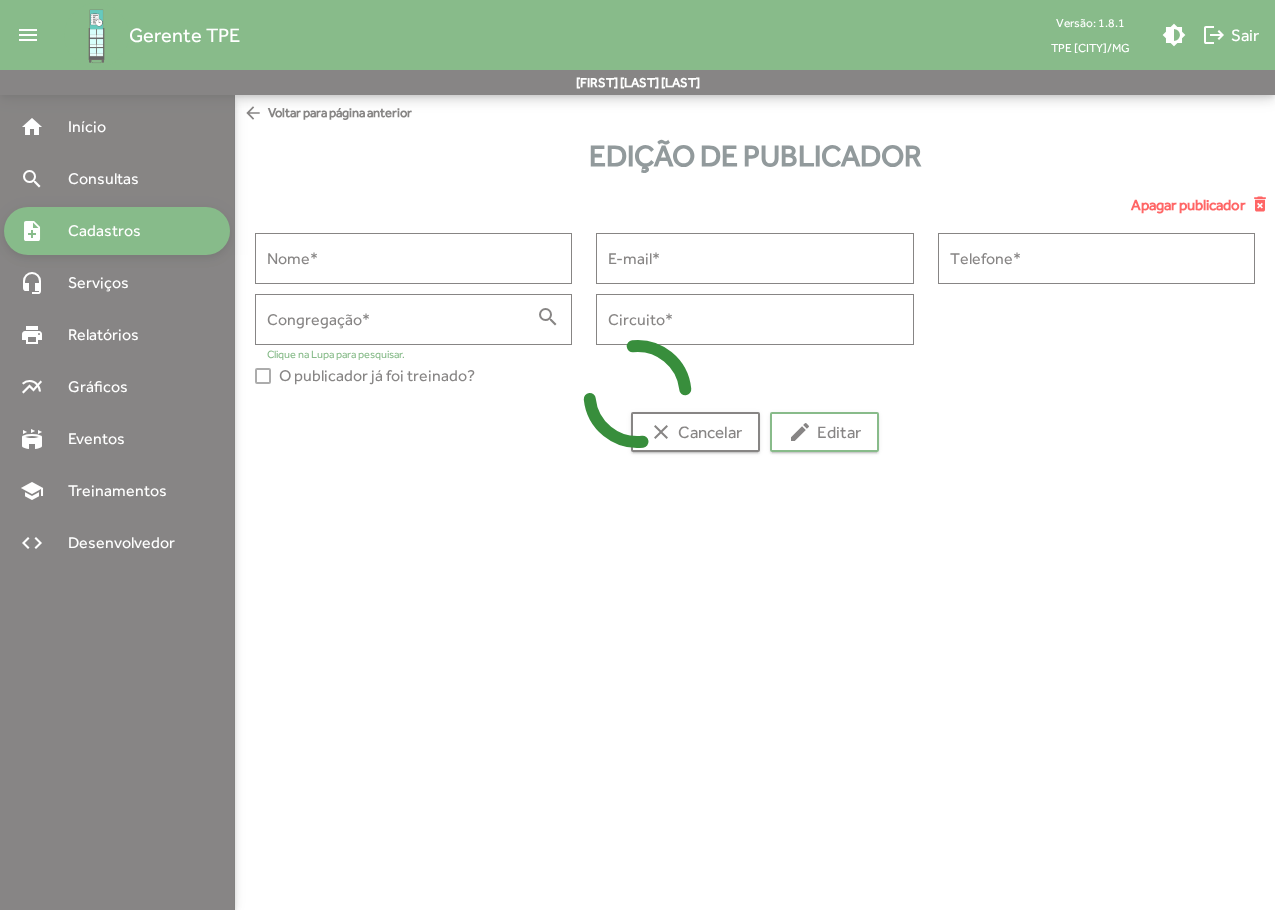 type on "**********" 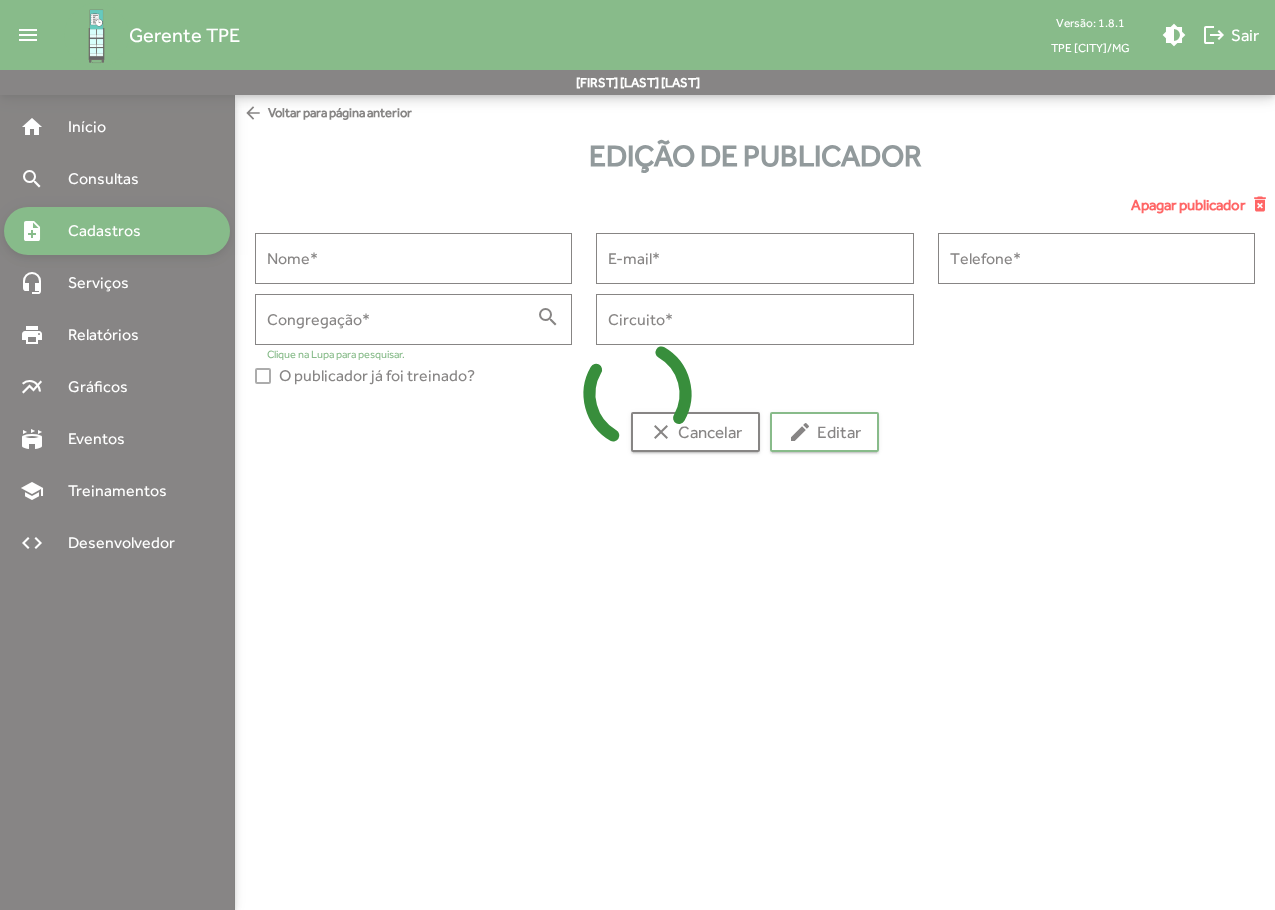 type on "**********" 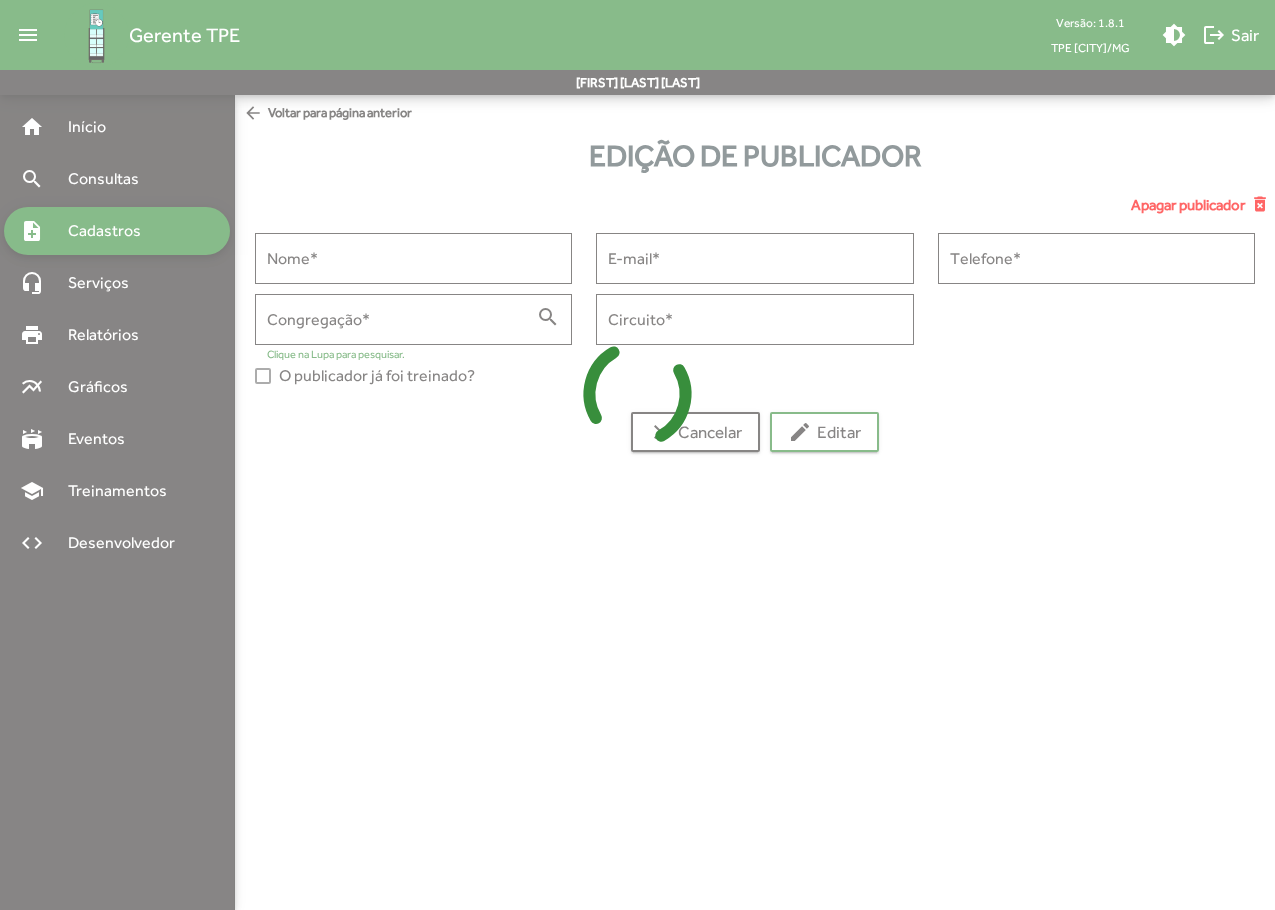 type on "**********" 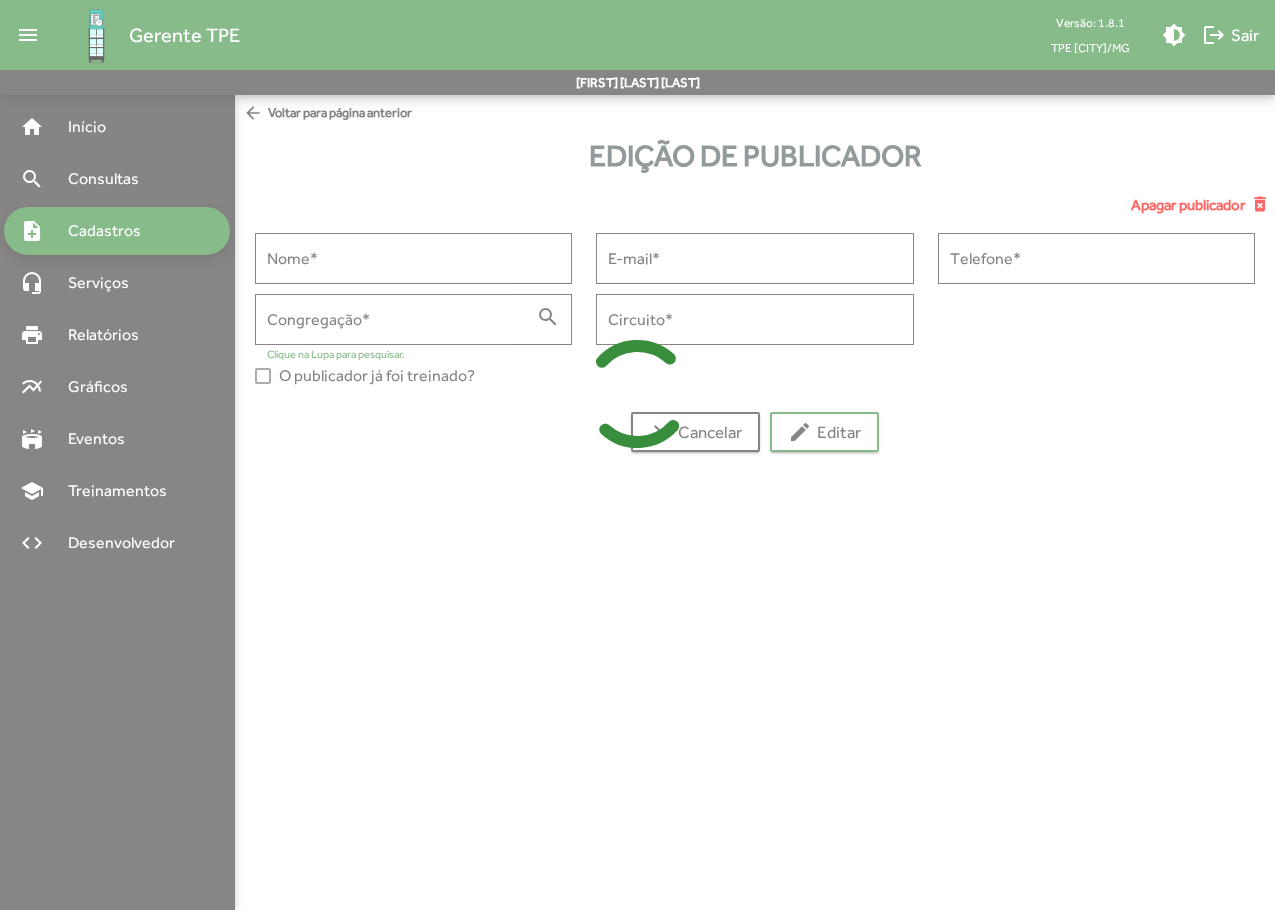 type on "**********" 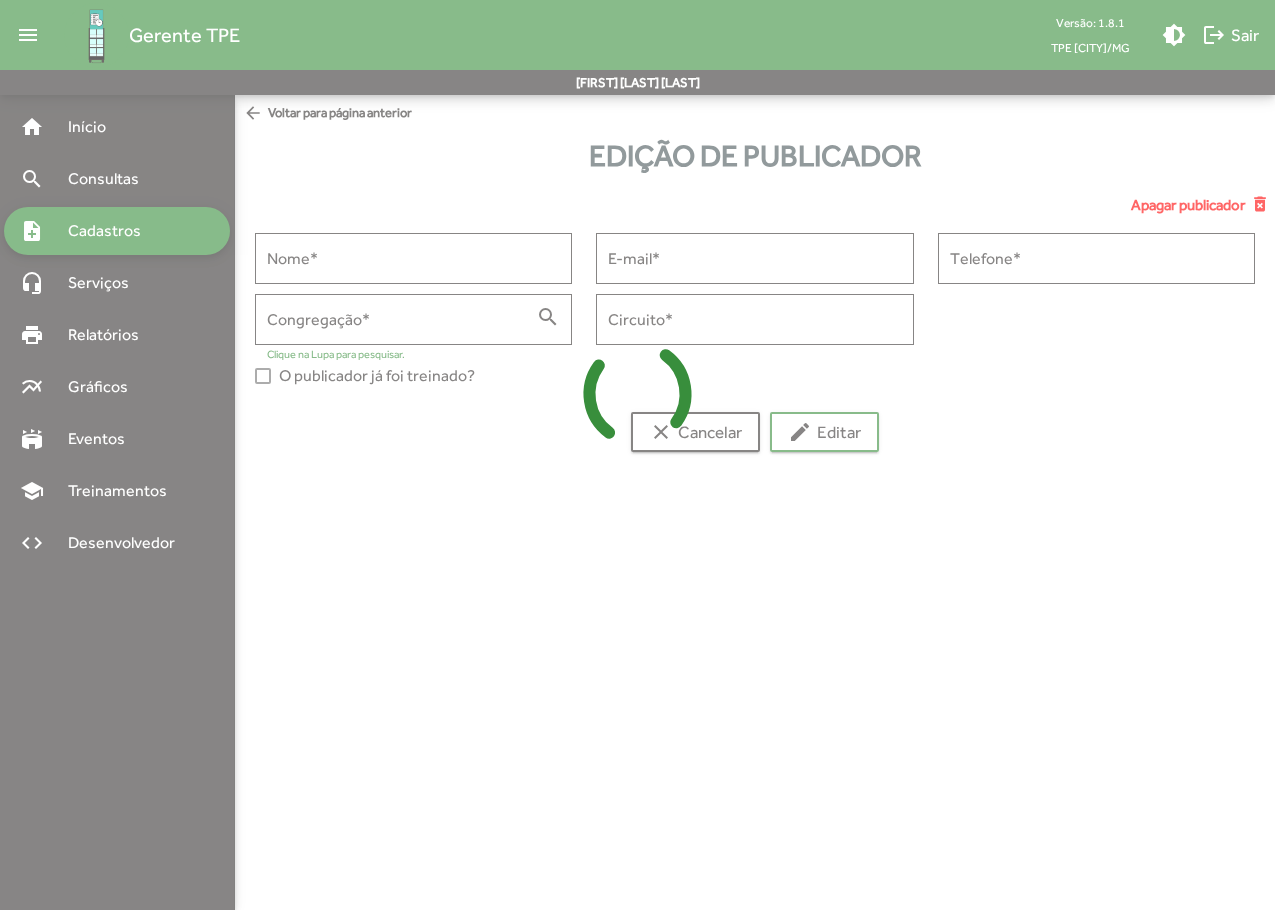 type on "****" 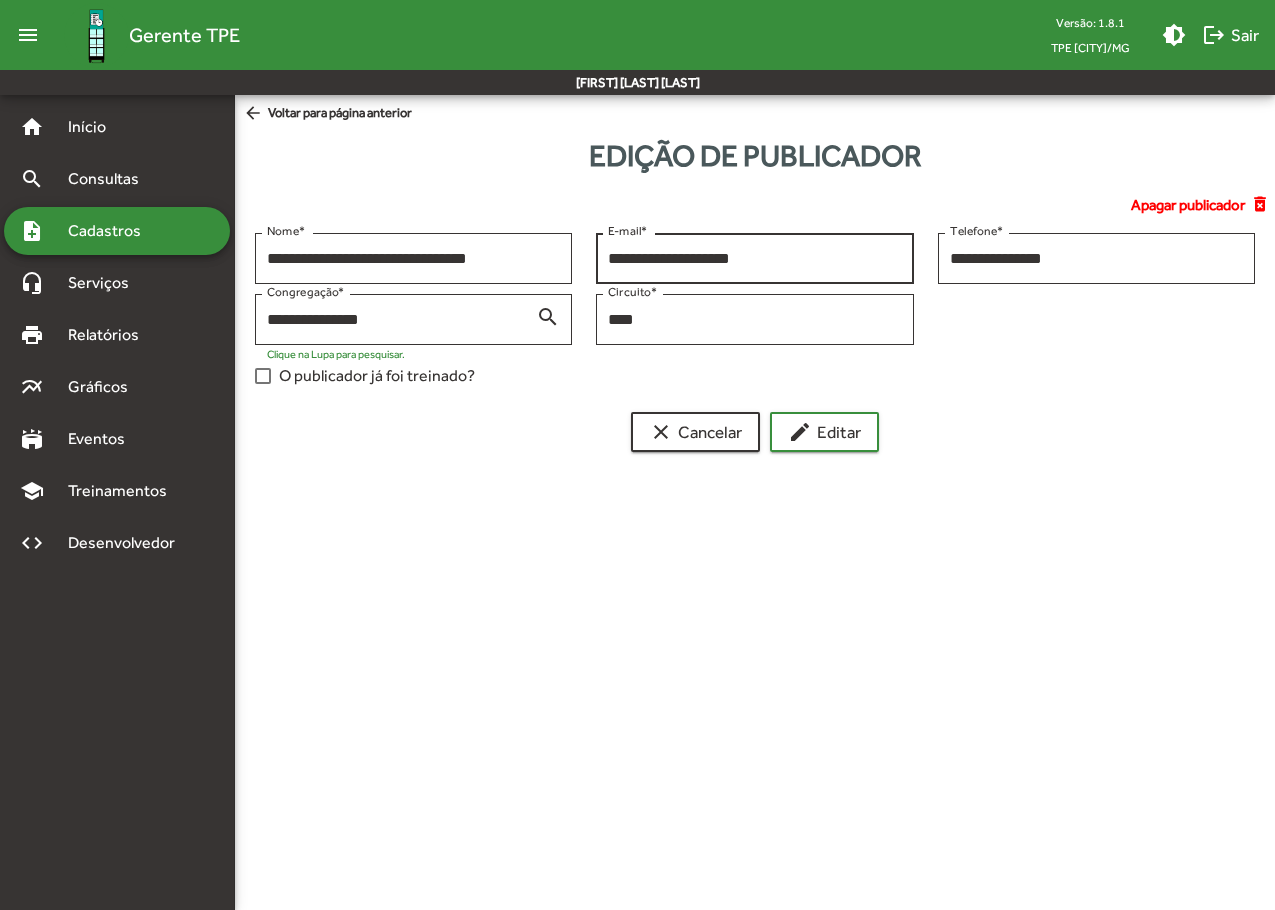 click on "**********" at bounding box center (754, 256) 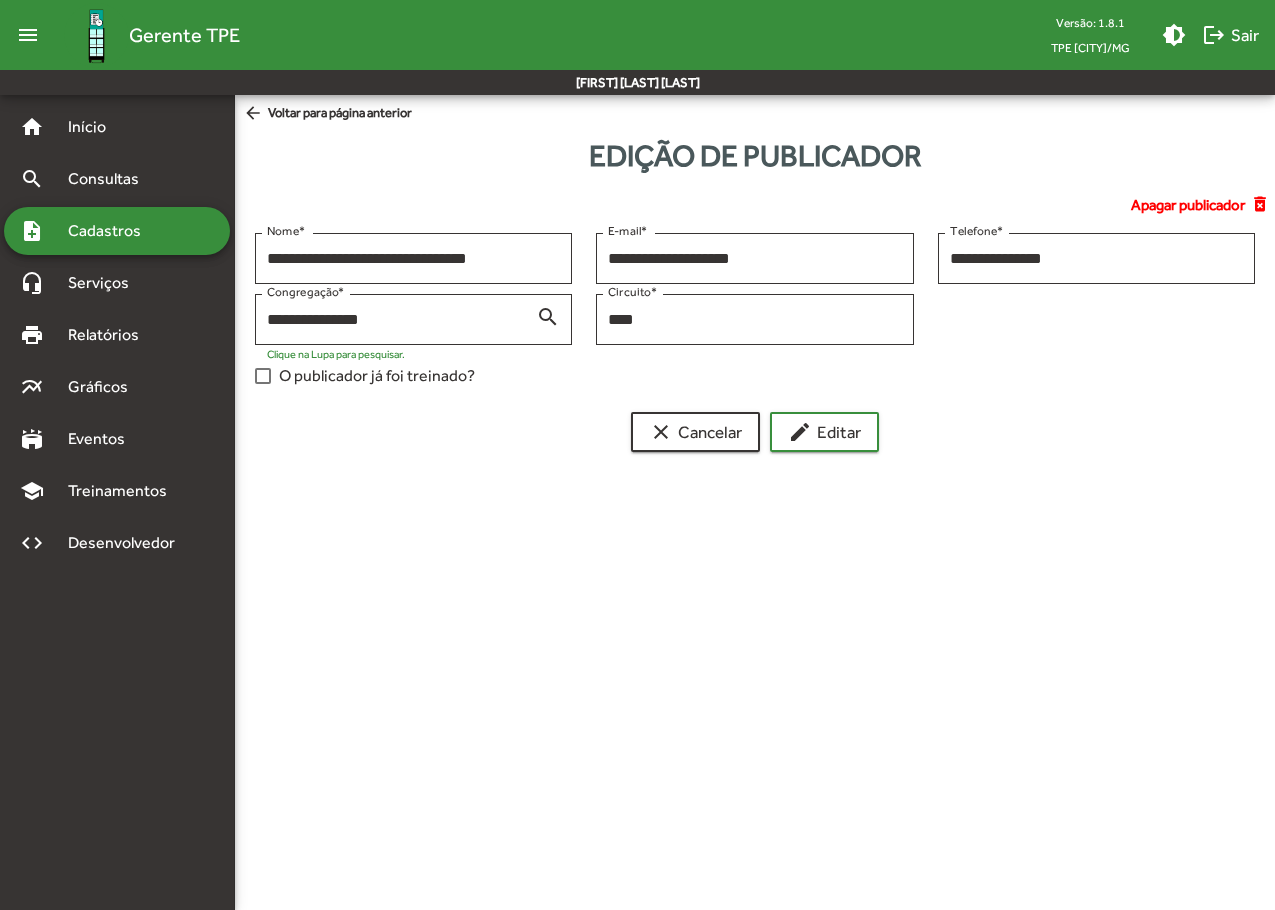 drag, startPoint x: 839, startPoint y: 272, endPoint x: 591, endPoint y: 258, distance: 248.39485 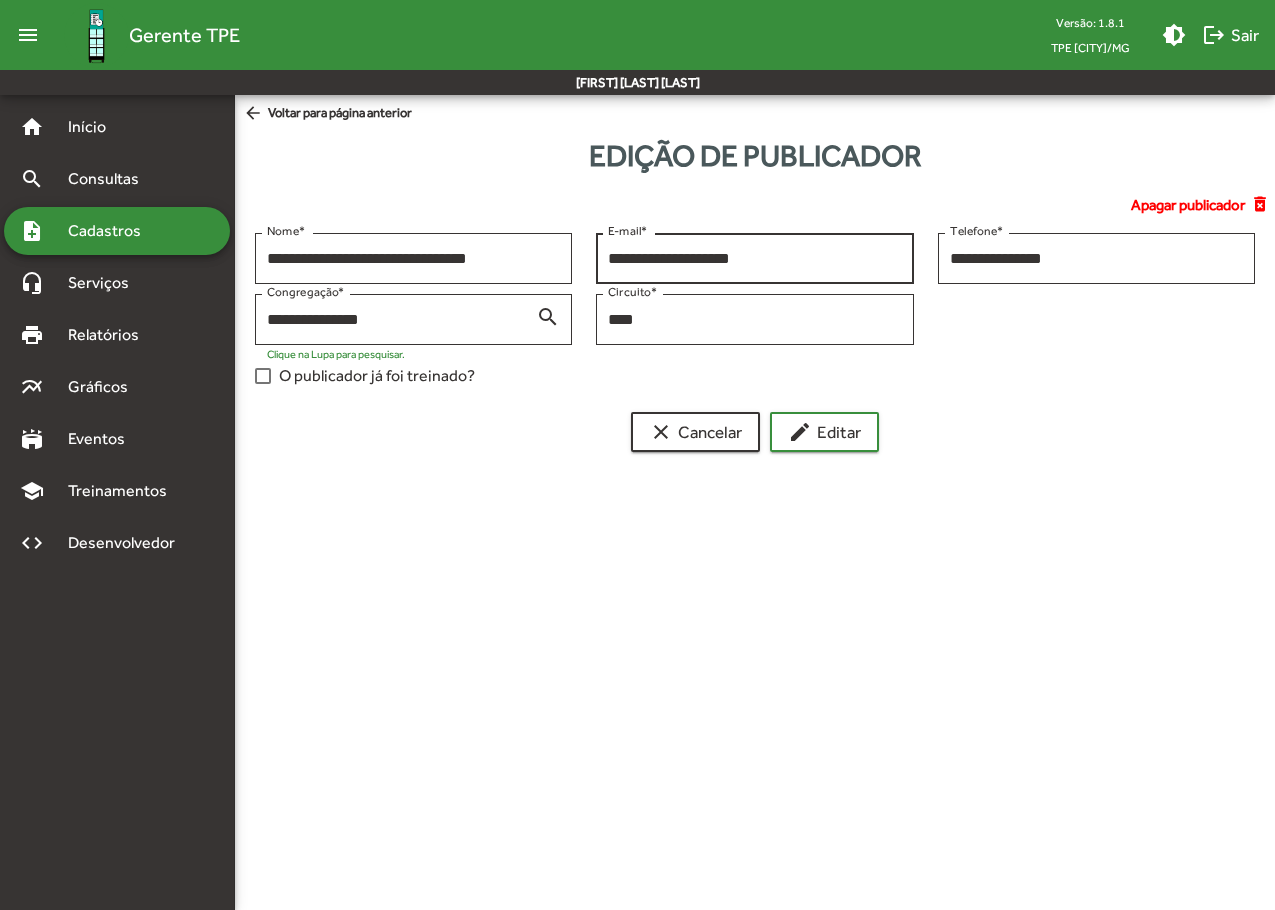 click on "**********" at bounding box center [754, 256] 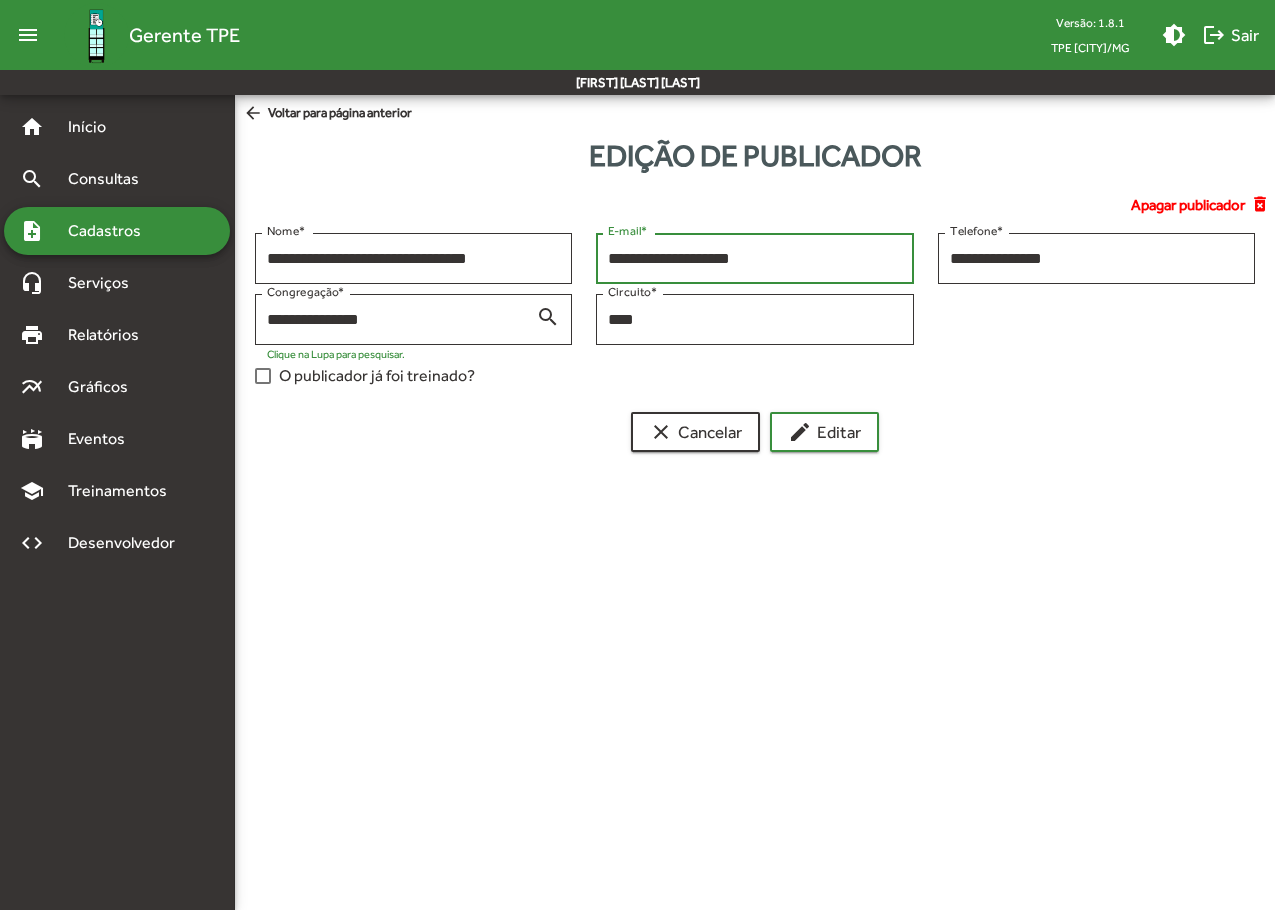click on "**********" at bounding box center (754, 259) 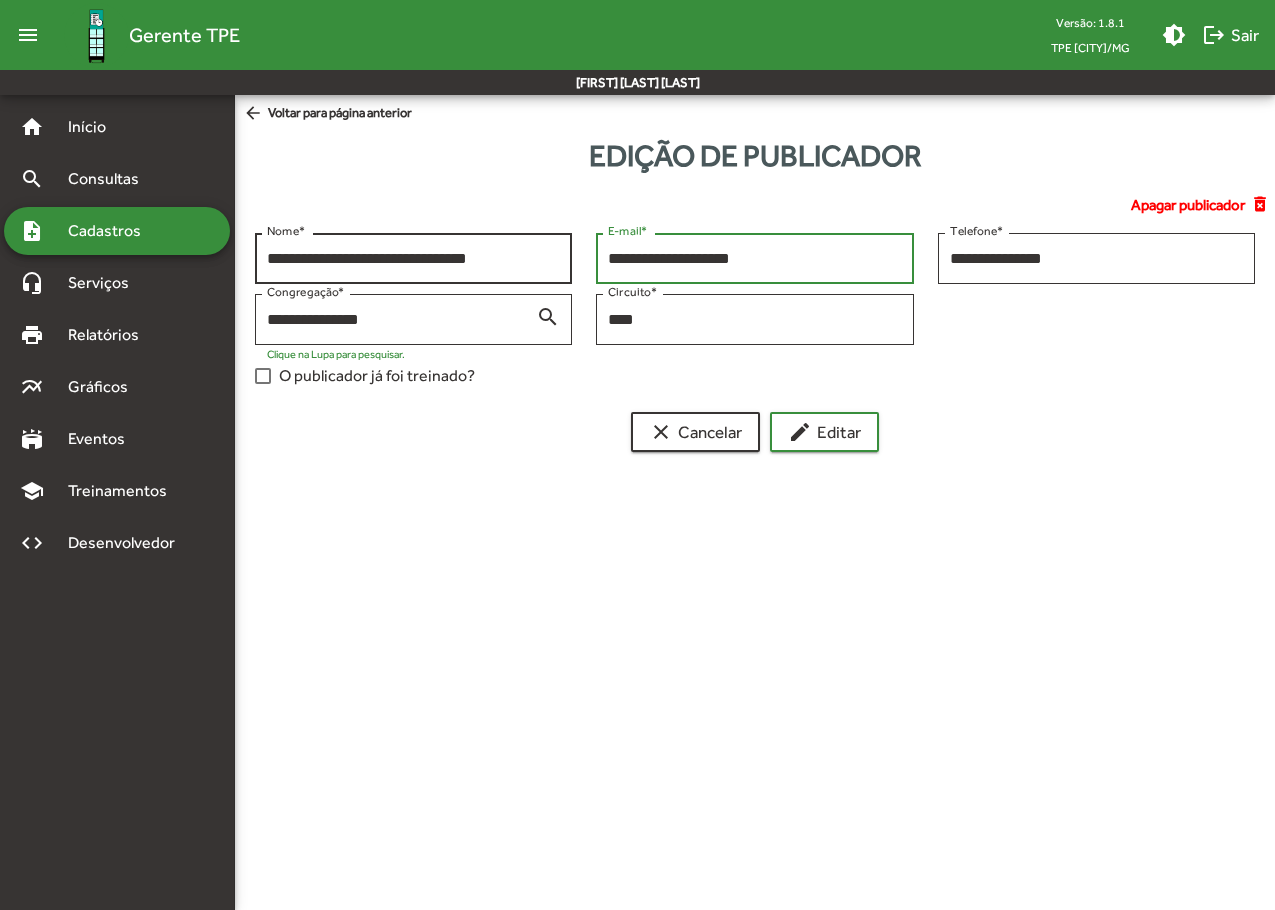 drag, startPoint x: 837, startPoint y: 262, endPoint x: 492, endPoint y: 229, distance: 346.57468 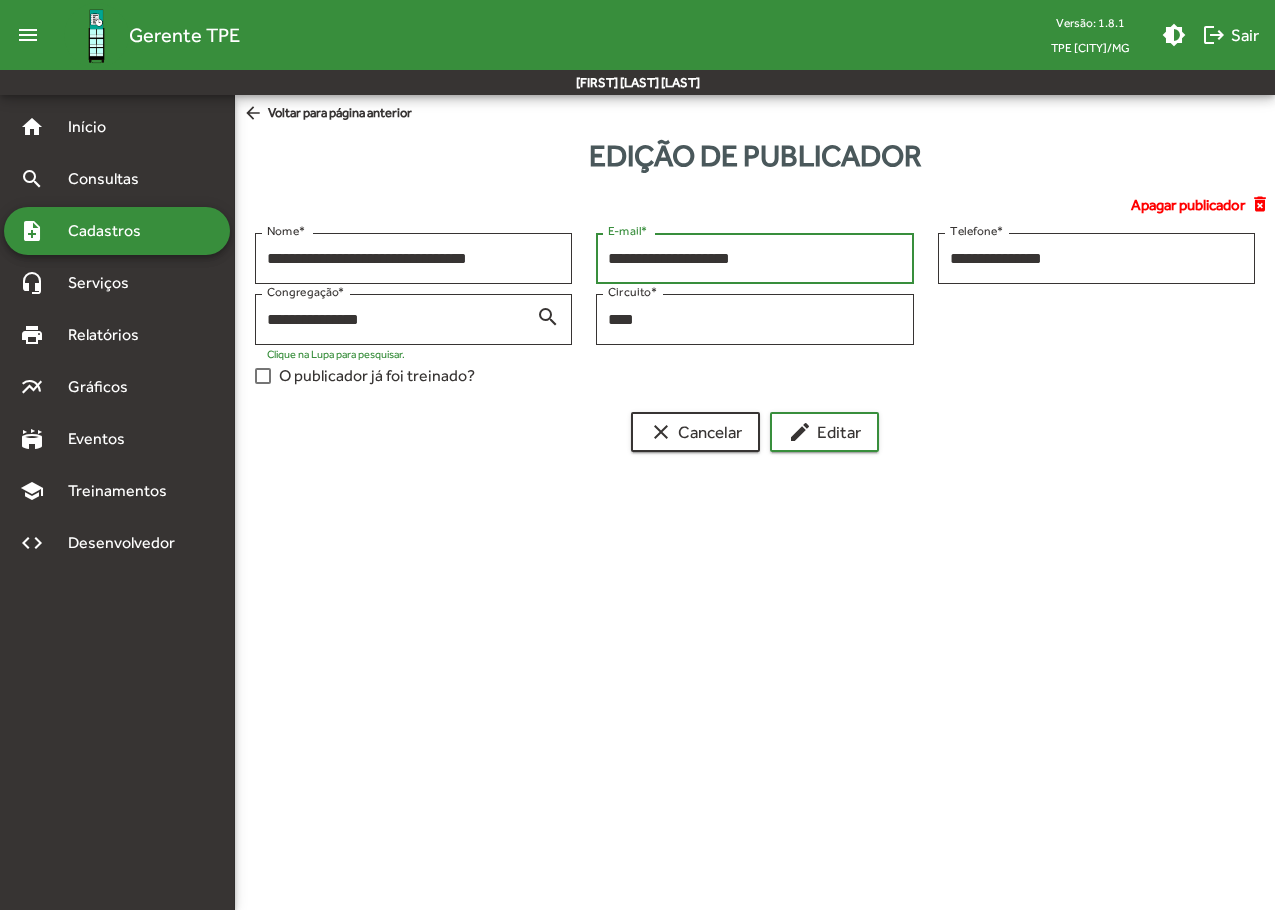 paste on "***" 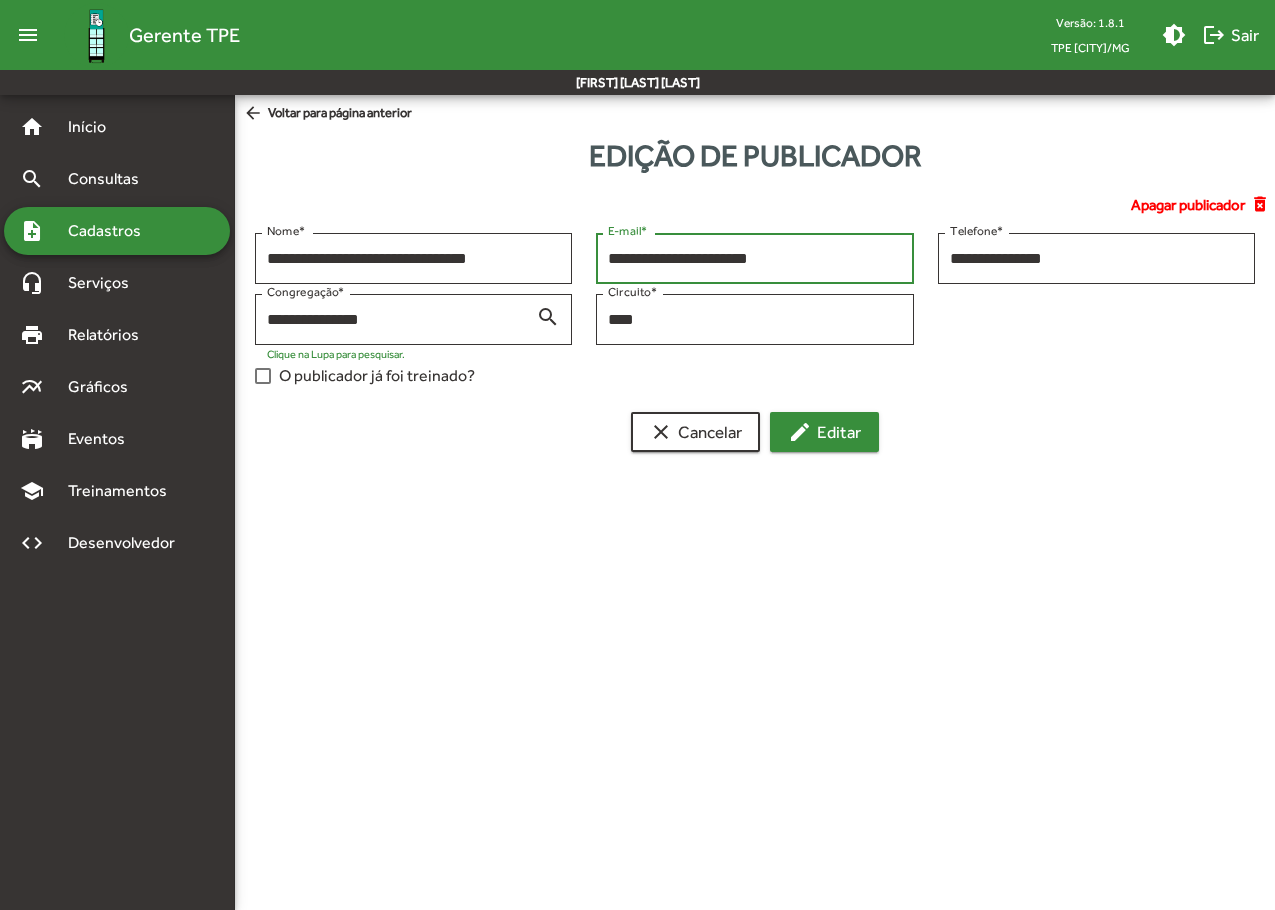type on "**********" 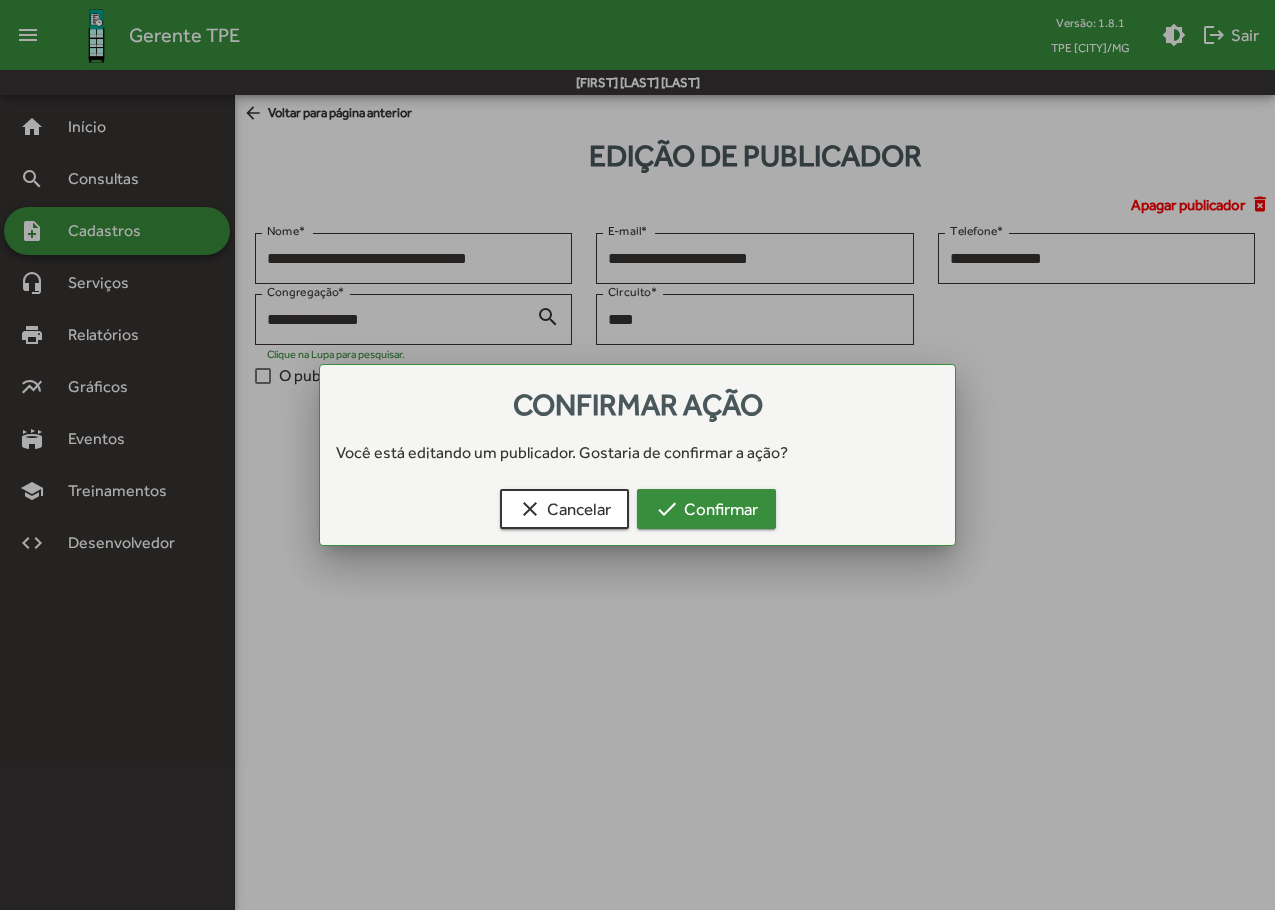 click on "check  Confirmar" at bounding box center [706, 509] 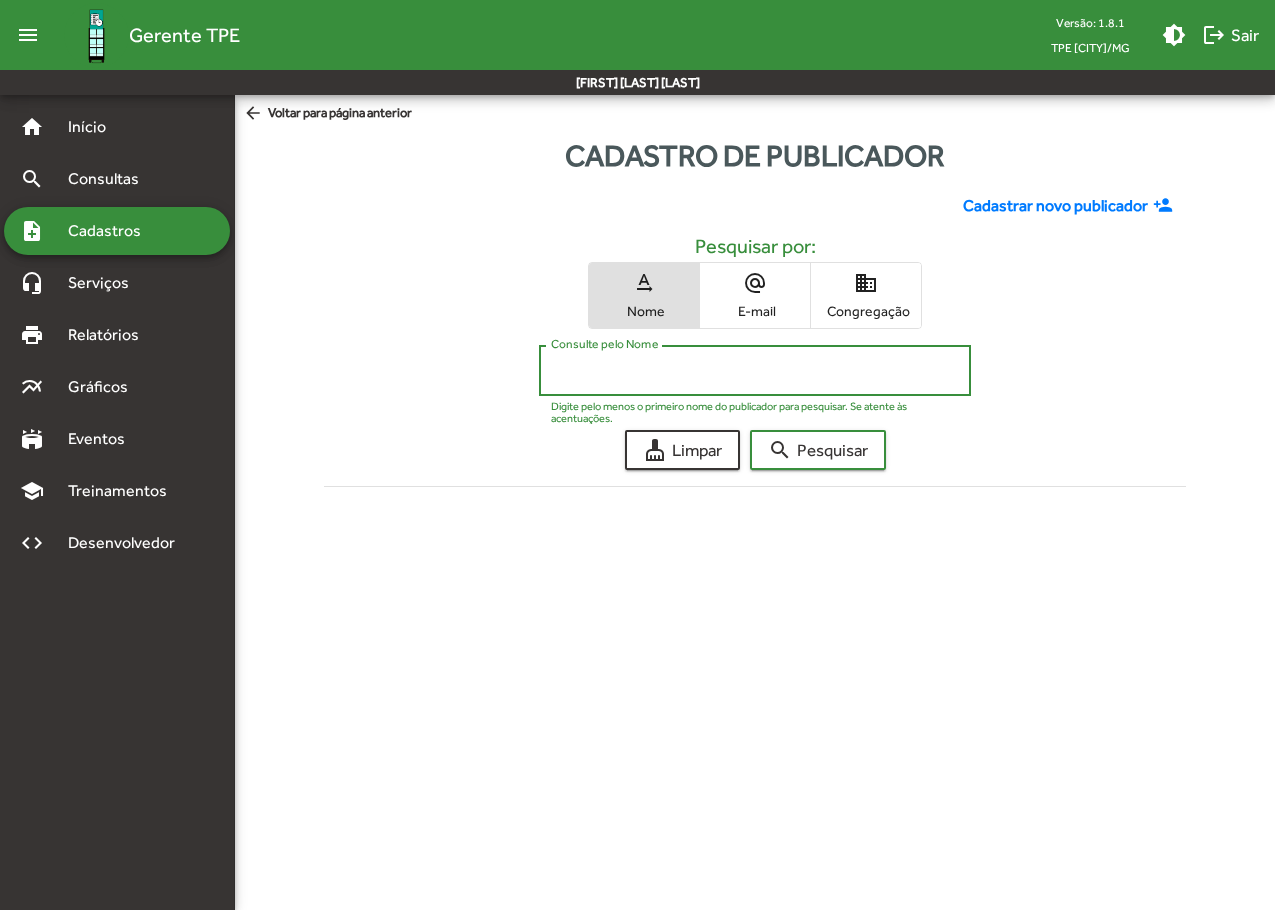 click on "Consulte pelo Nome" at bounding box center (754, 371) 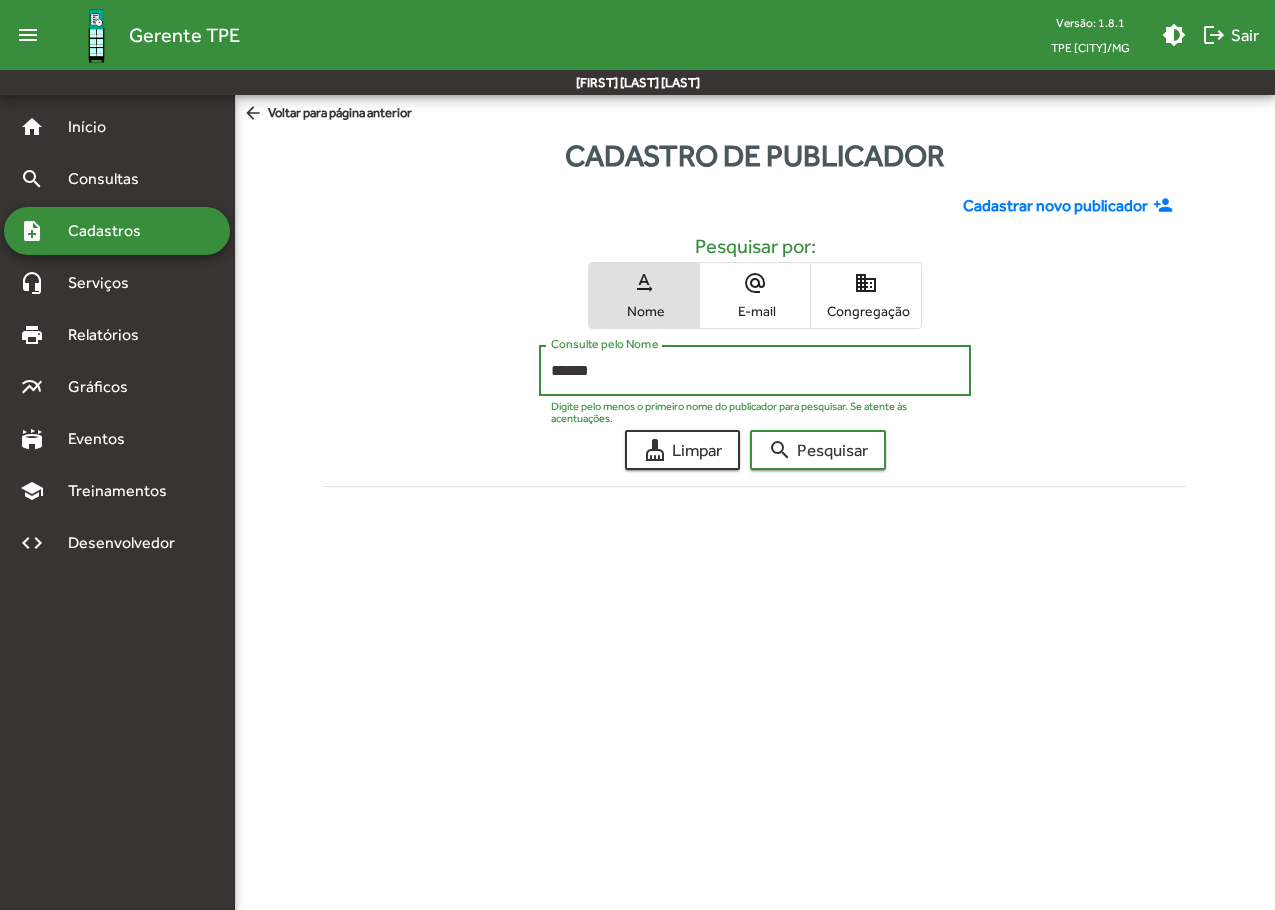 click on "search  Pesquisar" 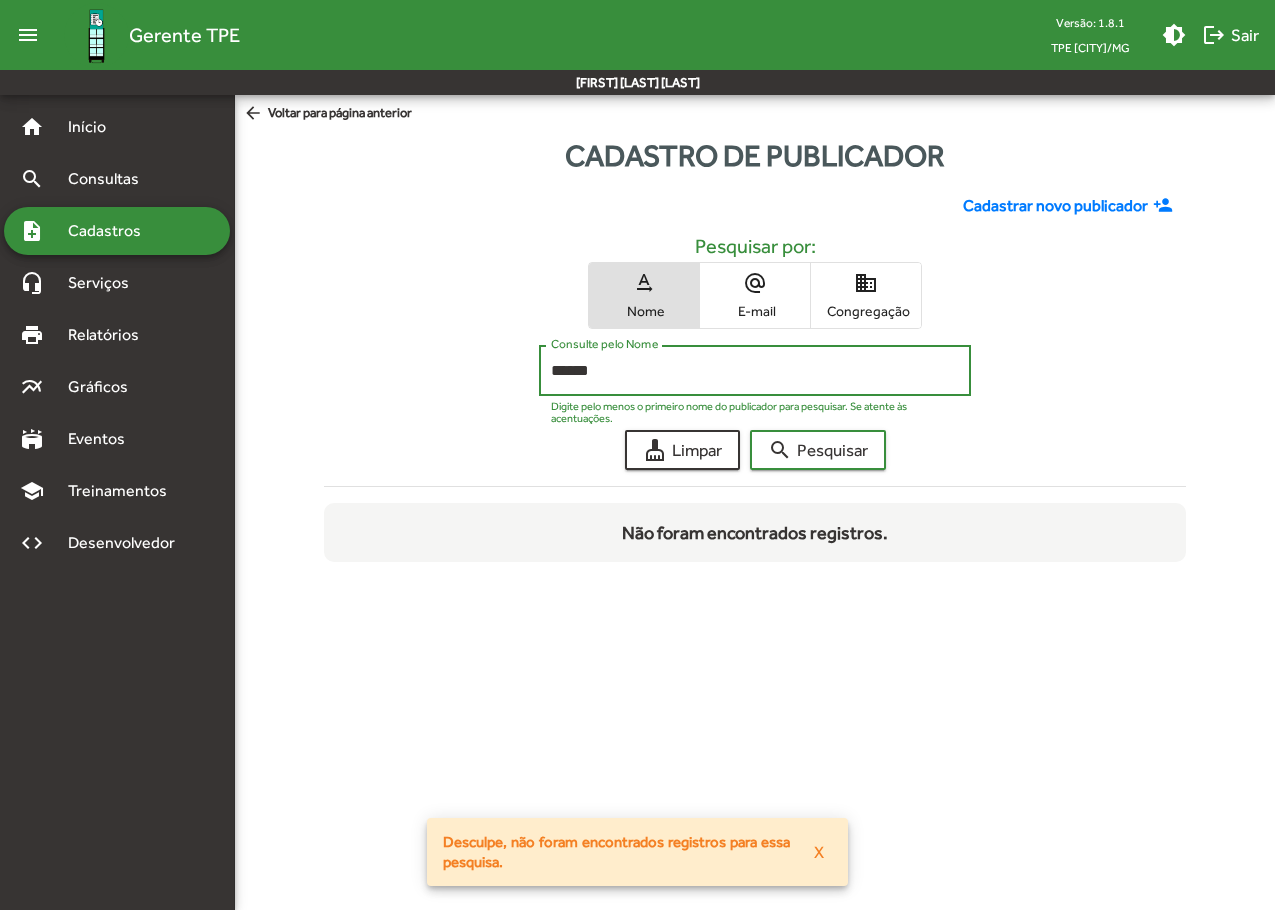 click on "******" at bounding box center [754, 371] 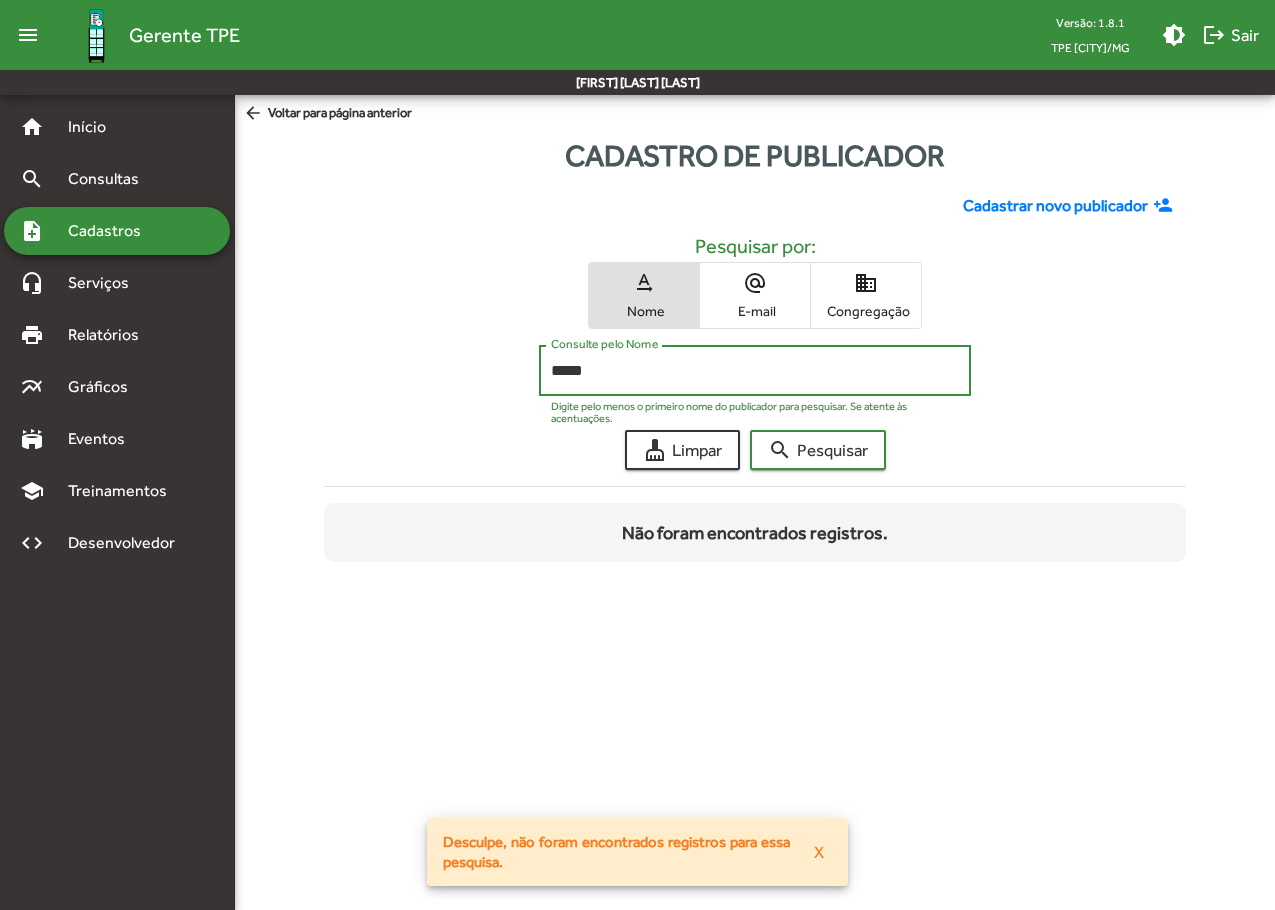 type on "*****" 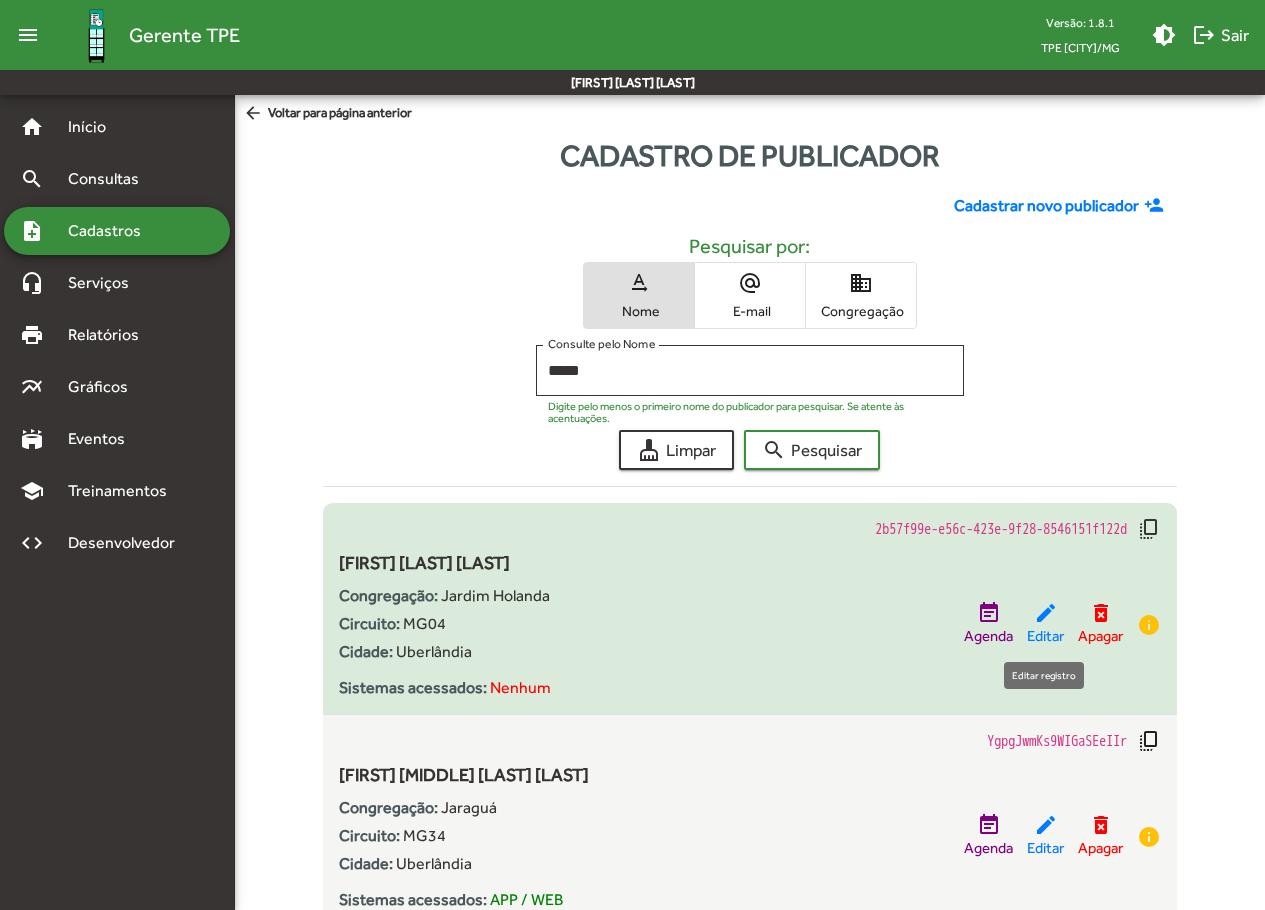 click on "edit" 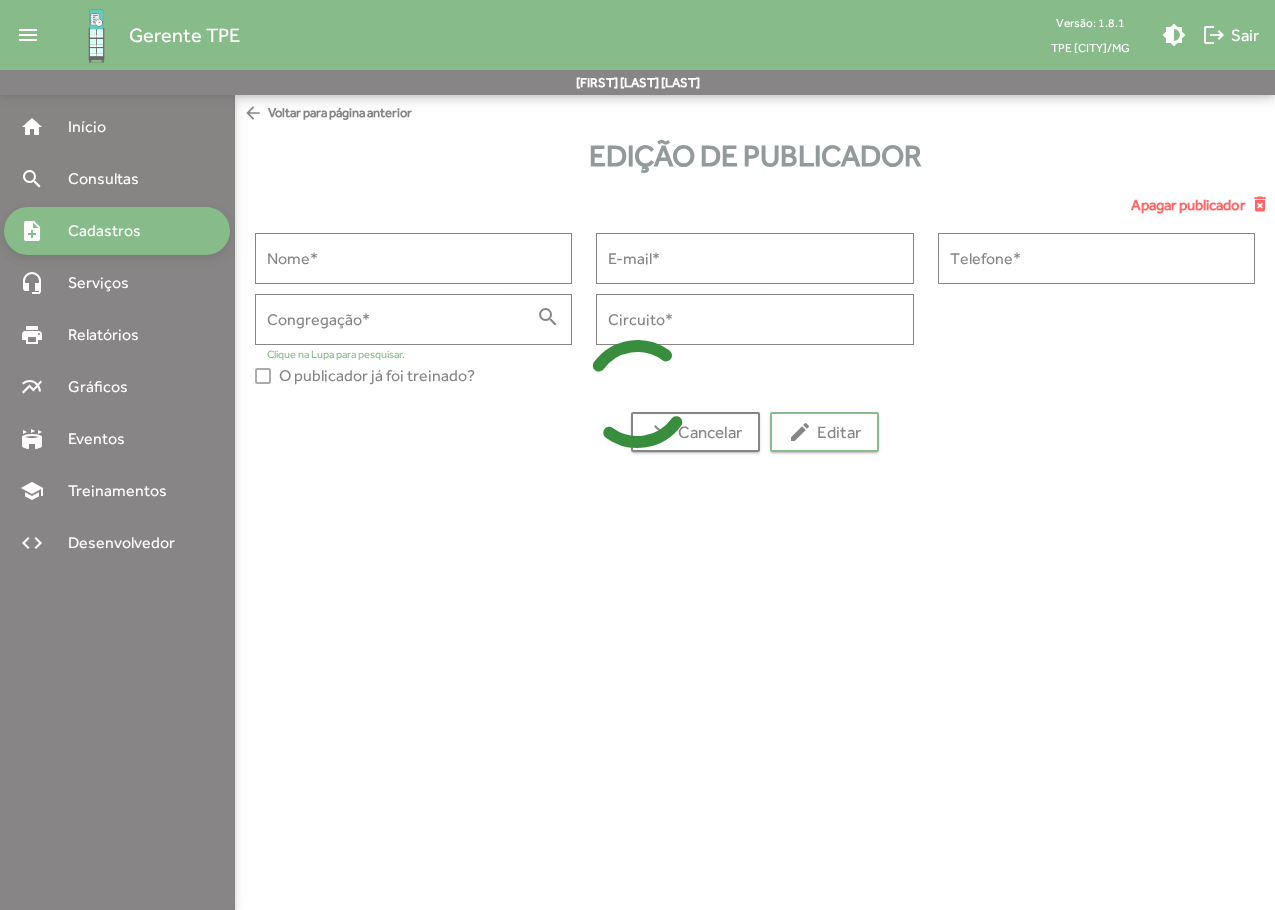 type on "**********" 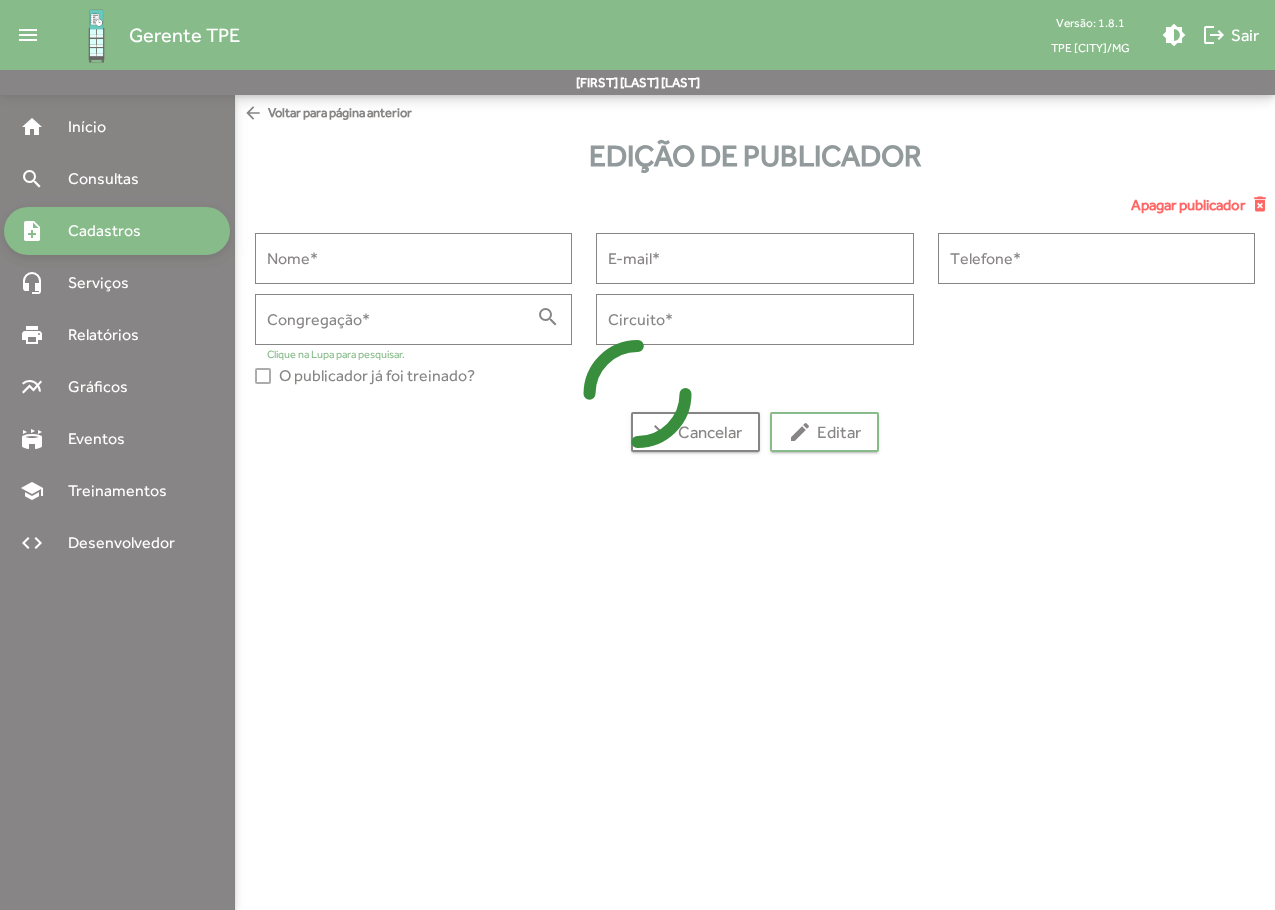 type on "**********" 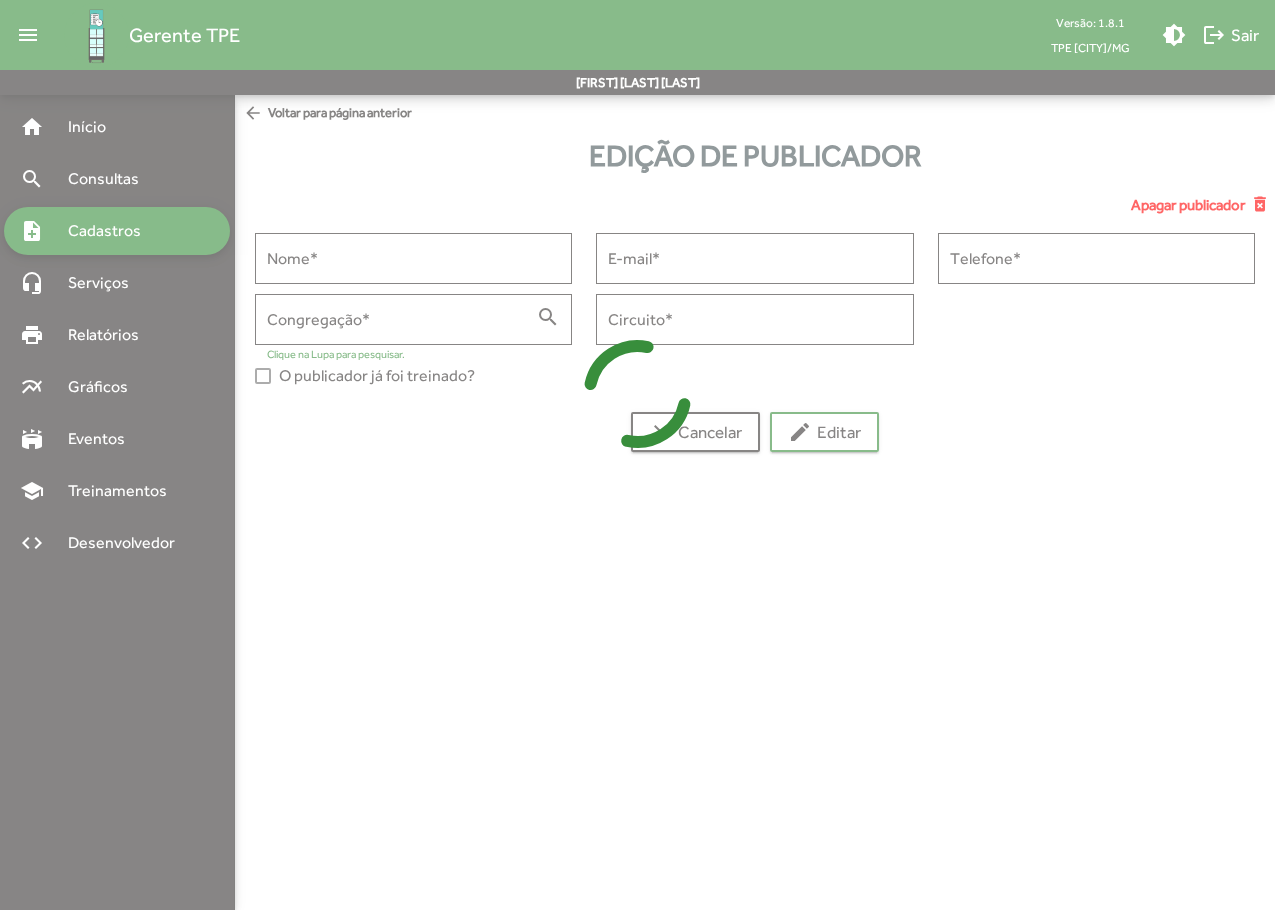 type on "**********" 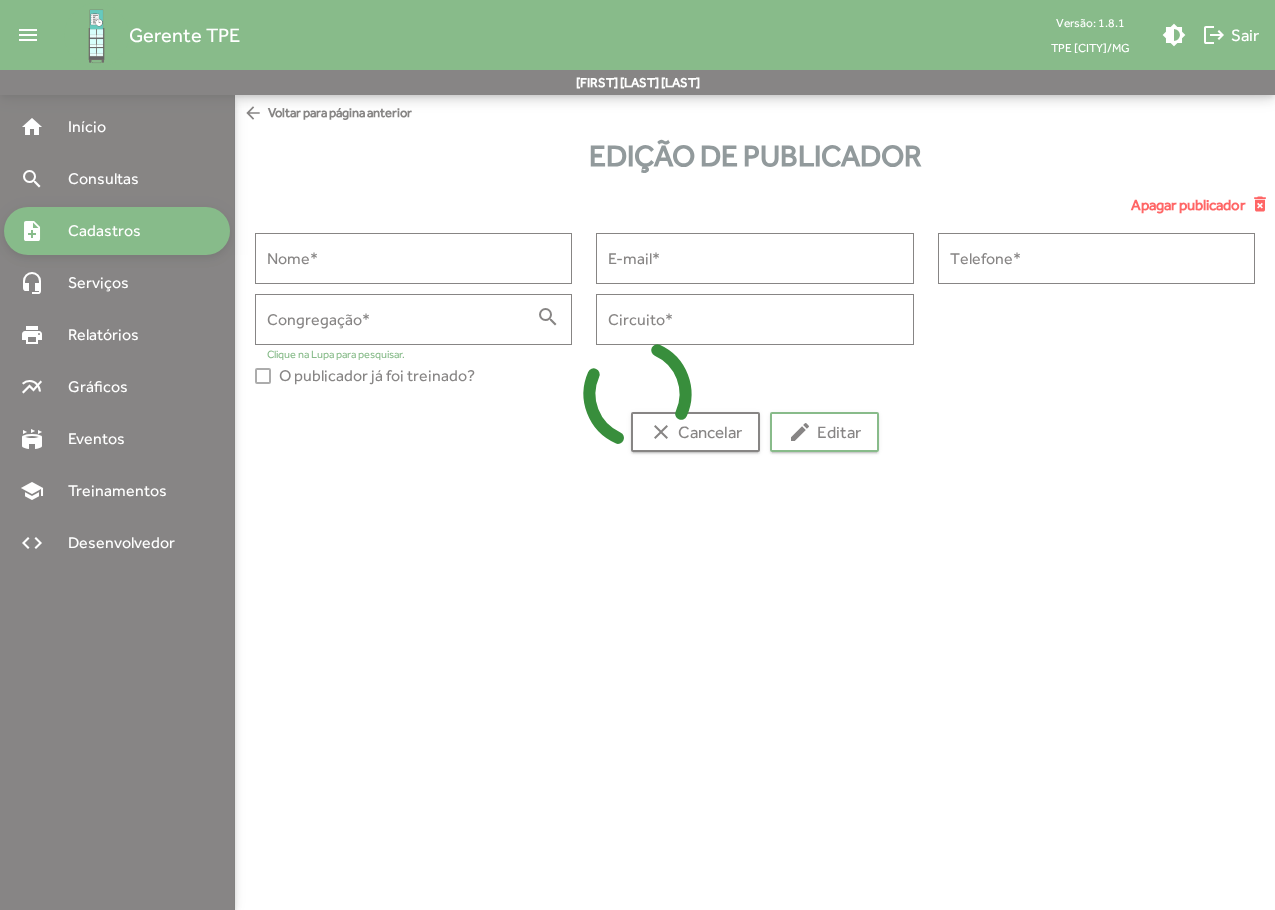 type on "**********" 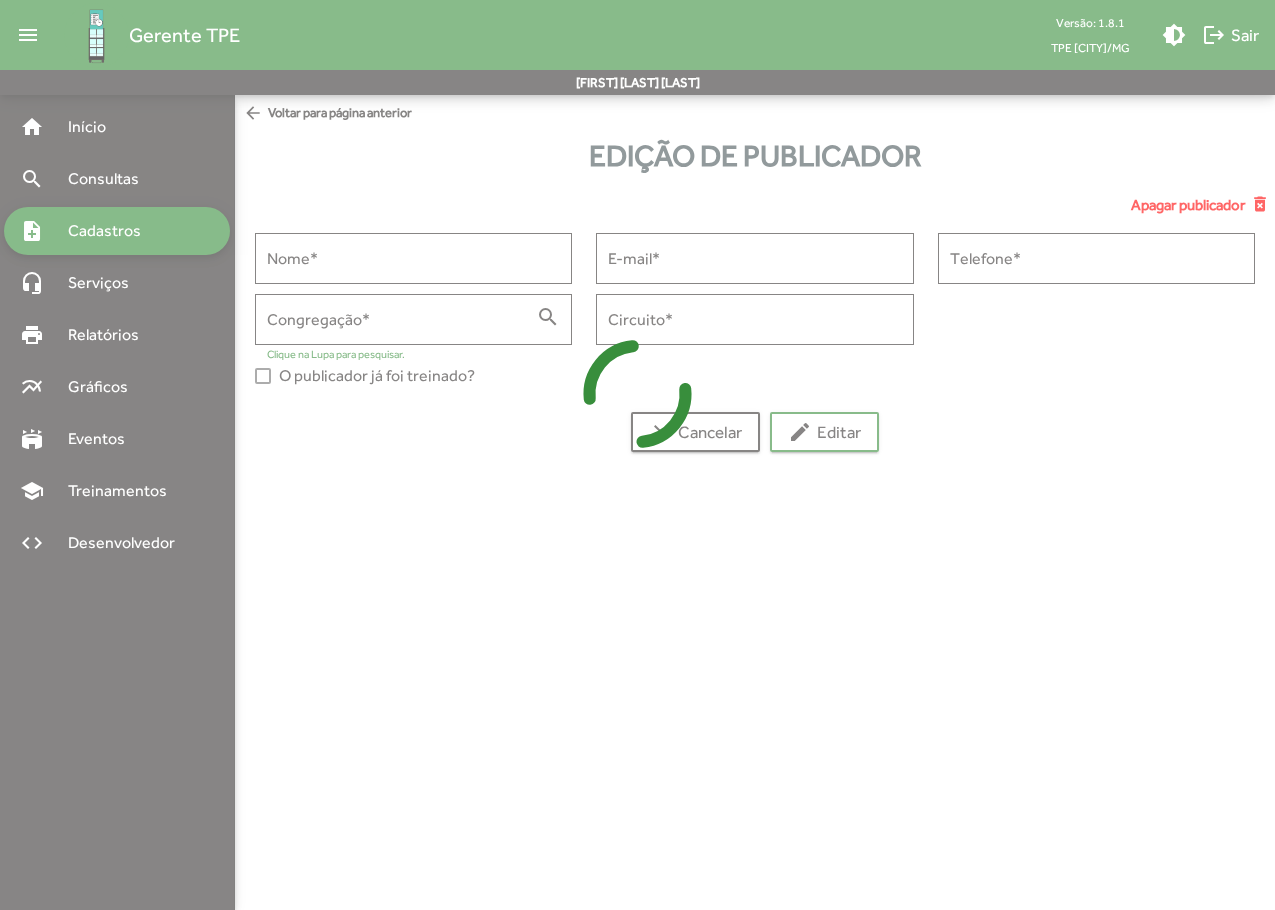 type on "****" 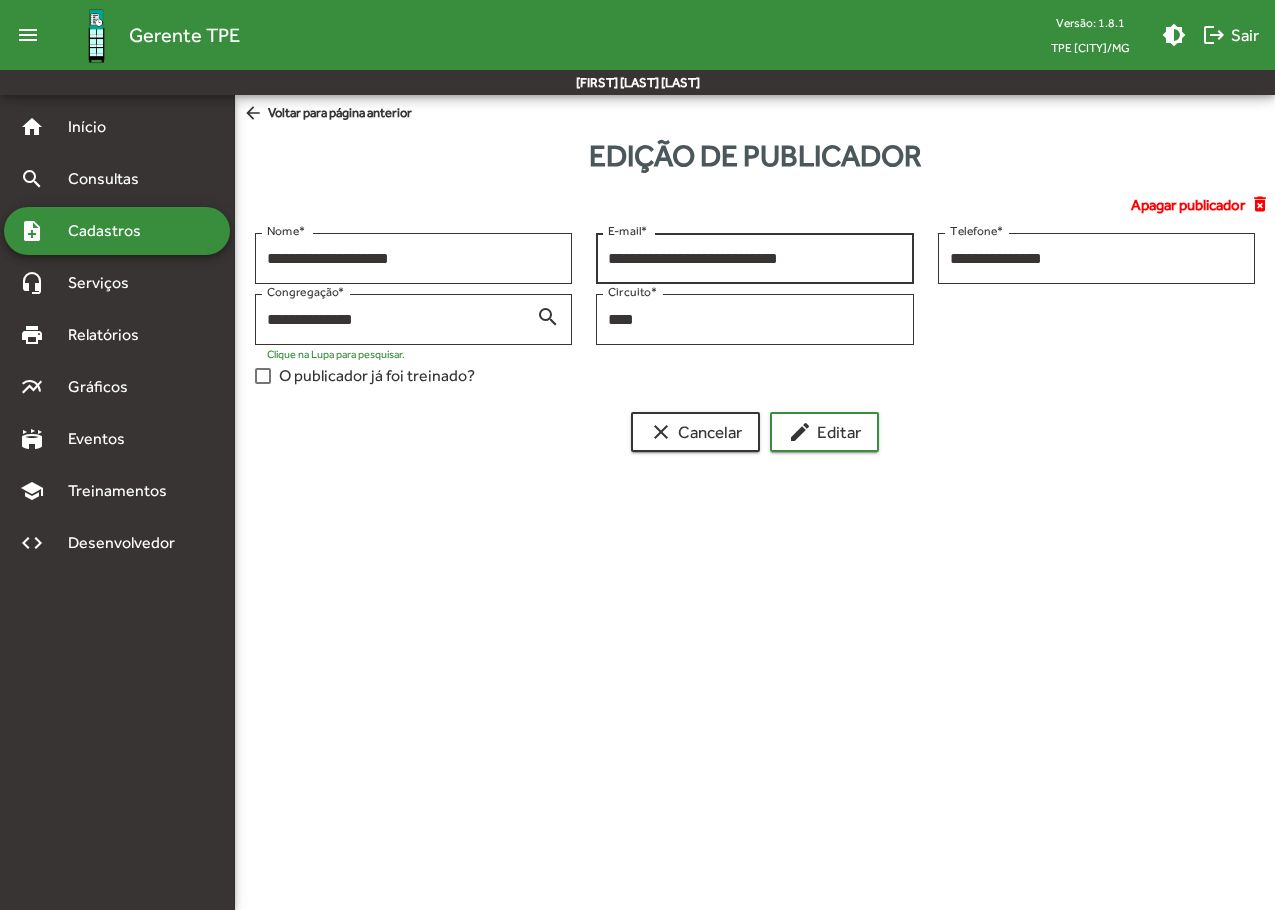 click on "**********" at bounding box center (754, 259) 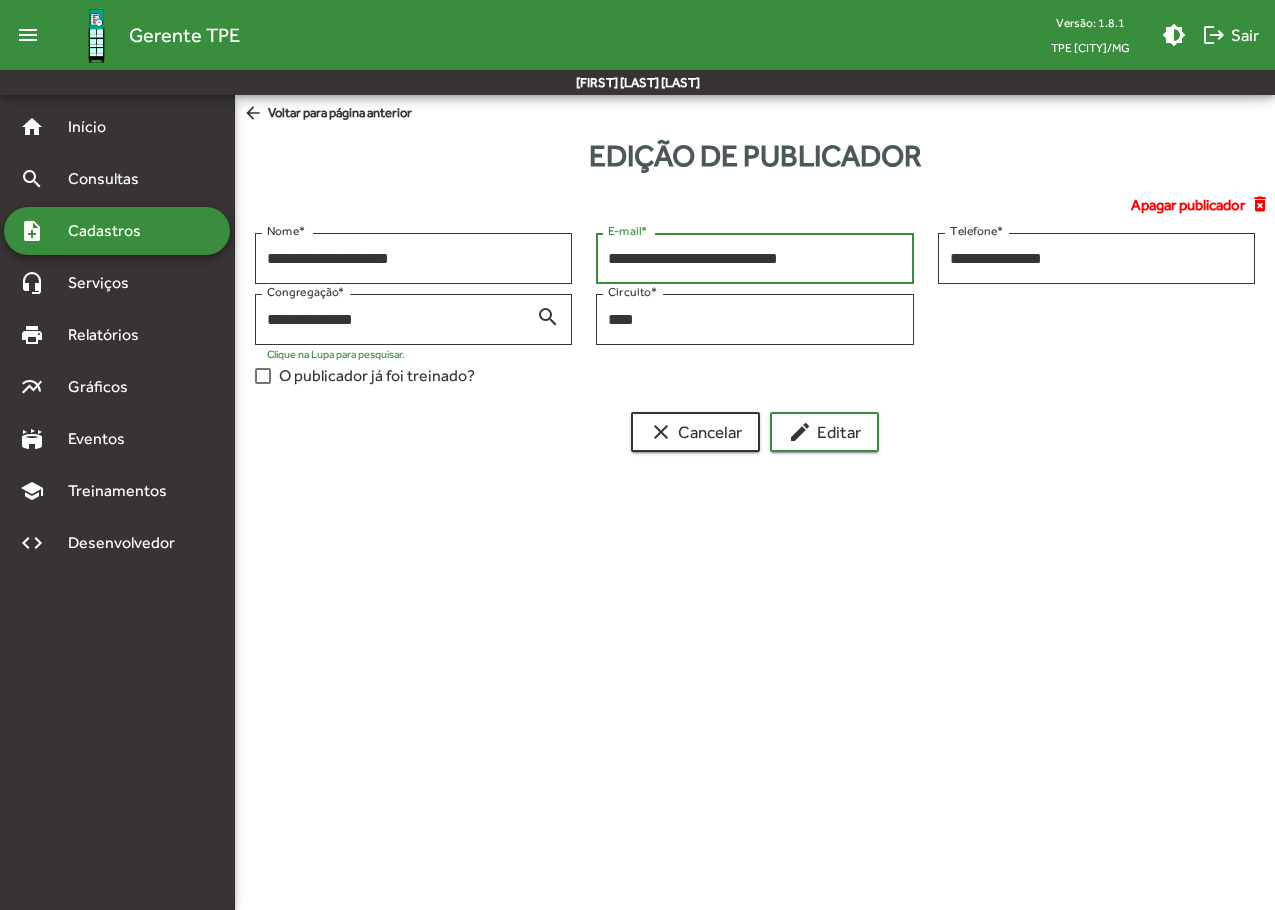 drag, startPoint x: 874, startPoint y: 265, endPoint x: 611, endPoint y: 257, distance: 263.12164 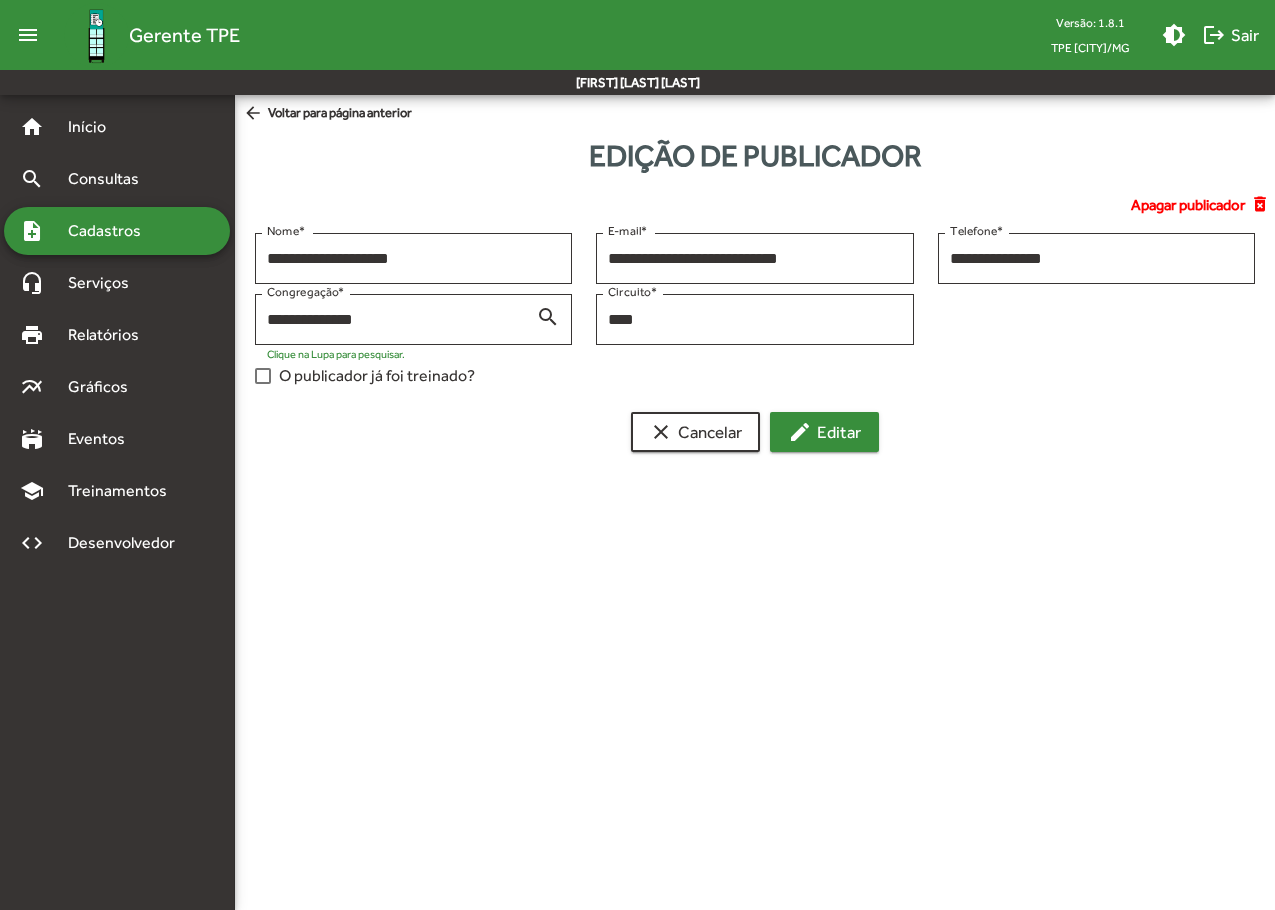 click on "edit" at bounding box center (800, 432) 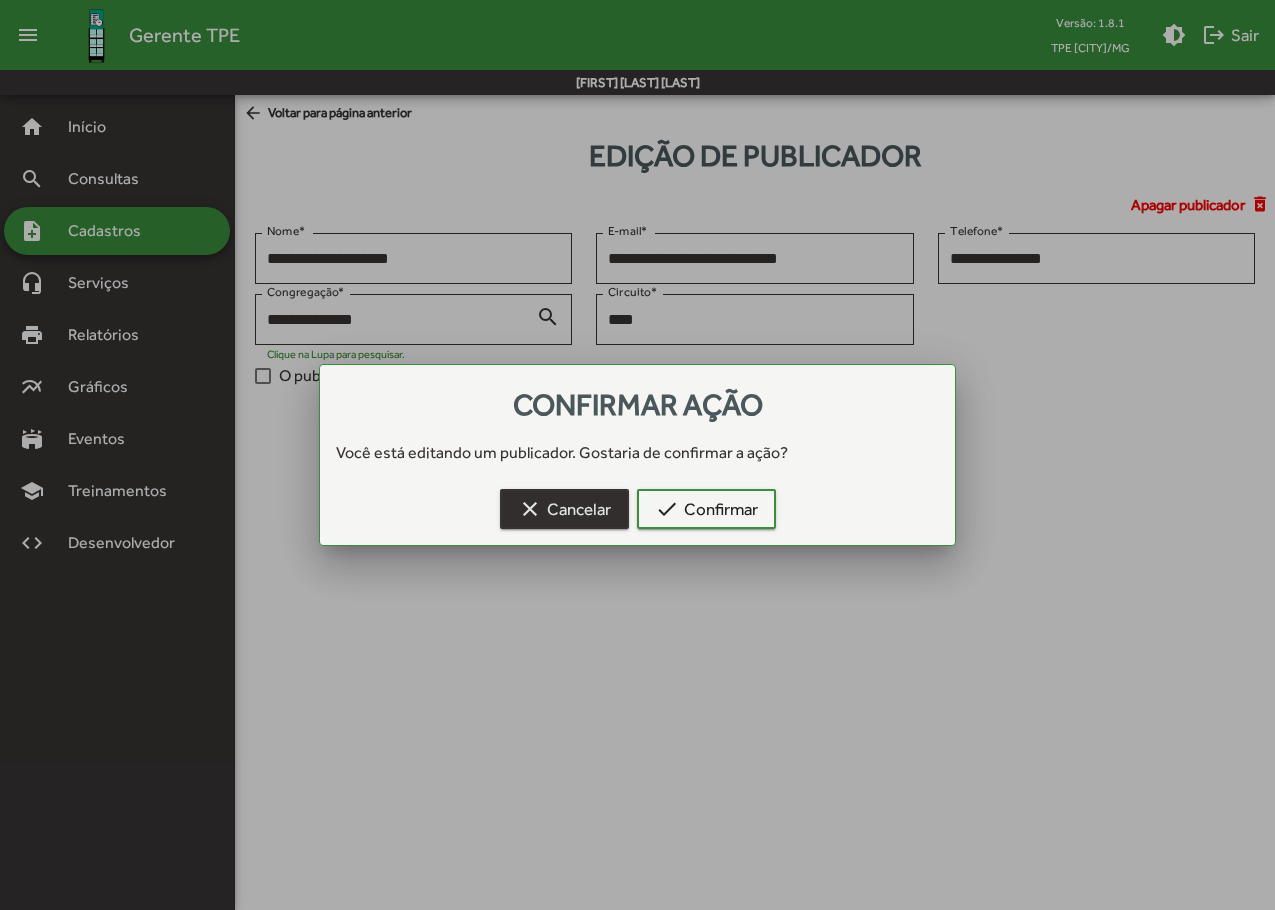 click on "clear  Cancelar" at bounding box center [564, 509] 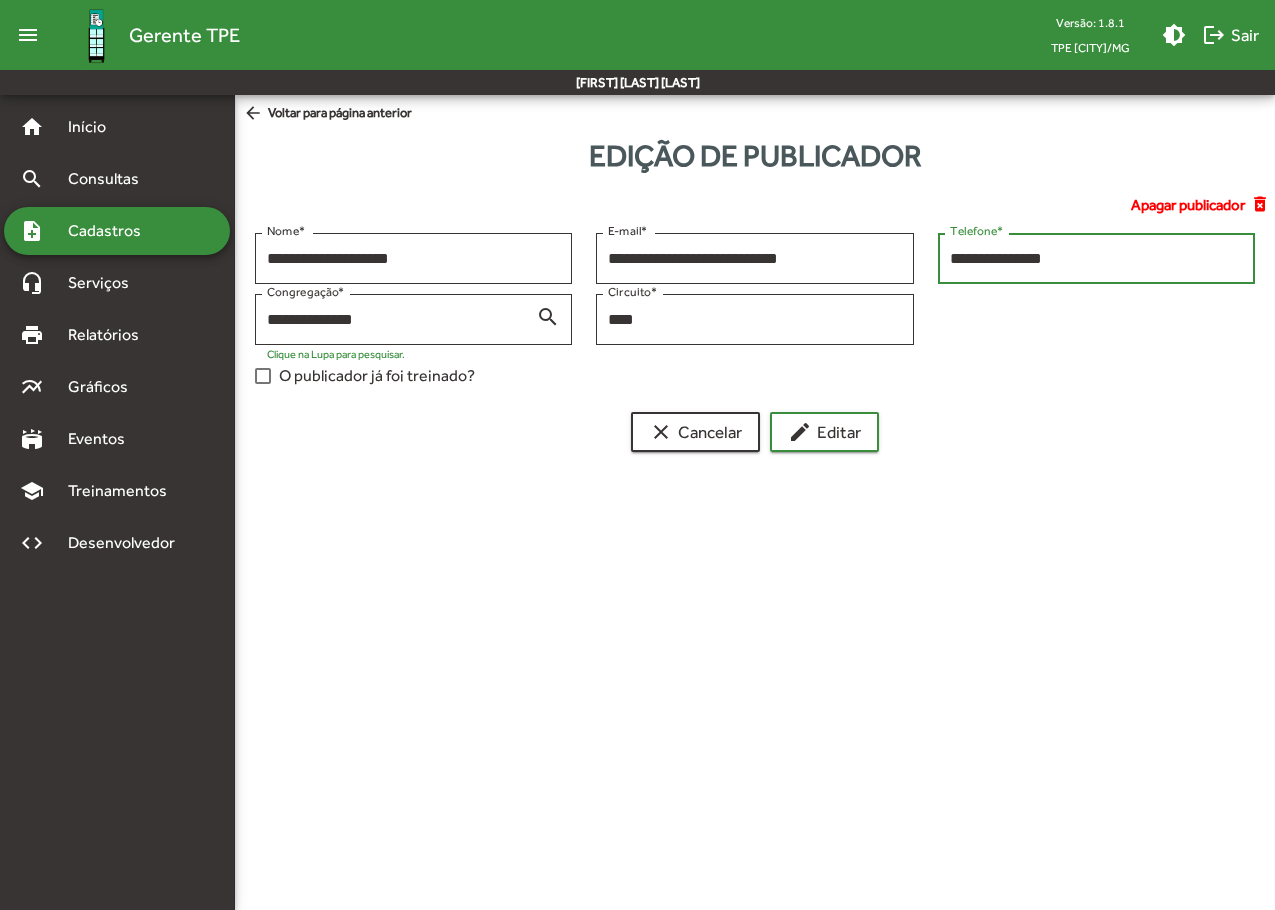 click on "**********" at bounding box center (1096, 259) 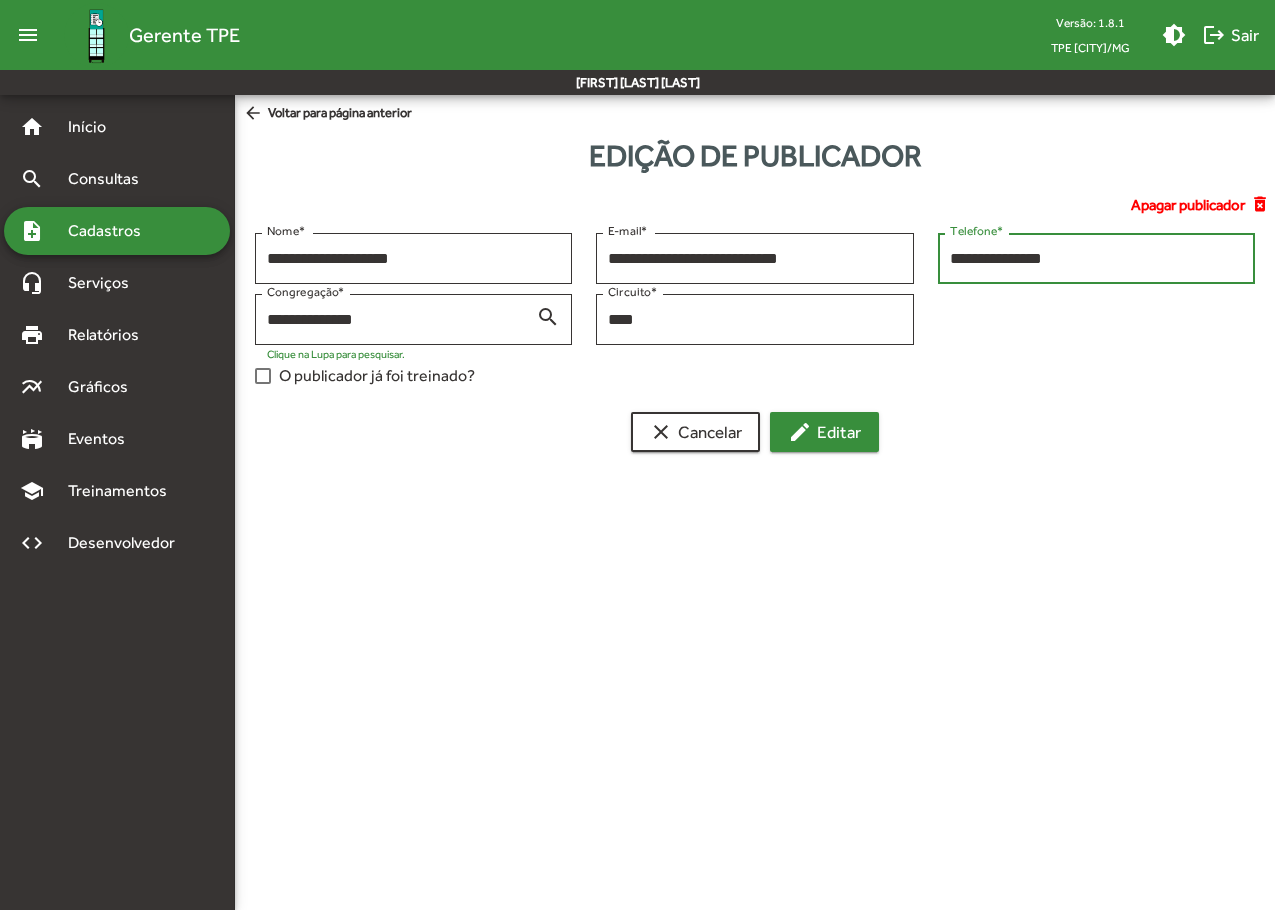 type on "**********" 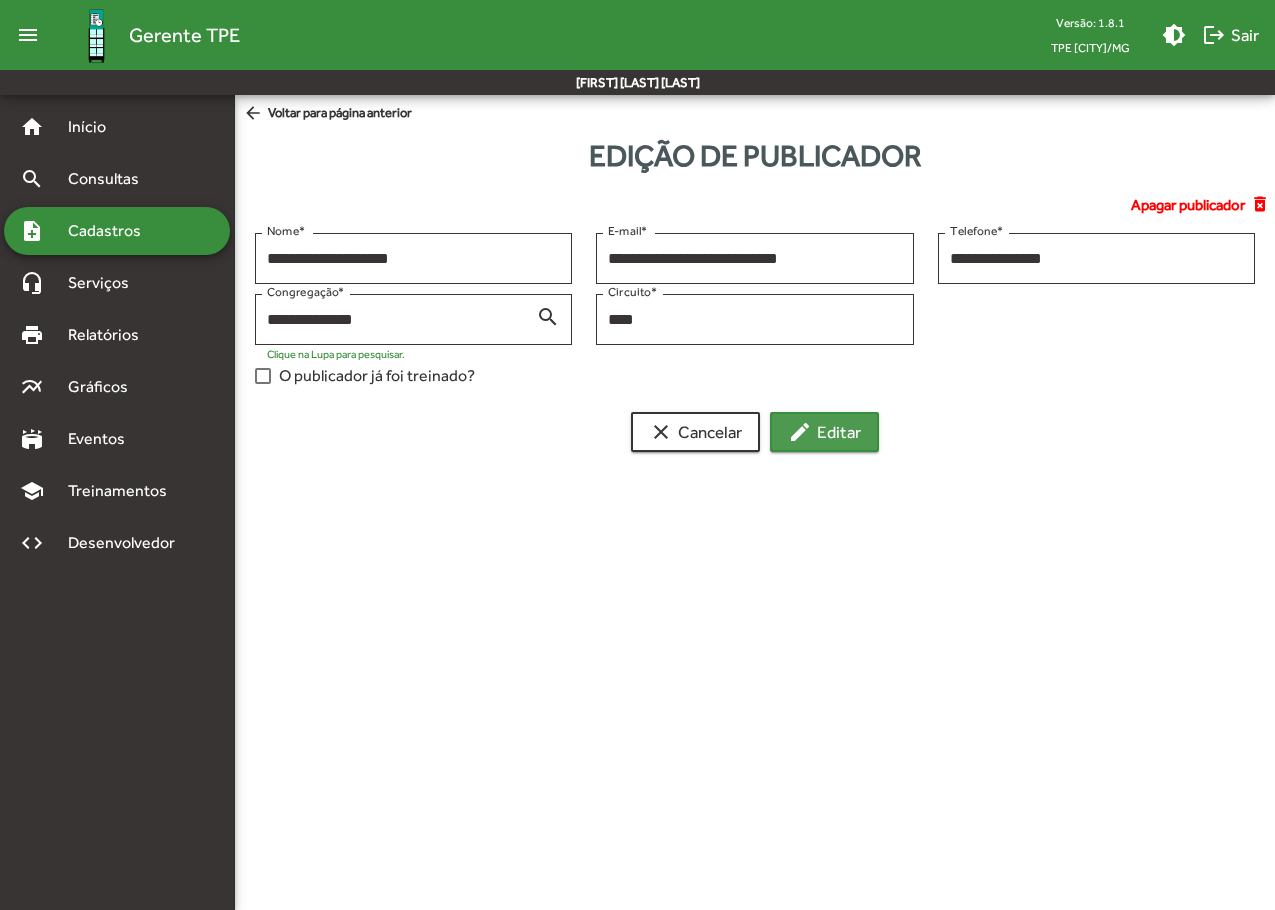 click on "edit  Editar" at bounding box center [824, 432] 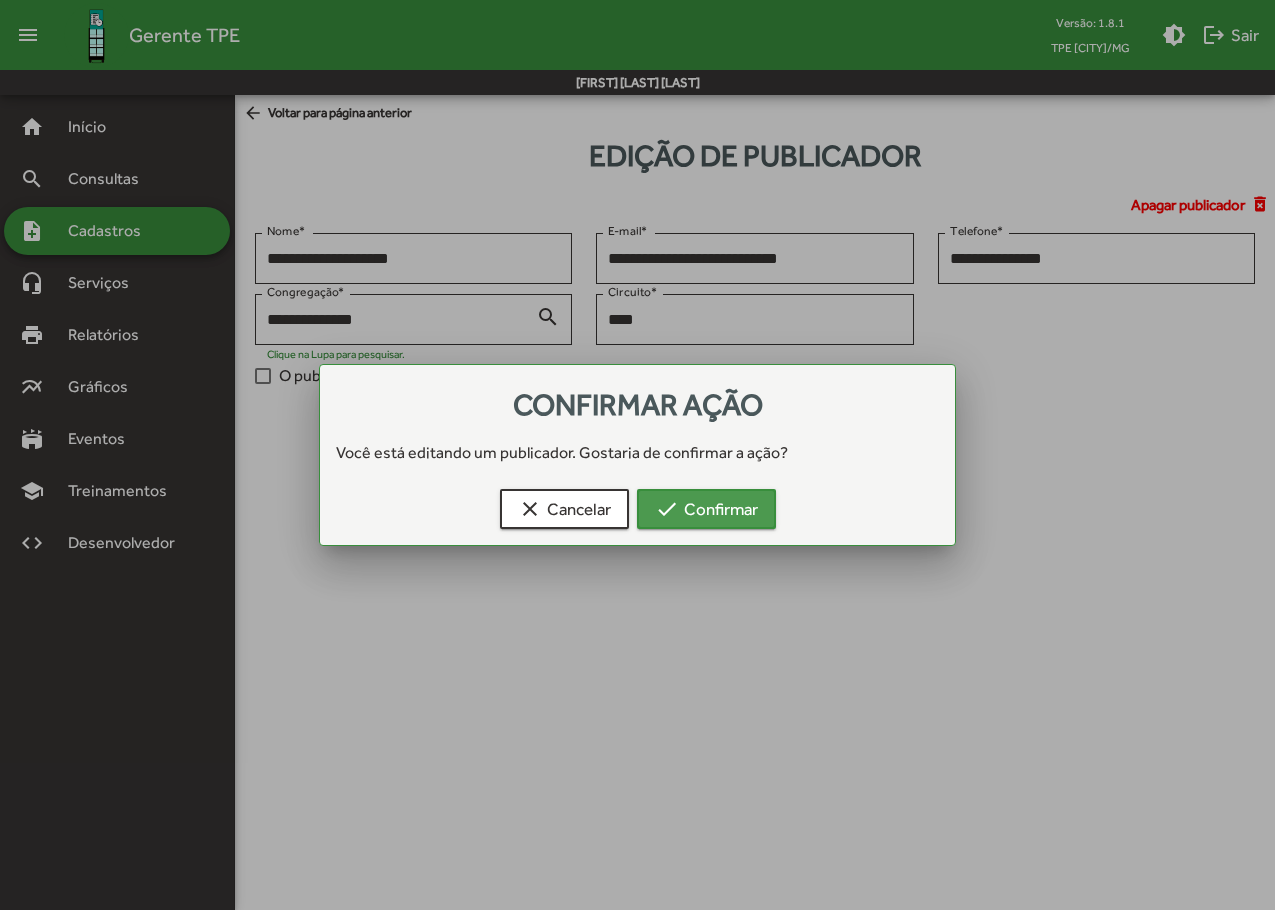 click on "check  Confirmar" at bounding box center [706, 509] 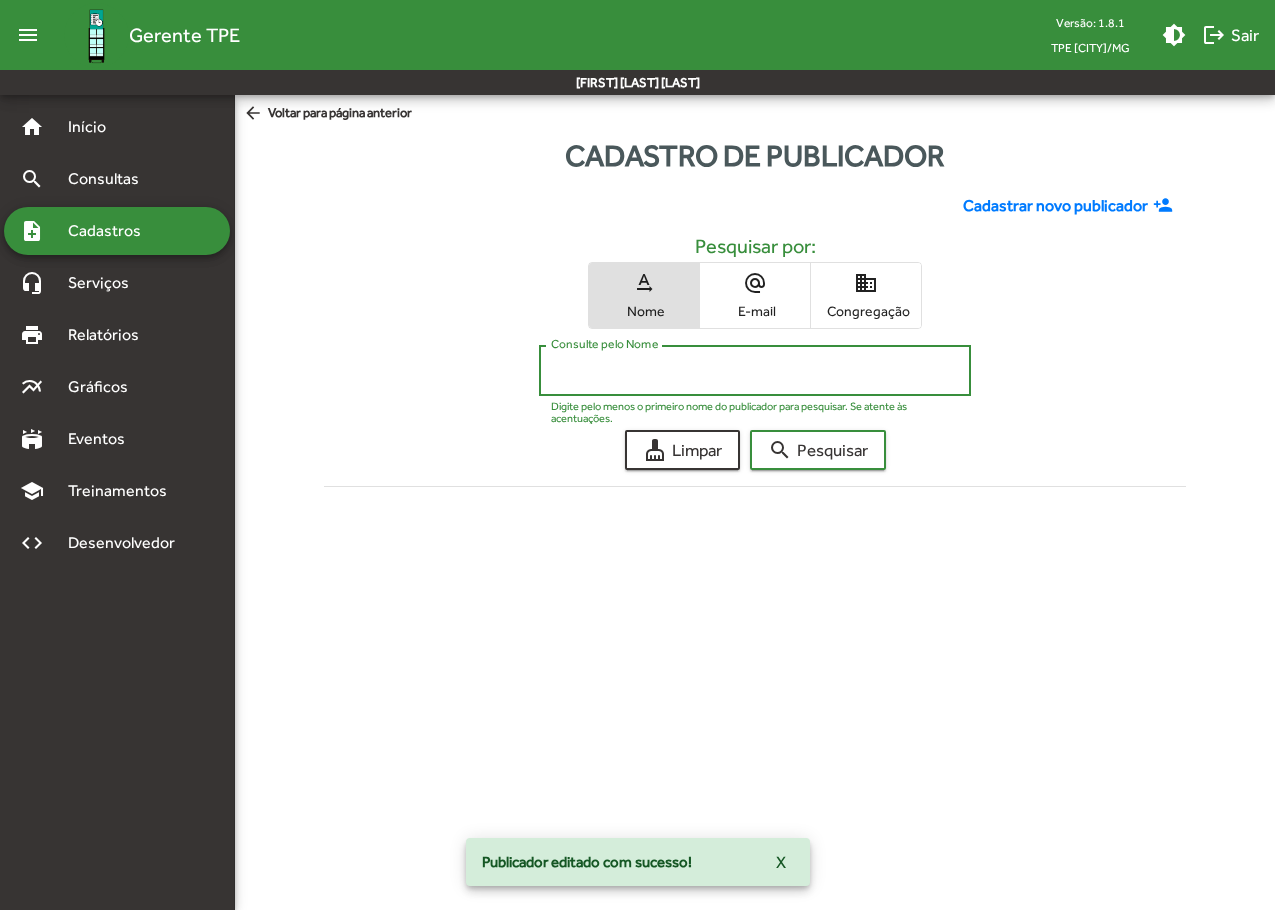 click on "Consulte pelo Nome" at bounding box center [754, 371] 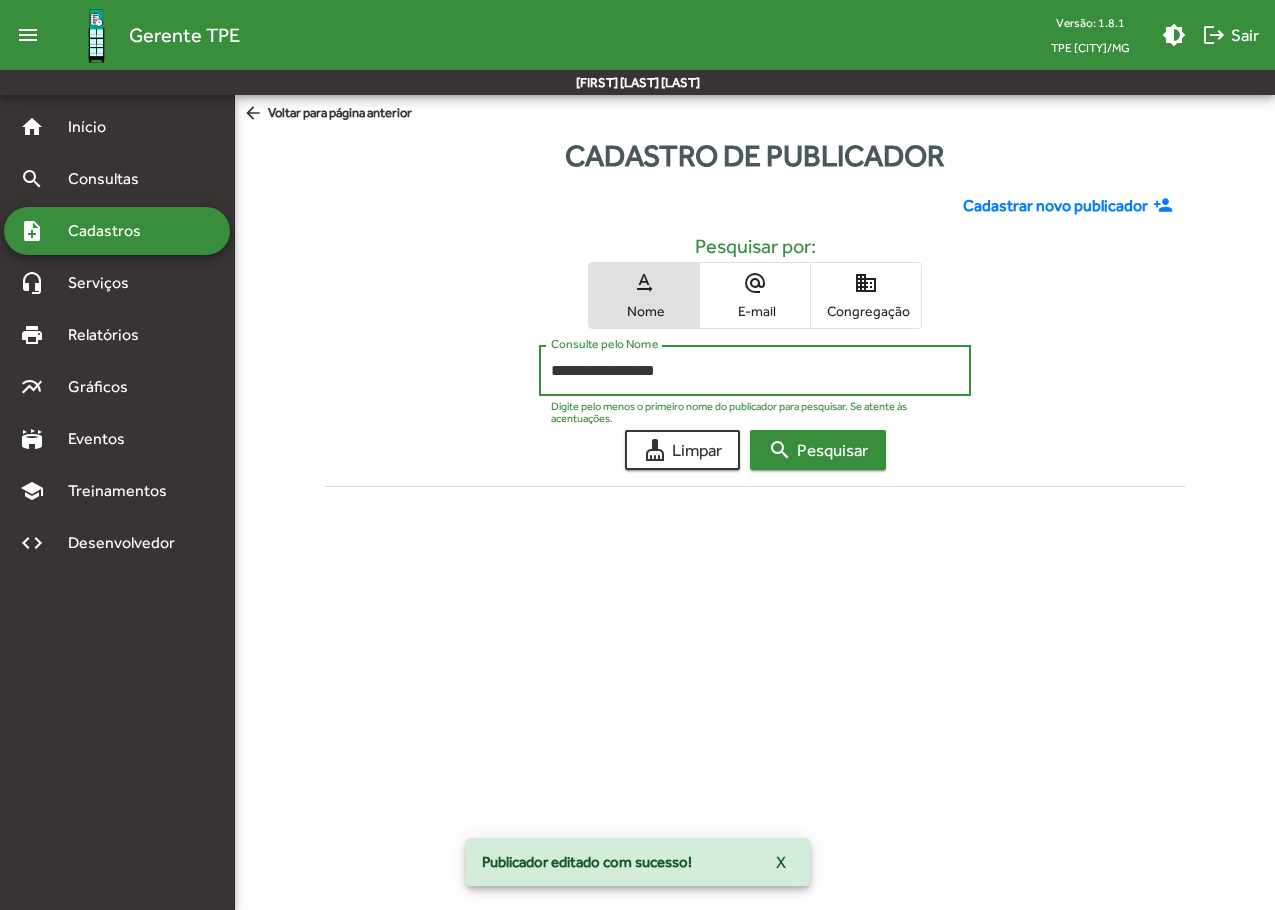 type on "**********" 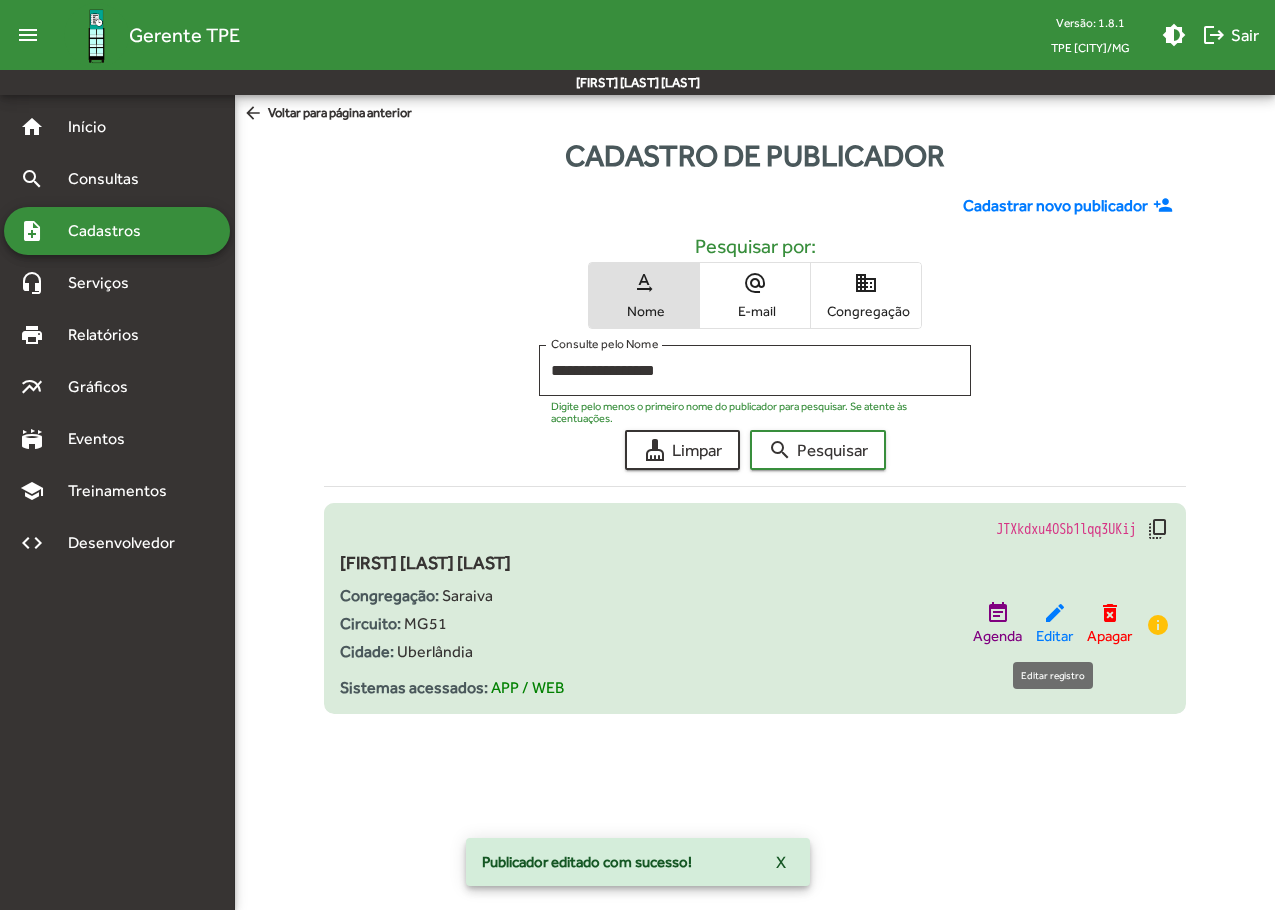 click on "edit" 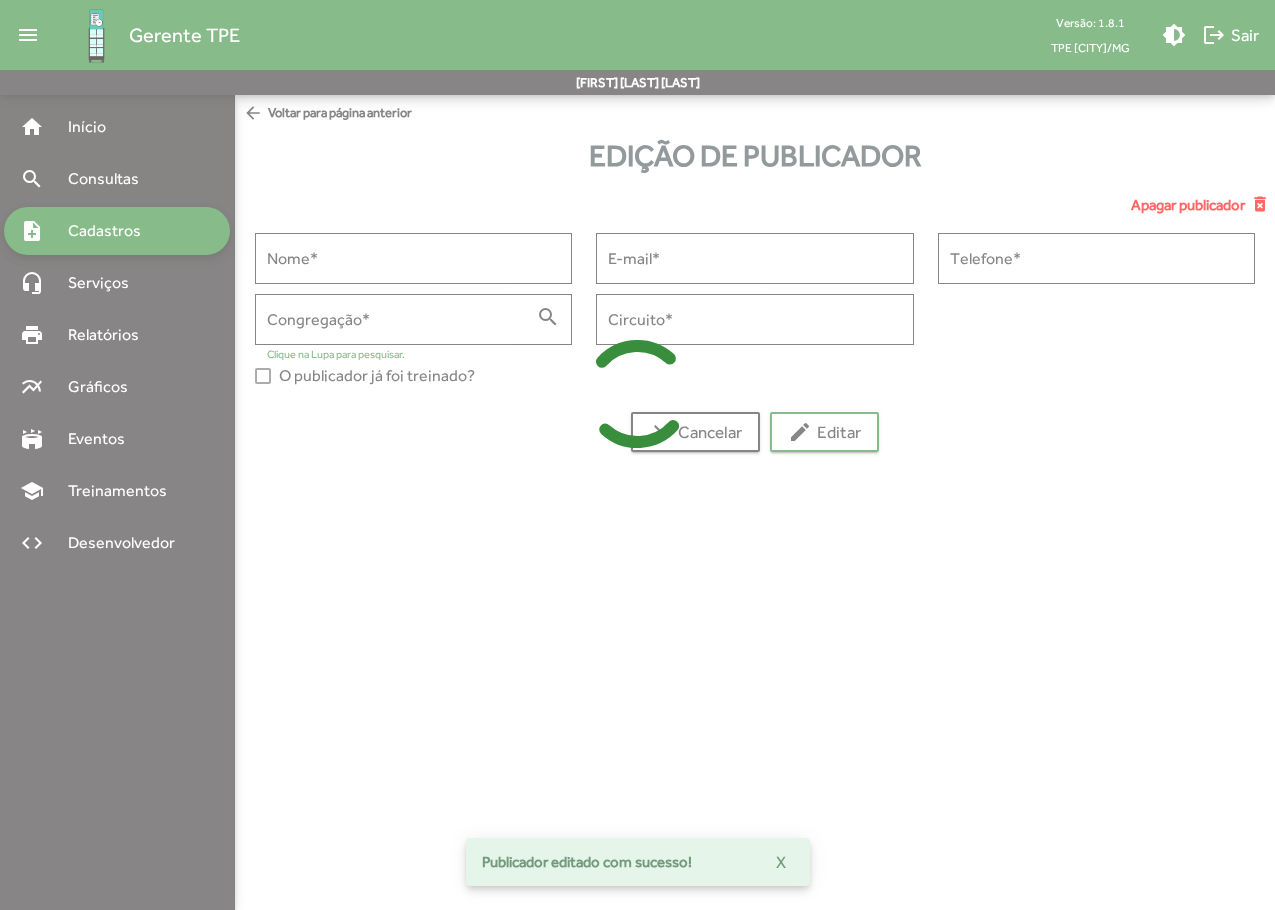 type on "**********" 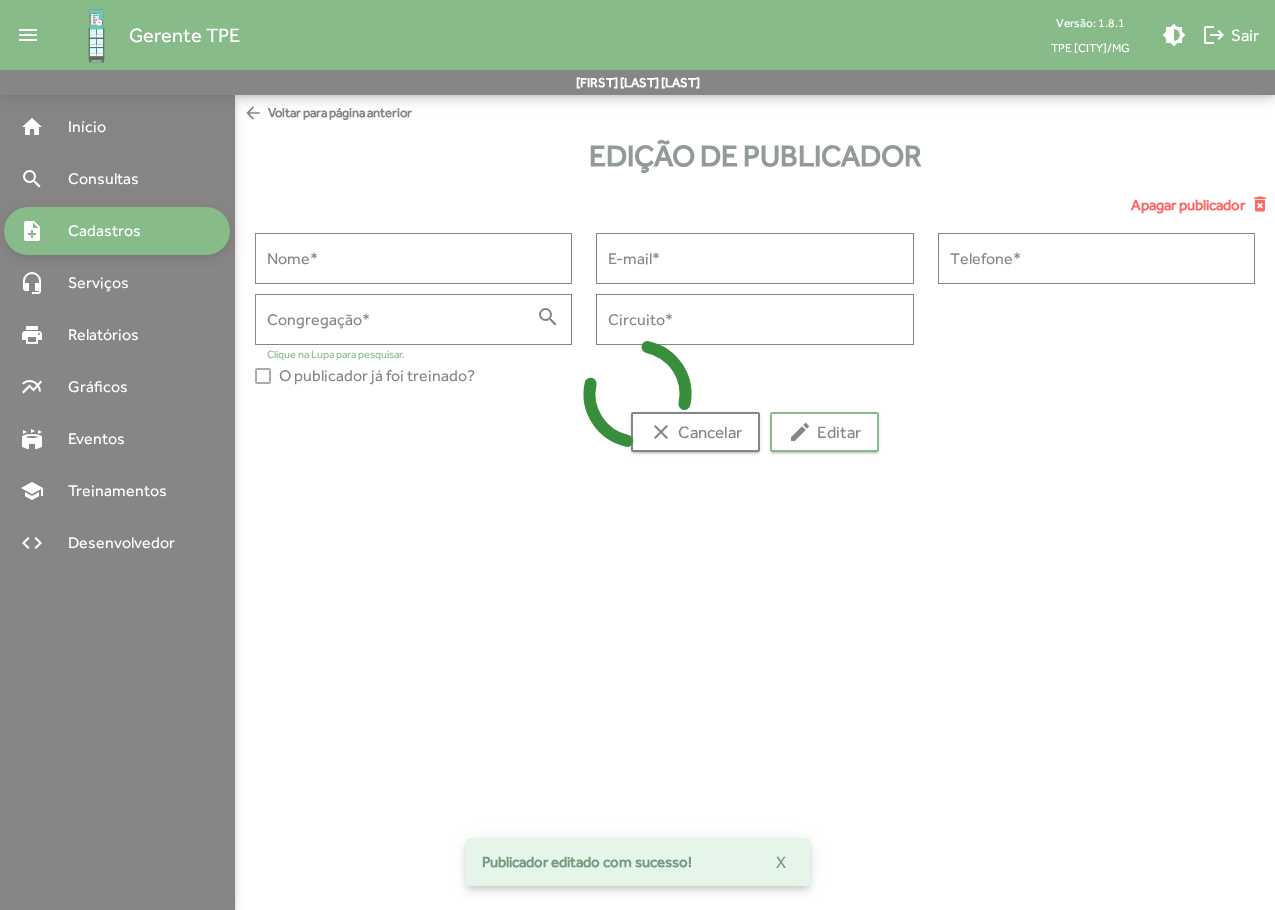 type on "**********" 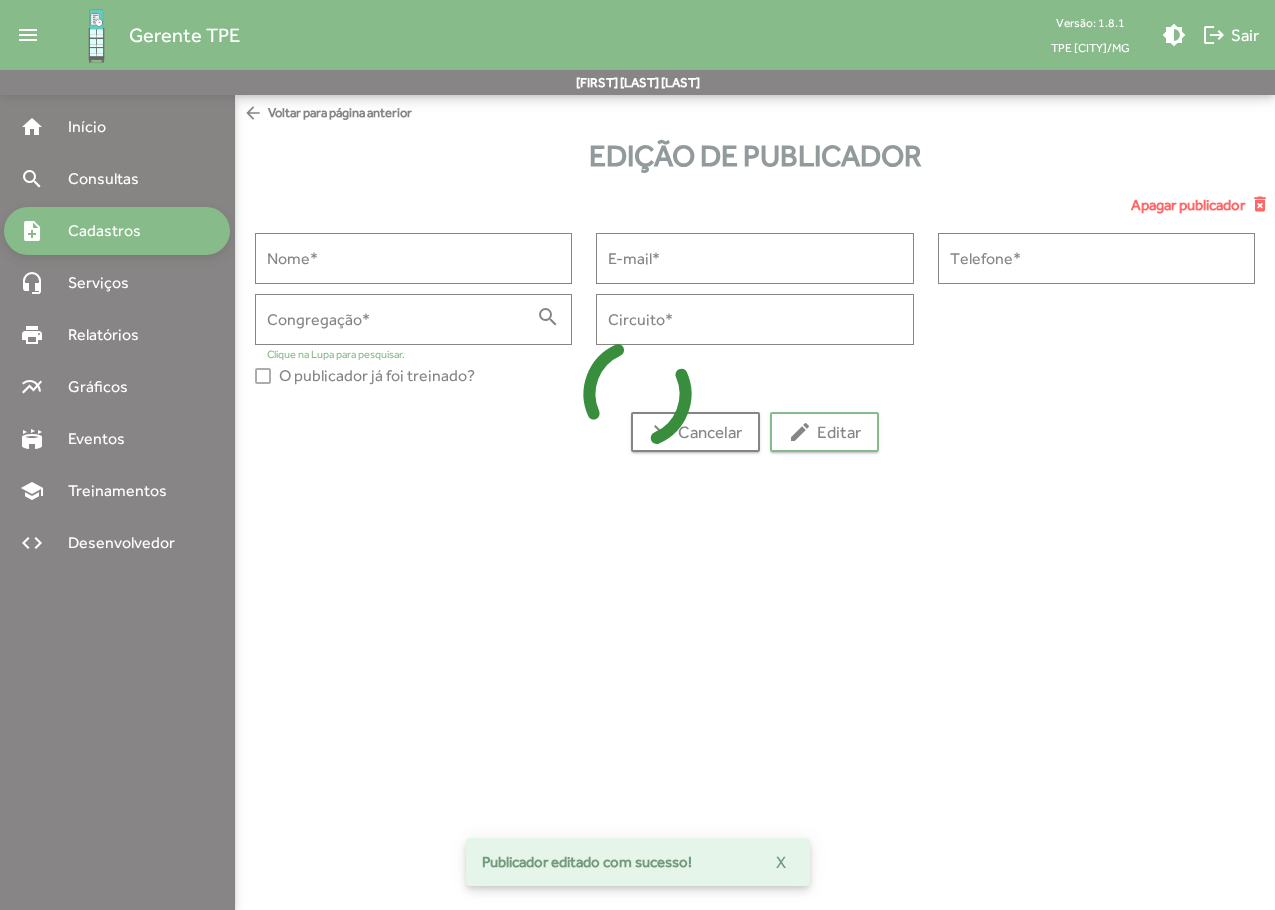 type on "**********" 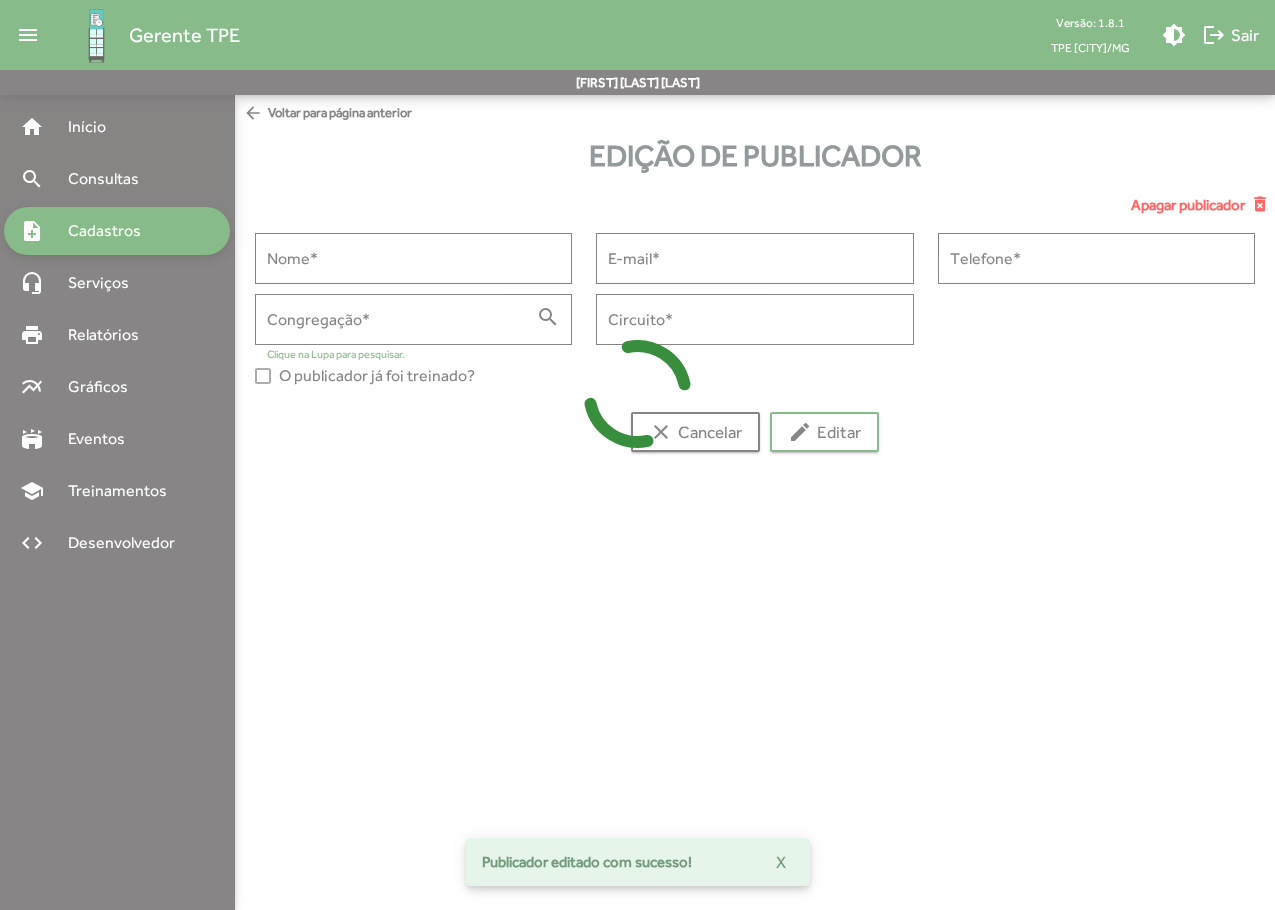 type on "**********" 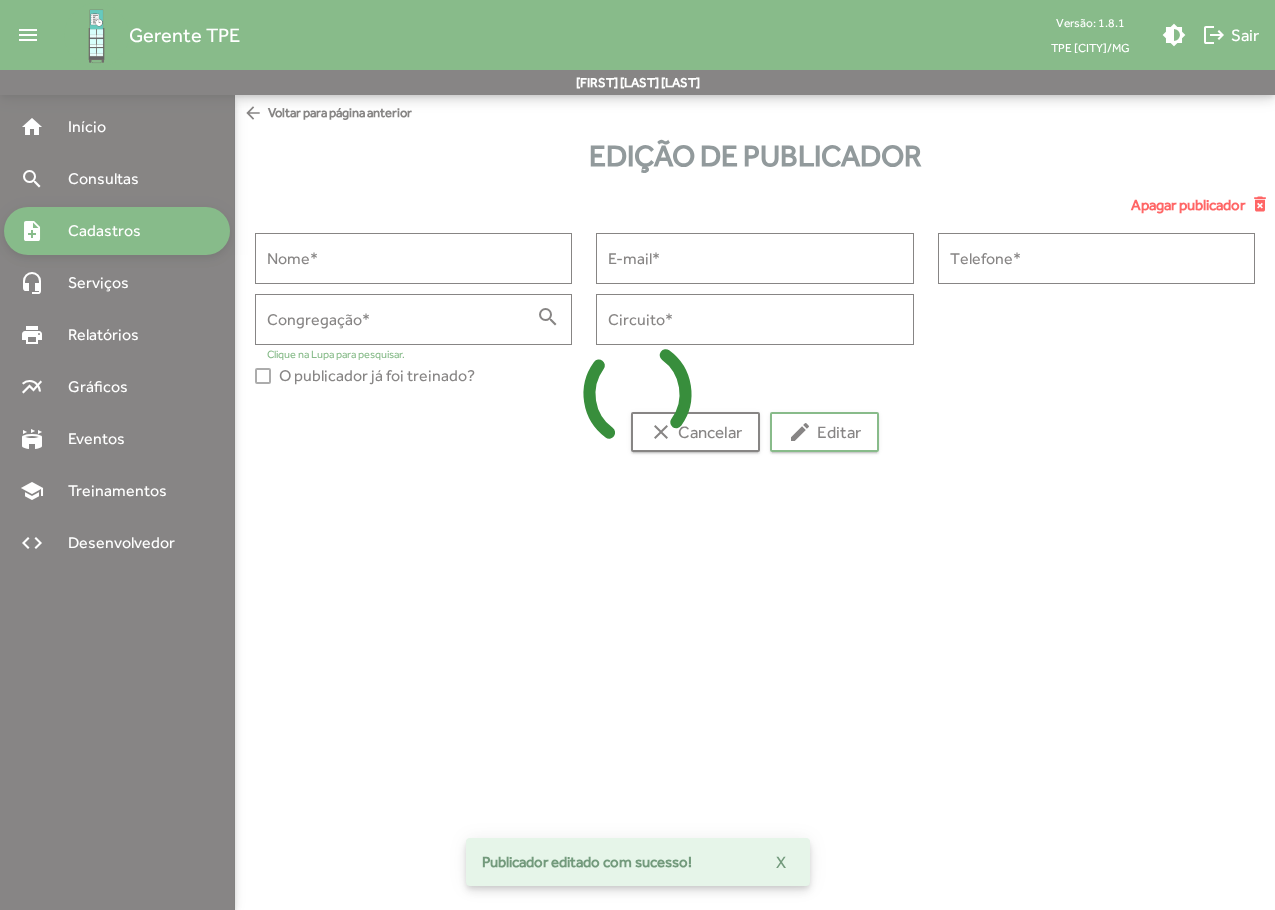 type on "****" 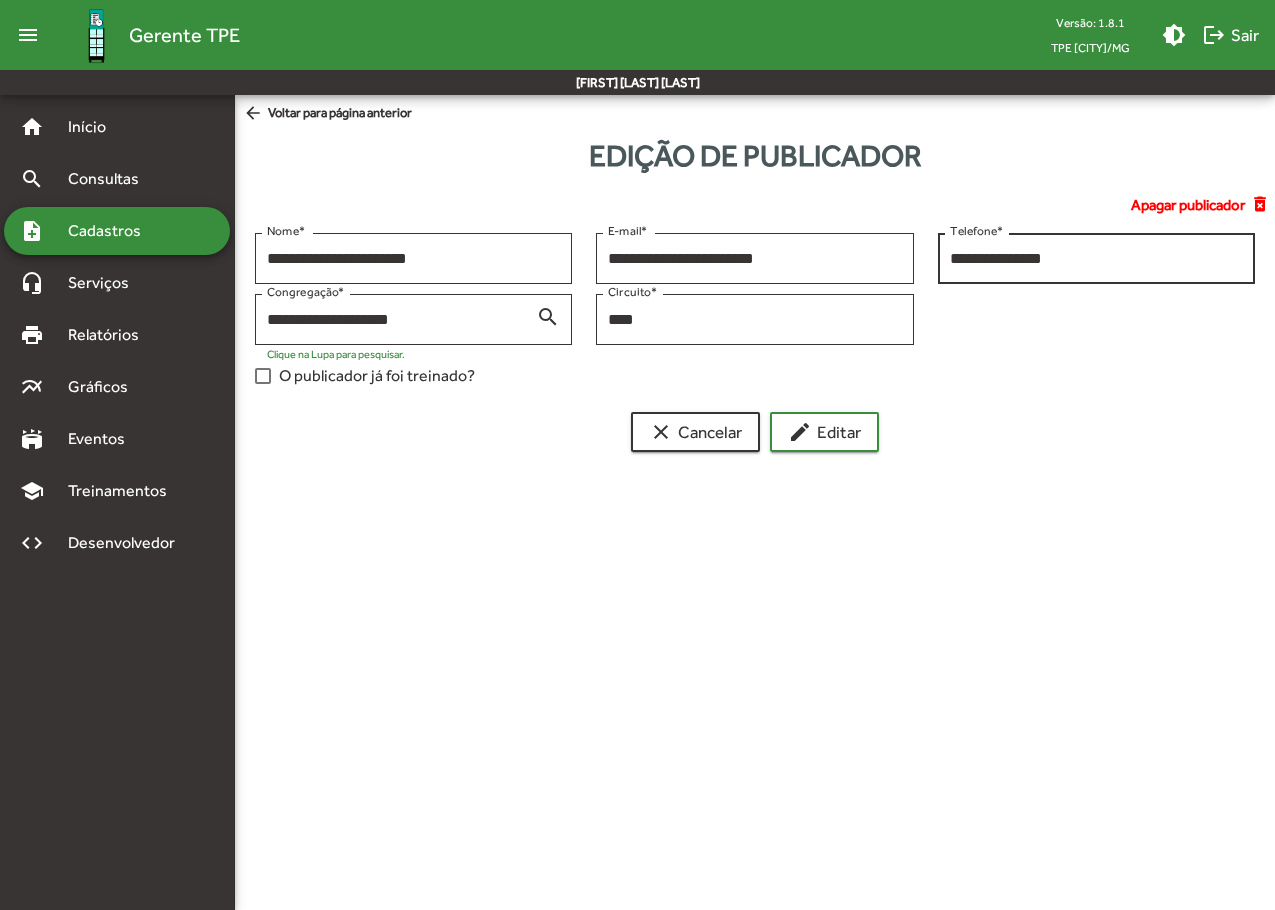 click on "**********" at bounding box center [1096, 256] 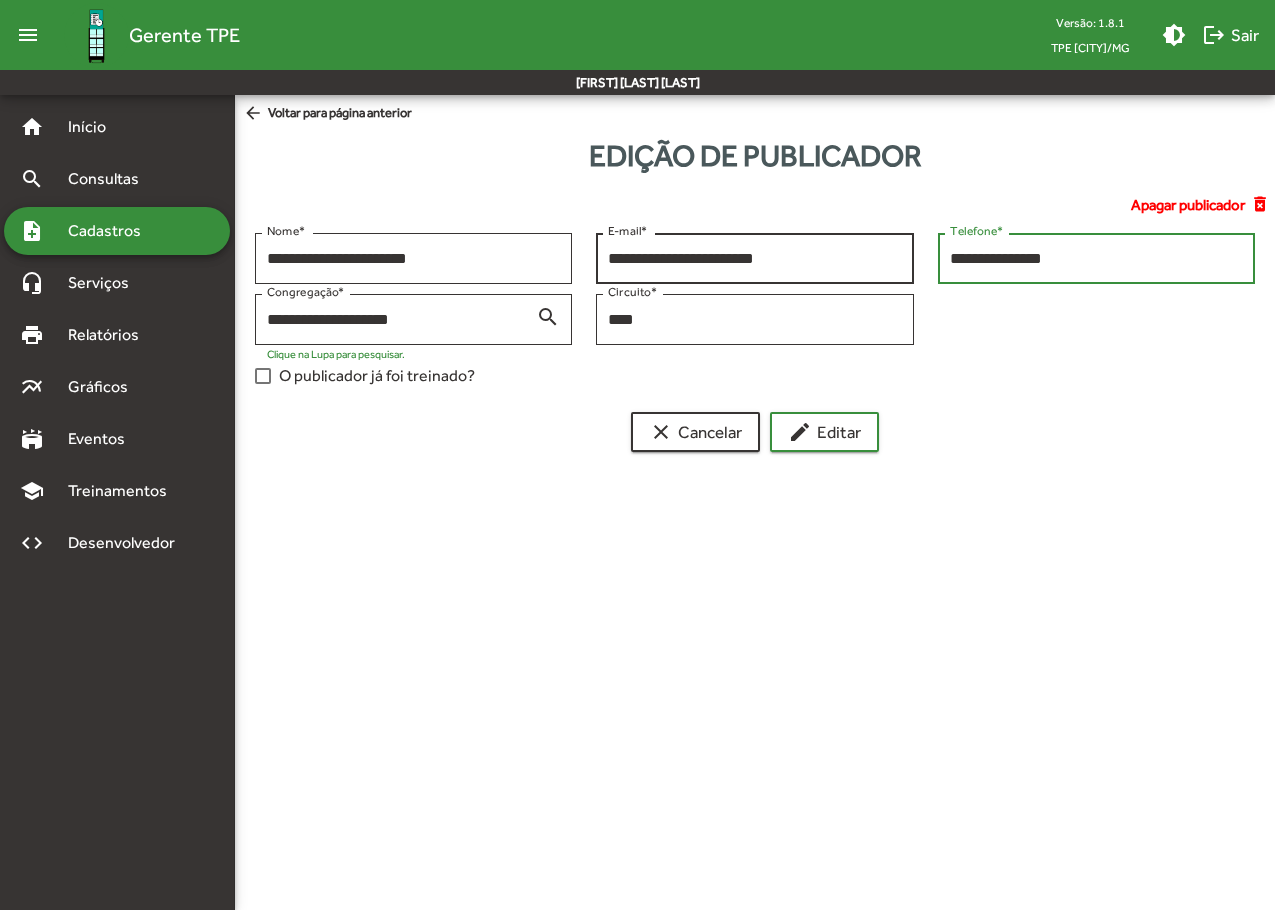 drag, startPoint x: 1095, startPoint y: 267, endPoint x: 837, endPoint y: 239, distance: 259.51492 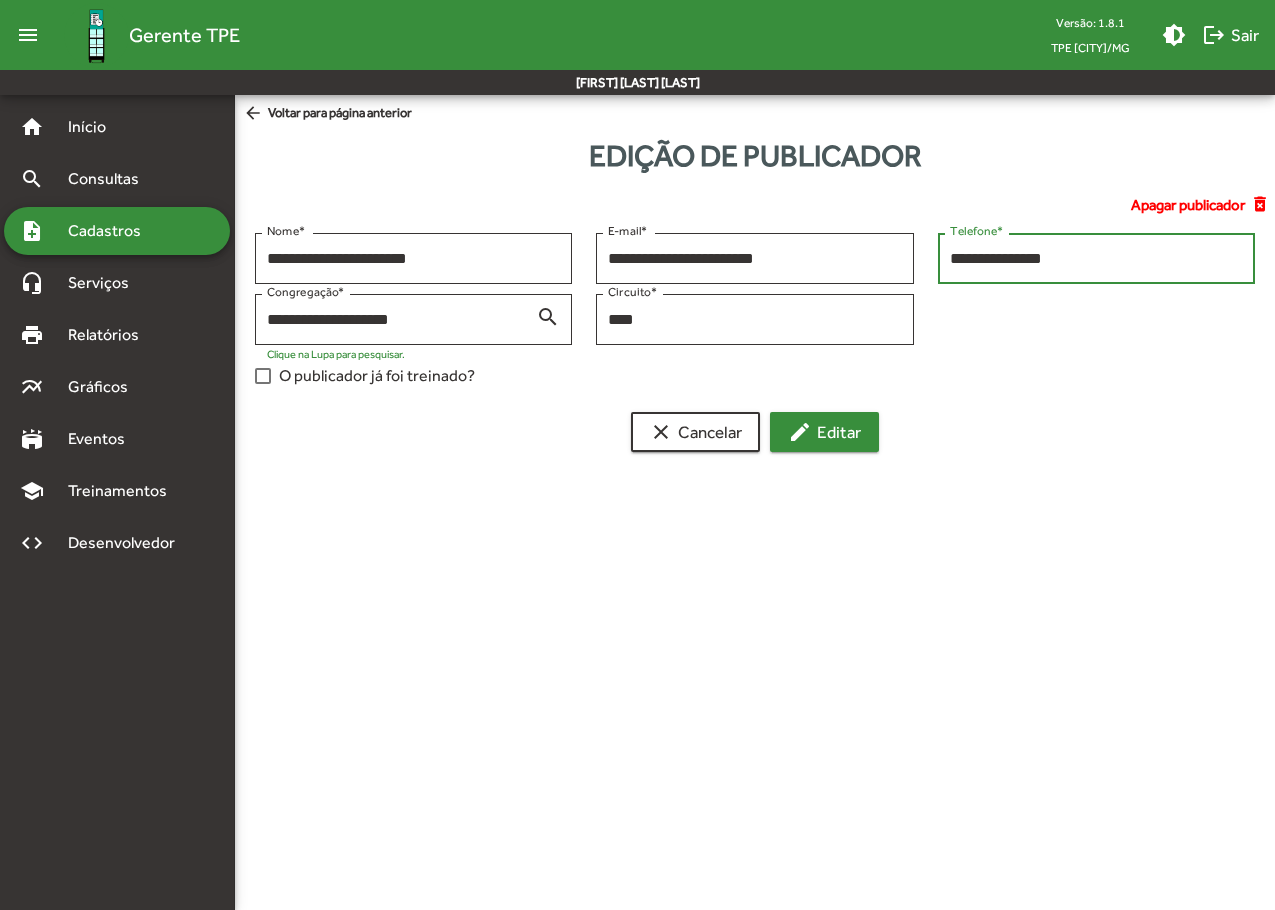 click on "edit" at bounding box center [800, 432] 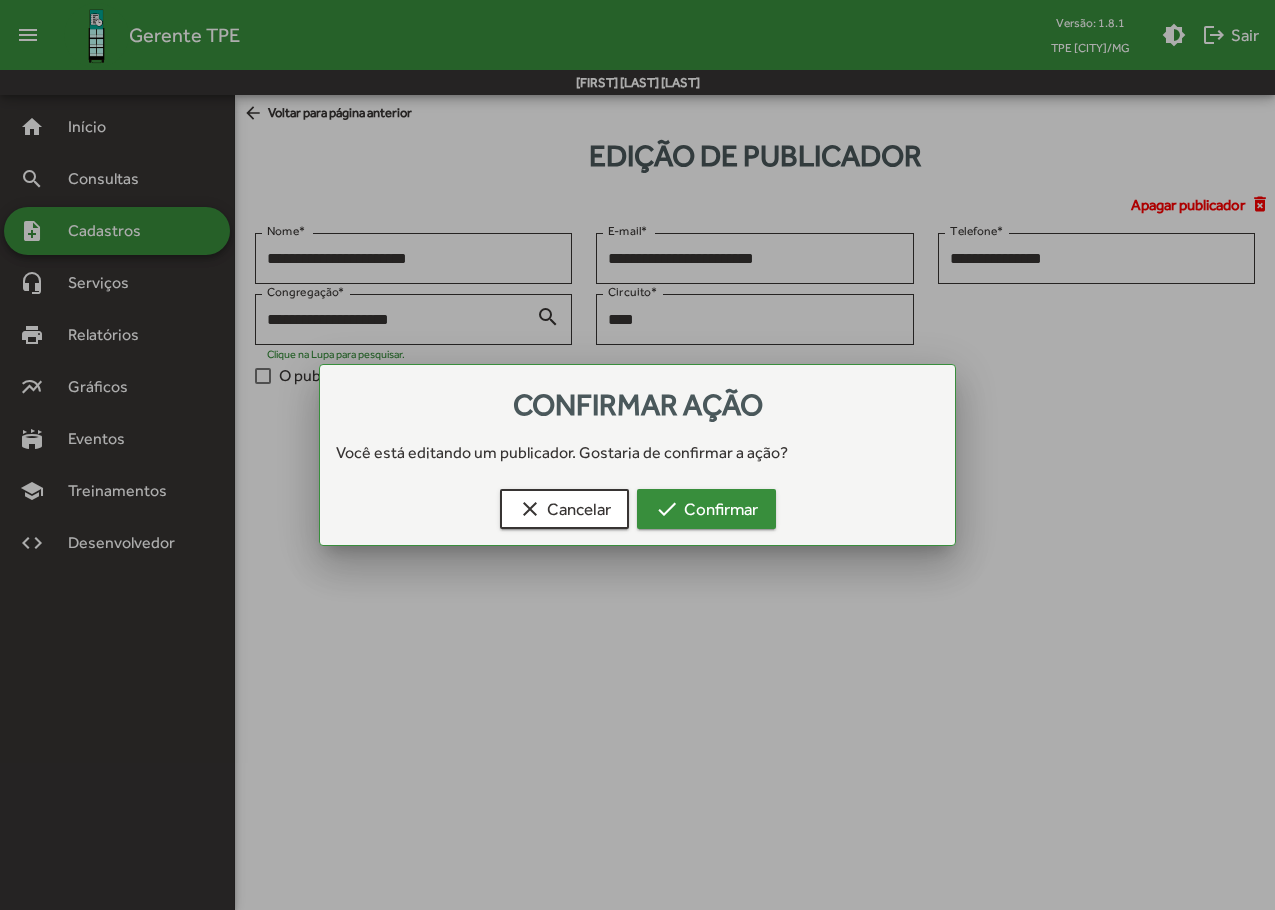 click on "check  Confirmar" at bounding box center (706, 509) 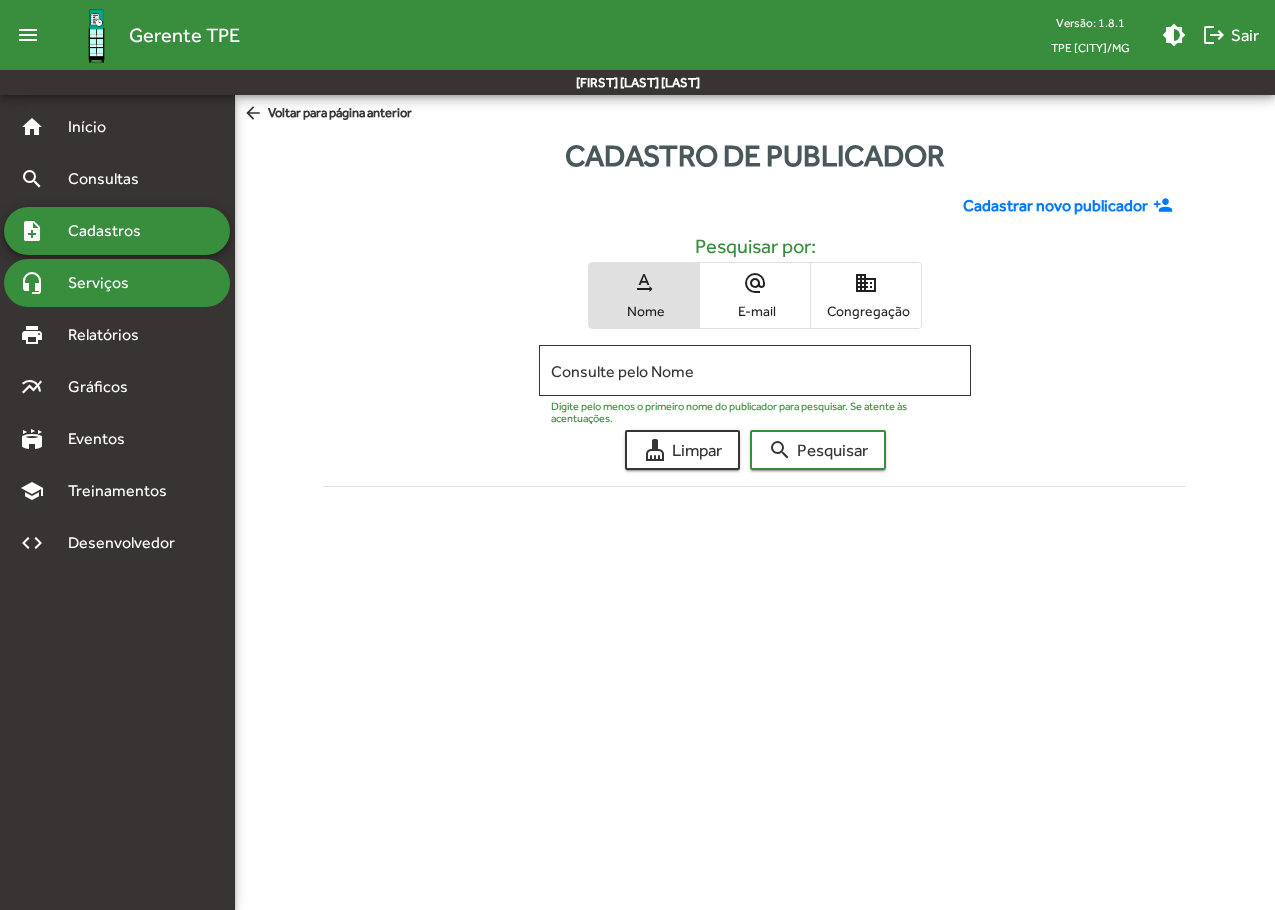 click on "Serviços" at bounding box center (106, 283) 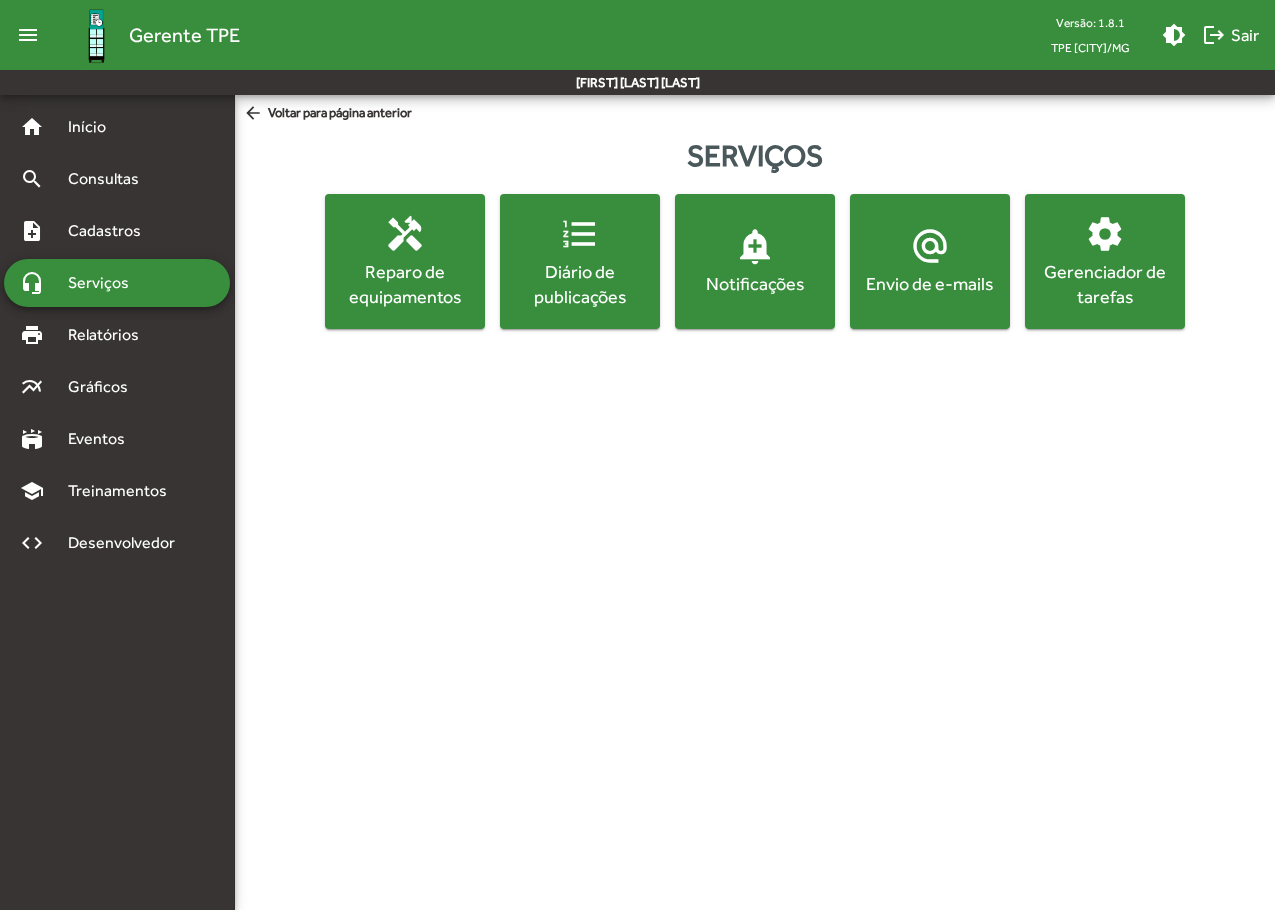 click on "alternate_email" 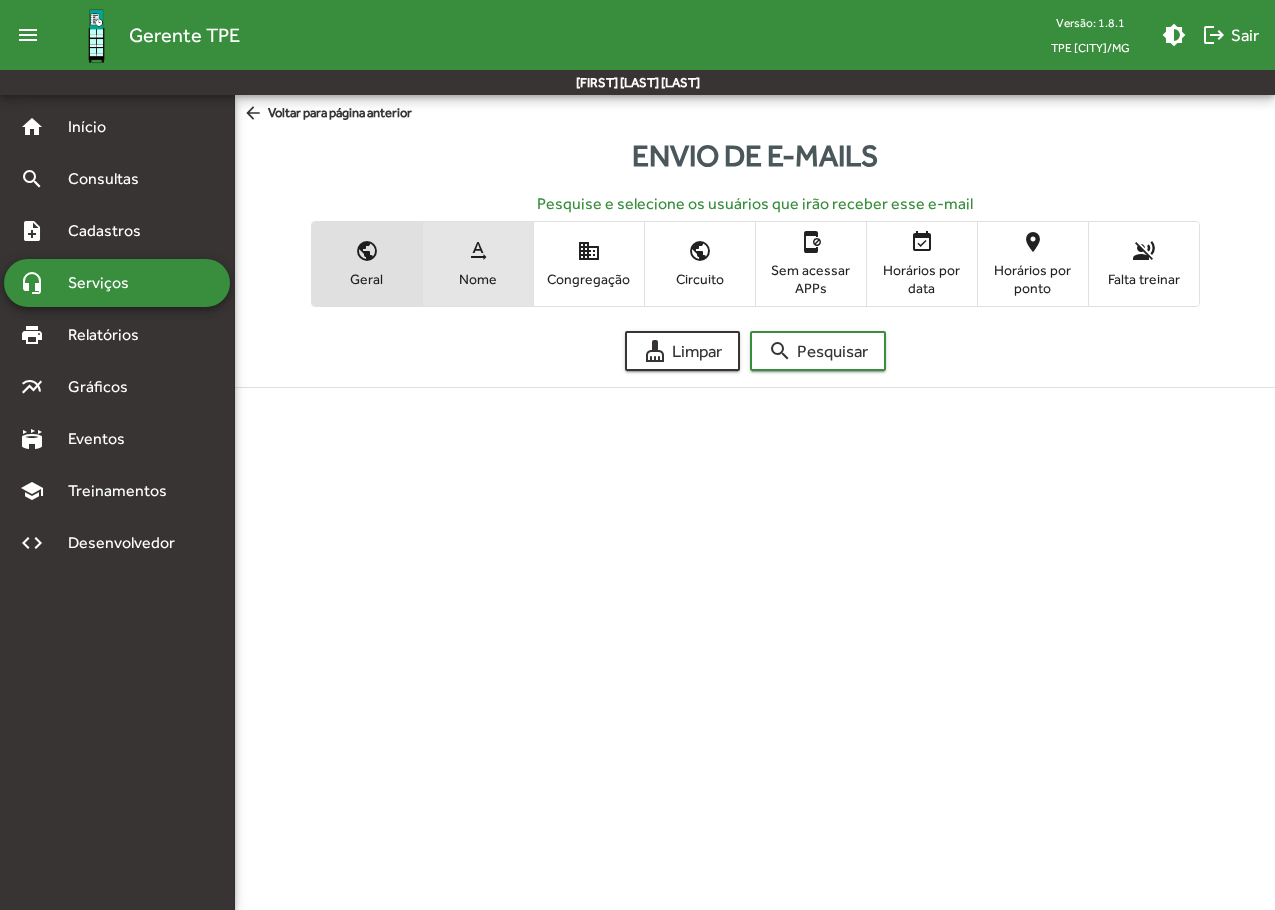 click on "text_rotation_none Nome" at bounding box center (478, 263) 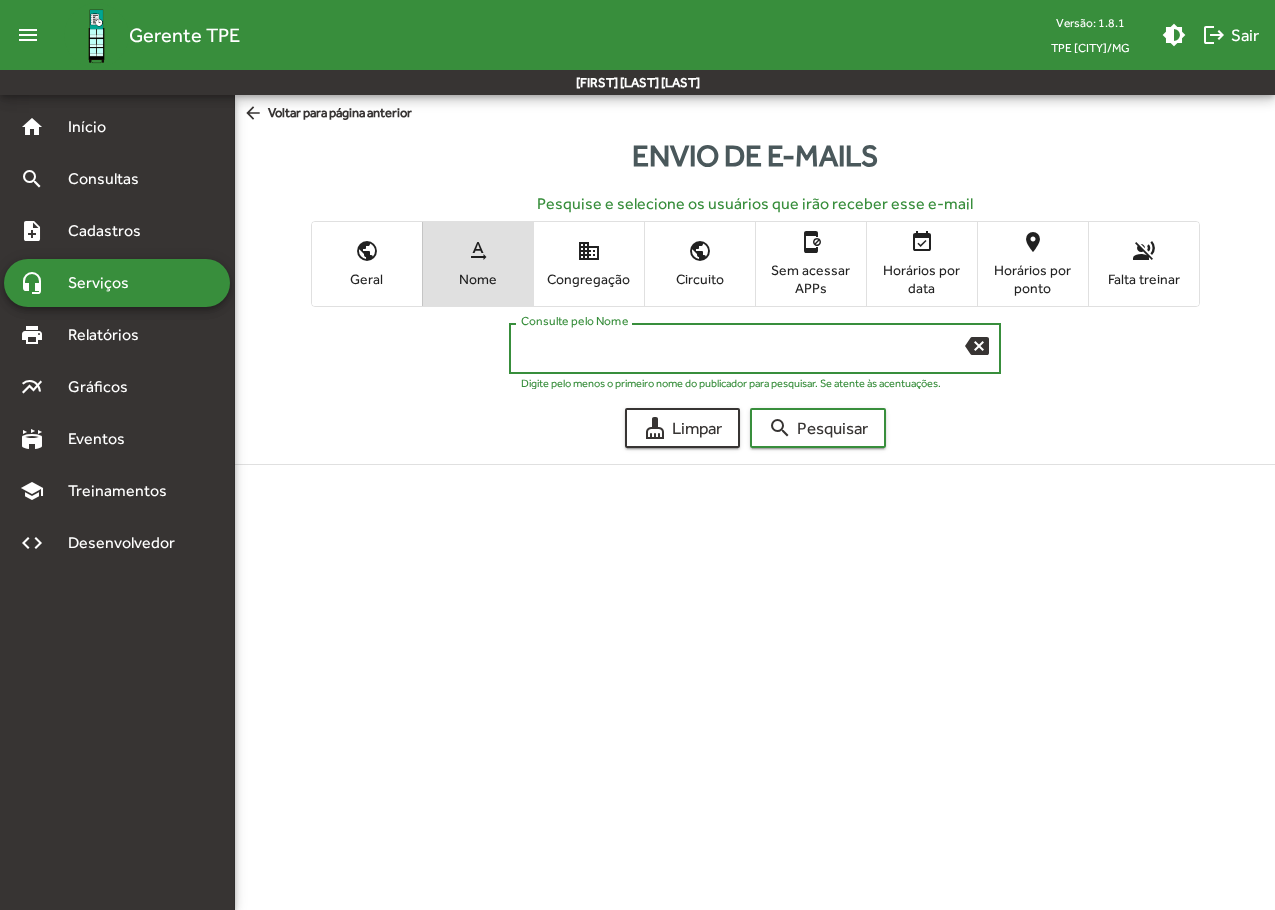 paste on "**********" 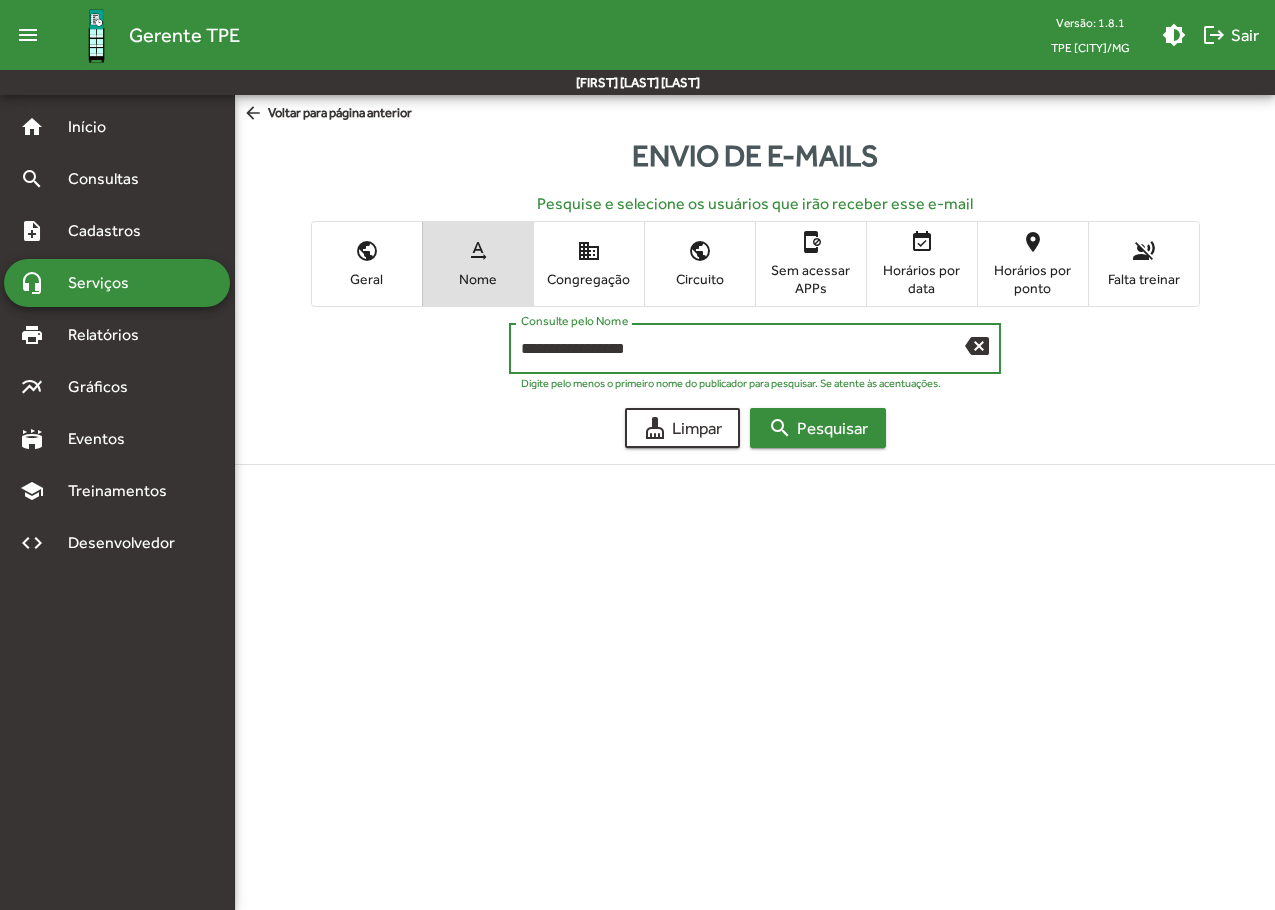 type on "**********" 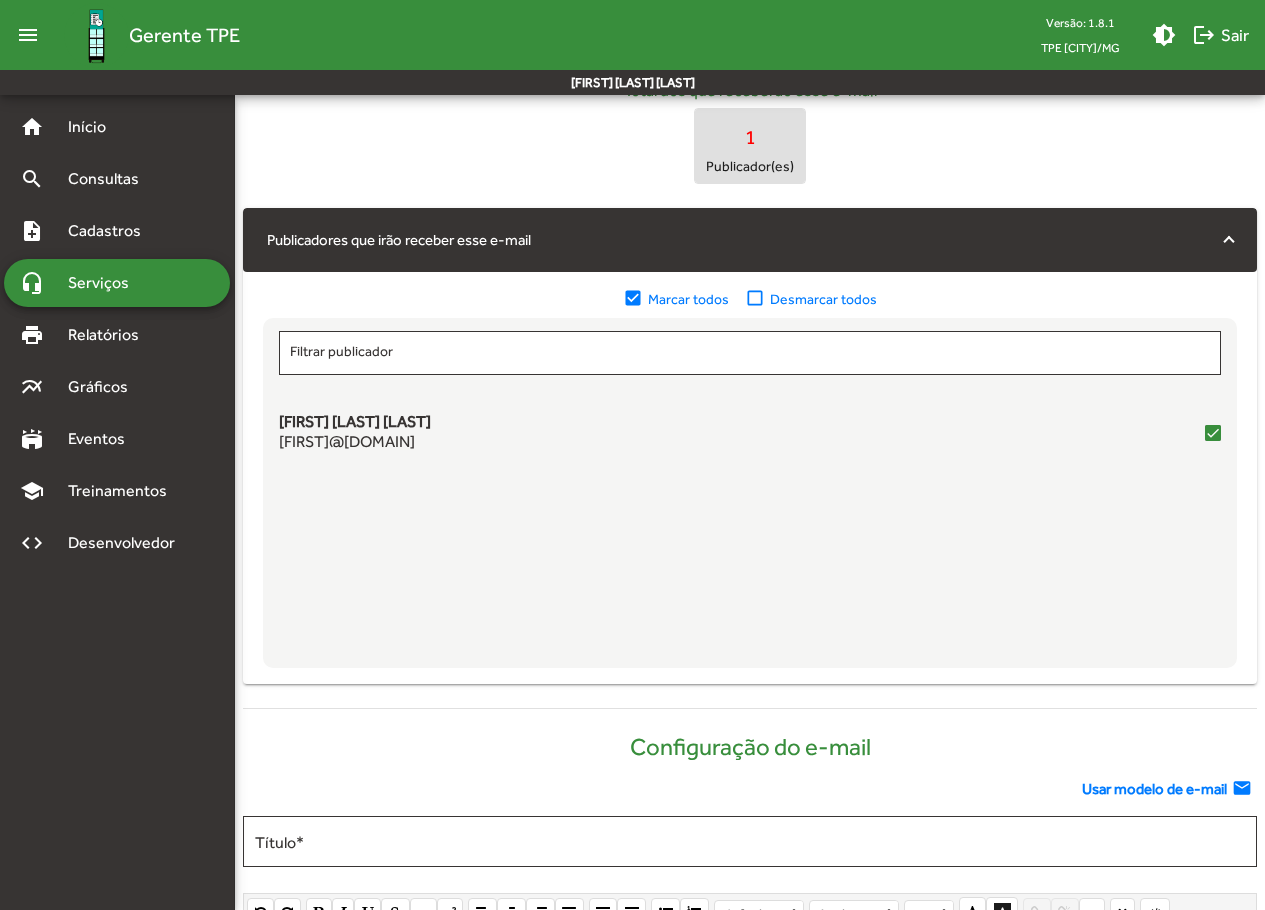 scroll, scrollTop: 500, scrollLeft: 0, axis: vertical 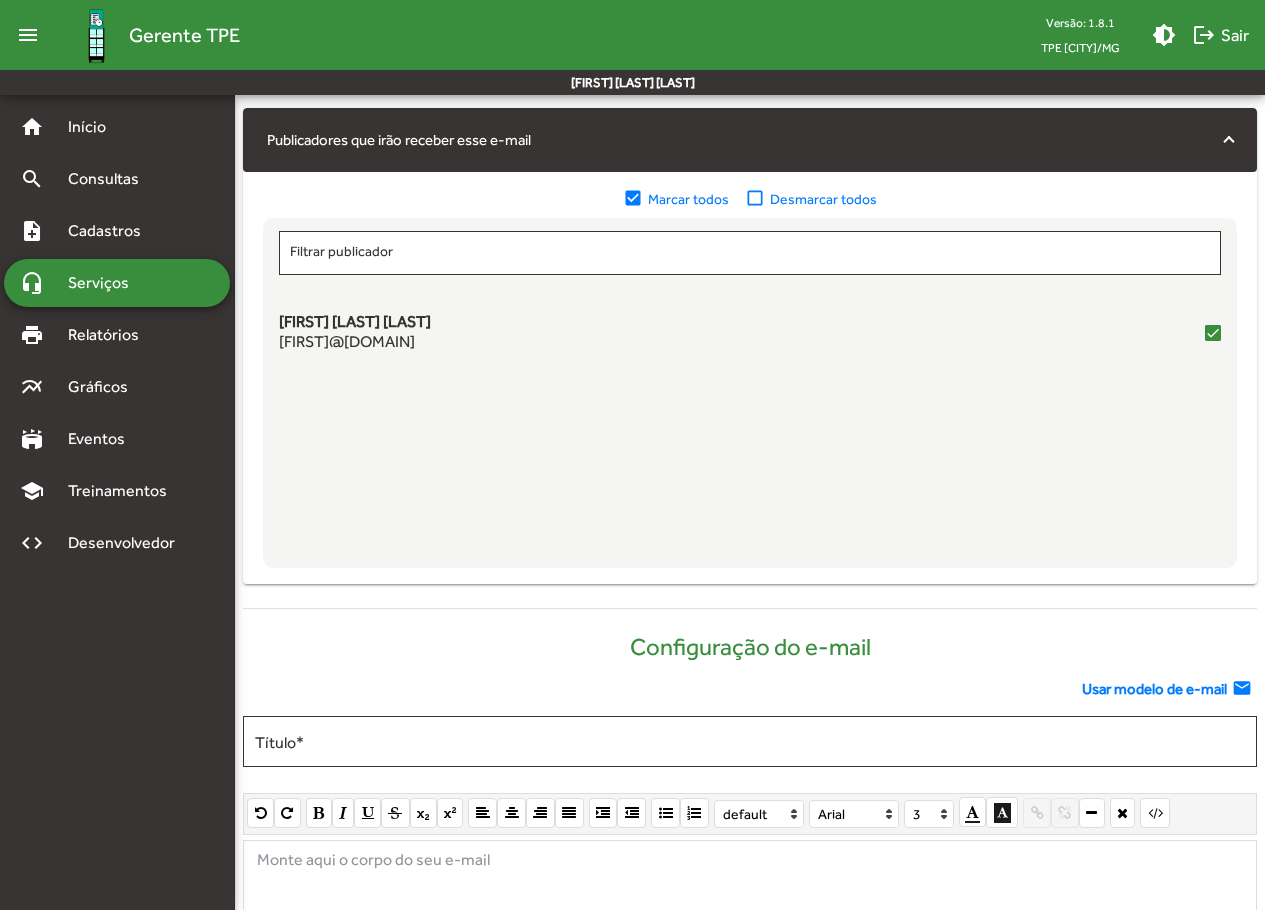 click on "Usar modelo de e-mail" 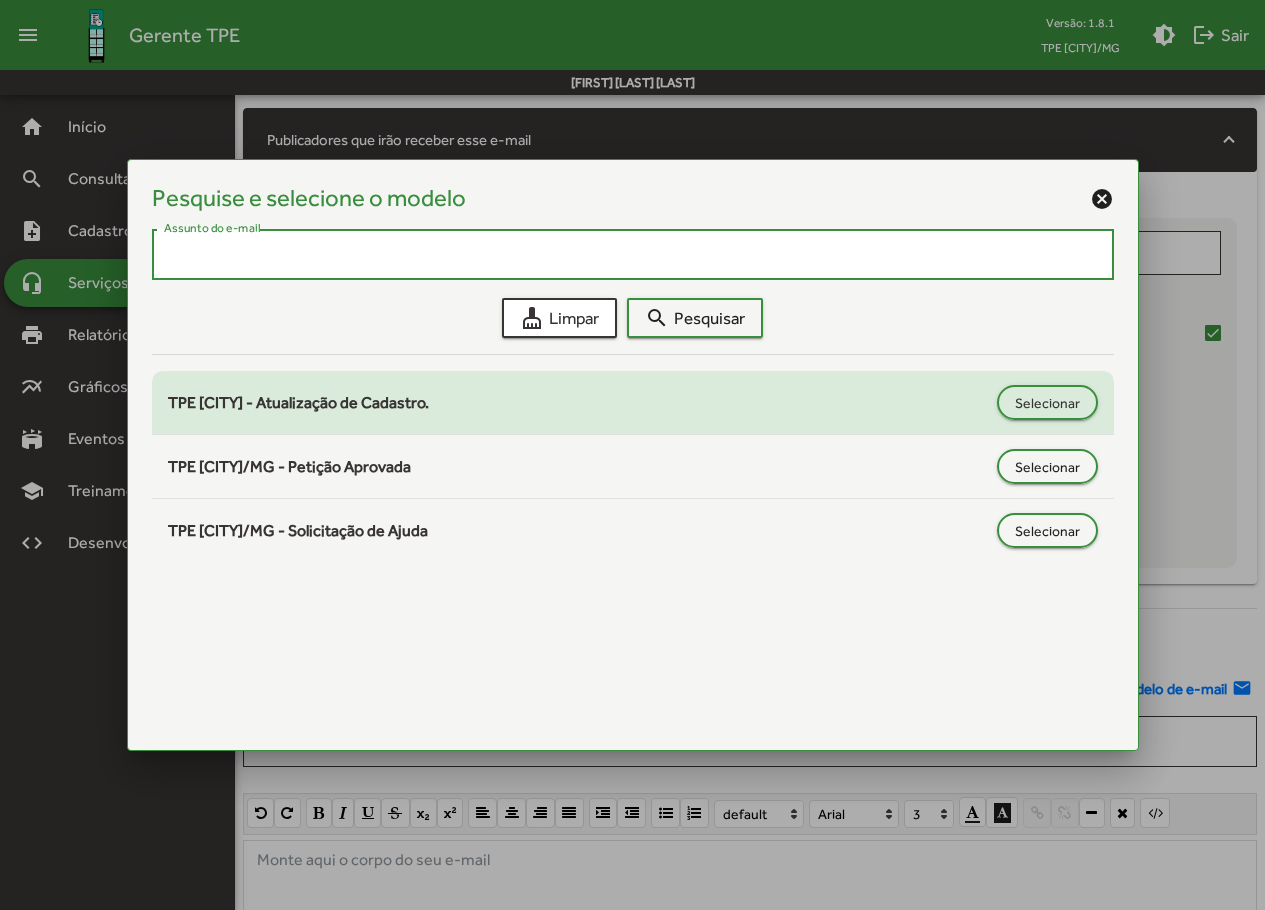 click on "TPE [CITY] - Atualização de Cadastro." 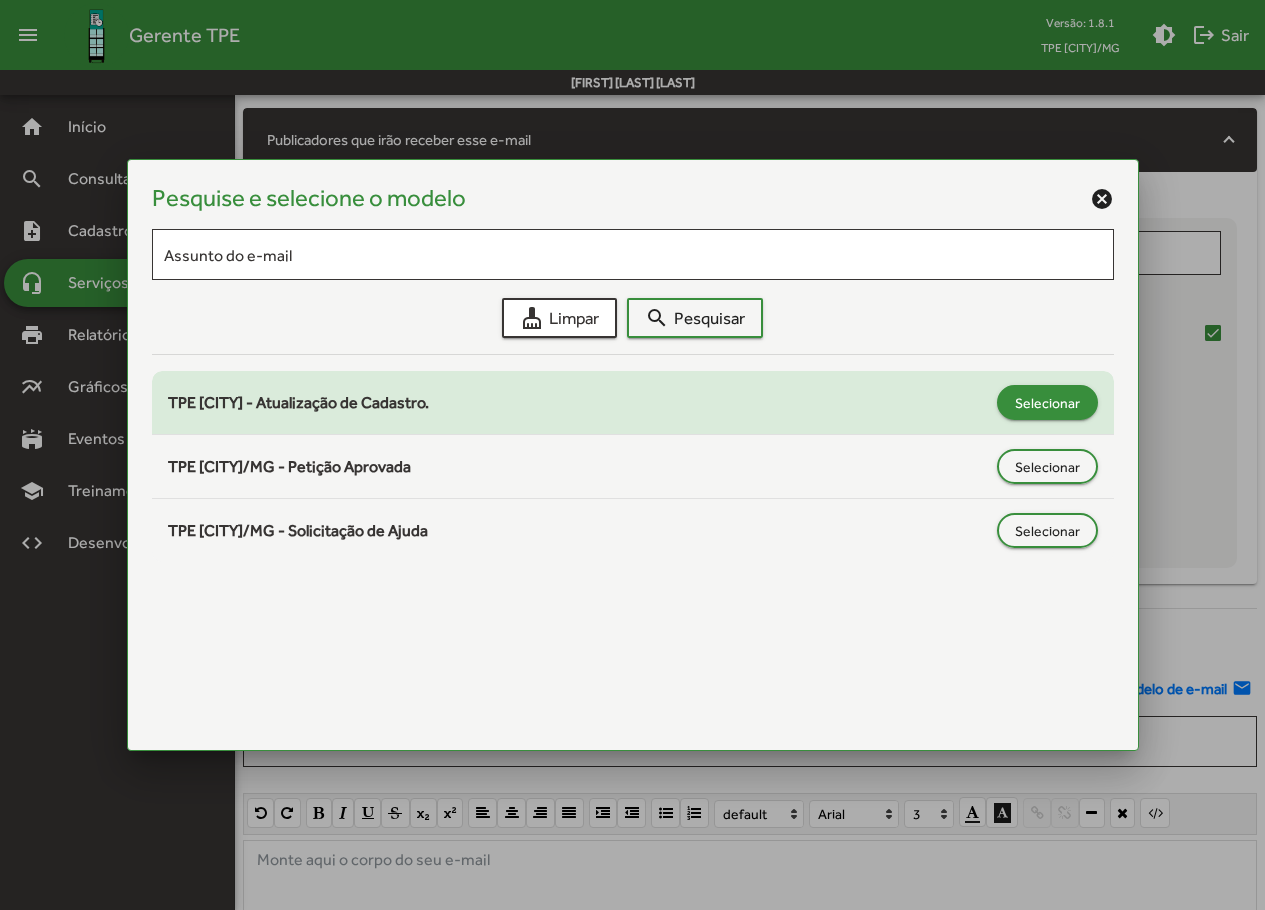 click on "Selecionar" 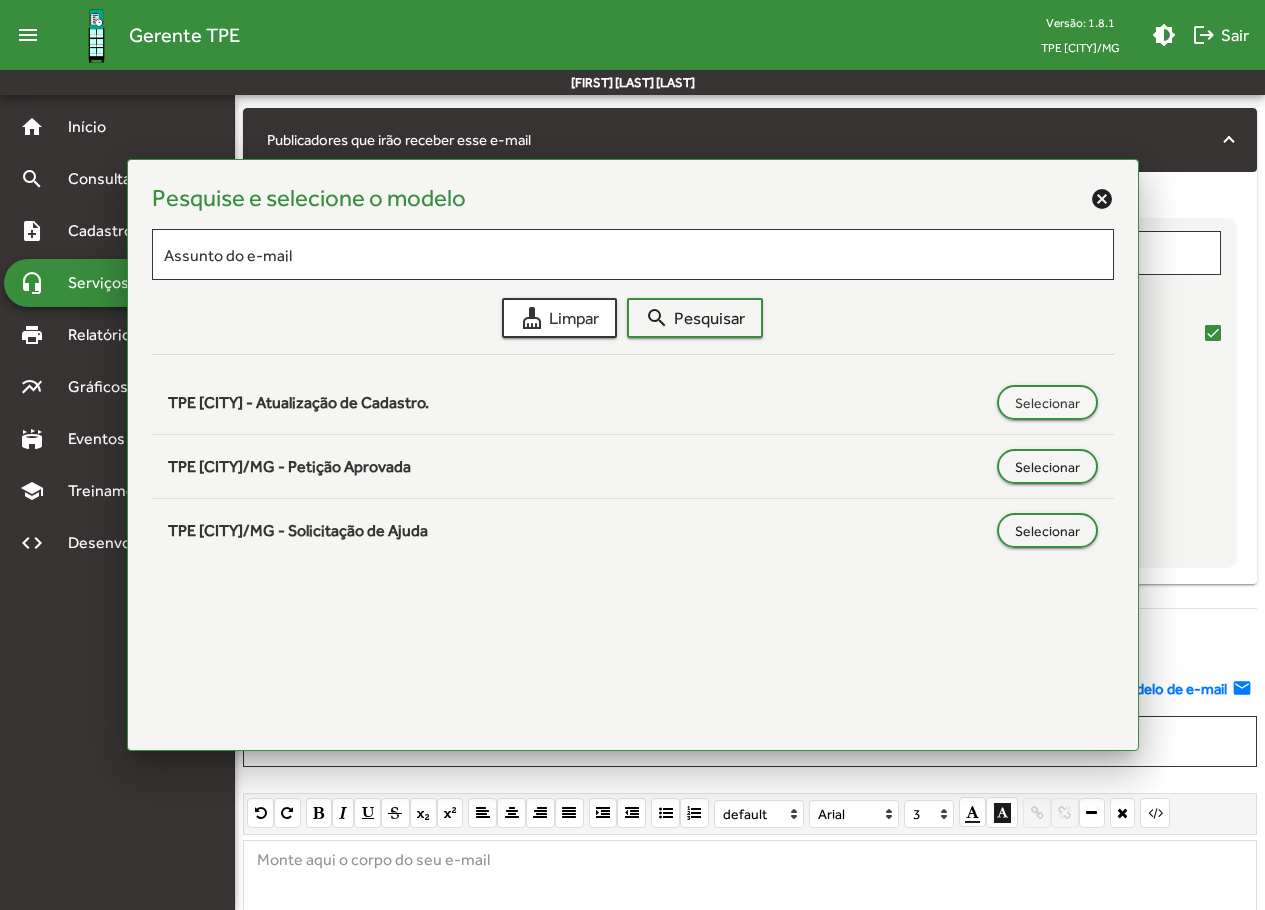 type on "**********" 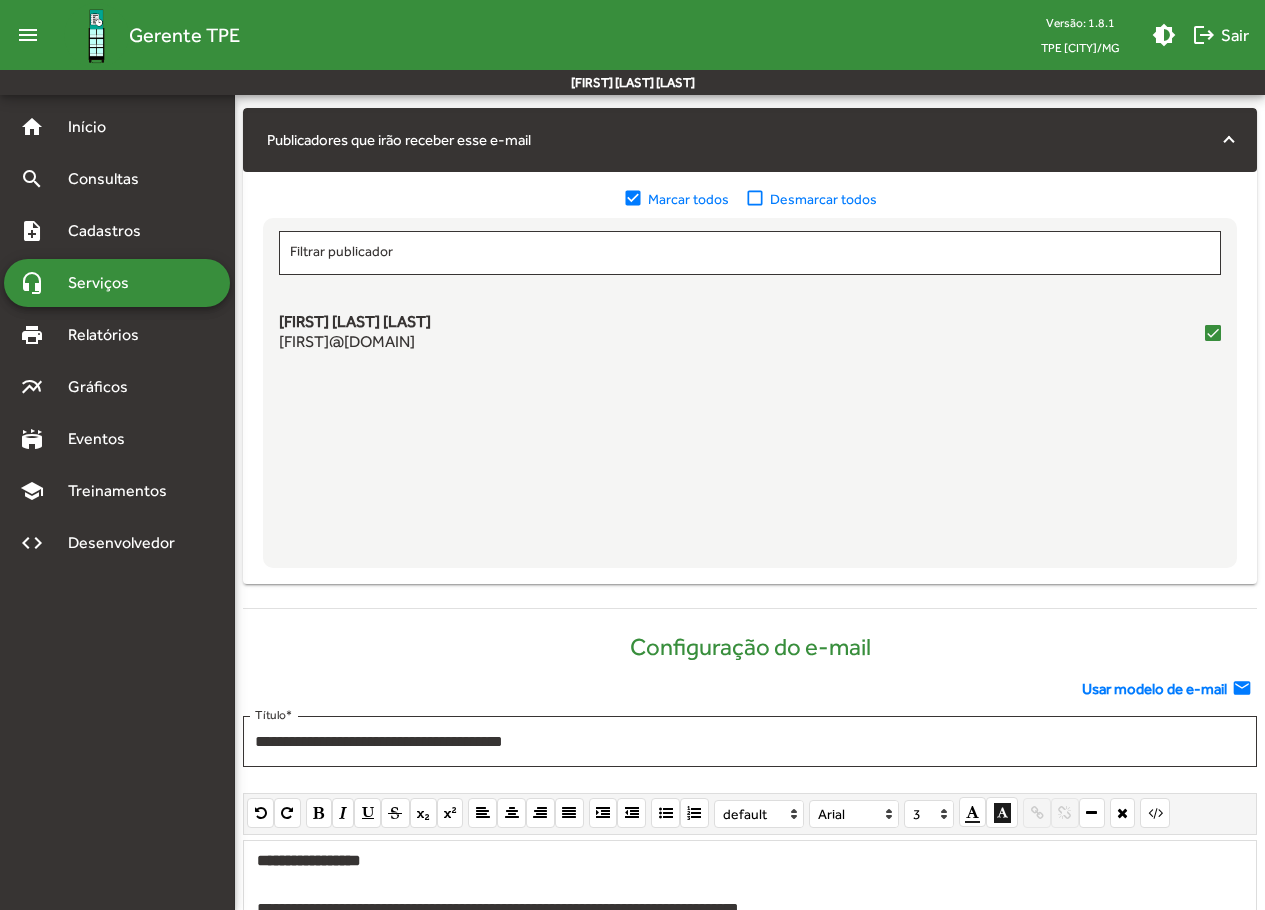 scroll, scrollTop: 866, scrollLeft: 0, axis: vertical 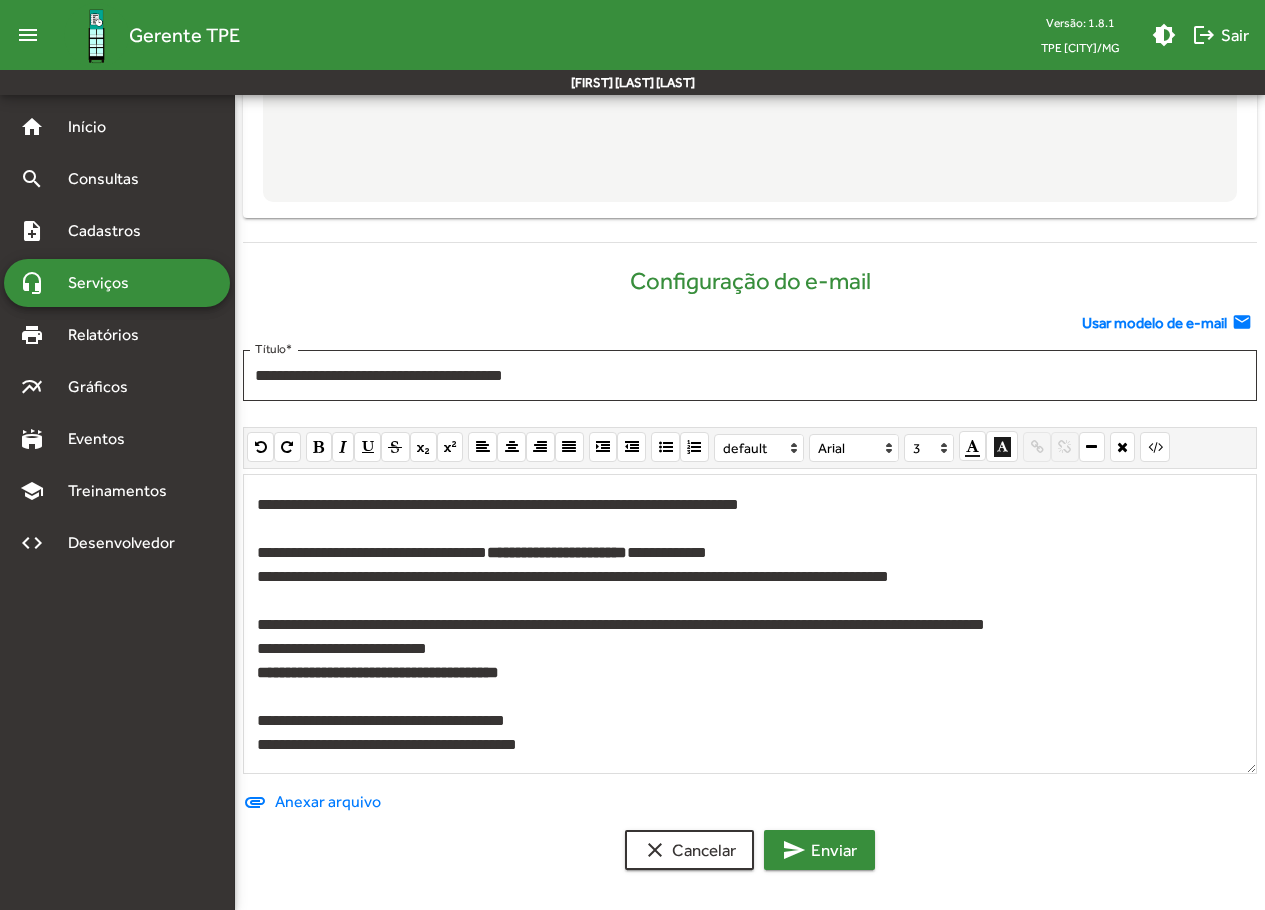 click on "send  Enviar" 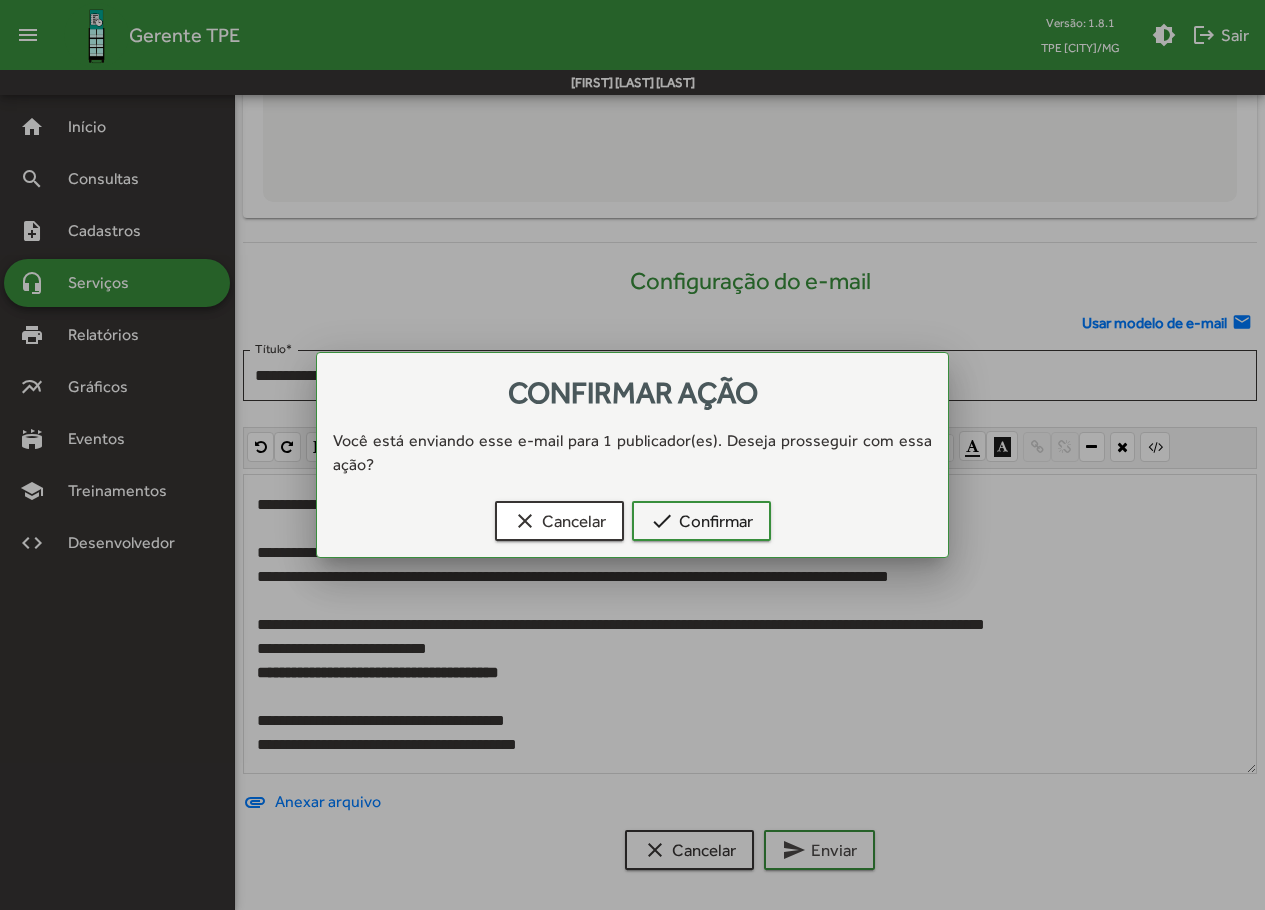 scroll, scrollTop: 0, scrollLeft: 0, axis: both 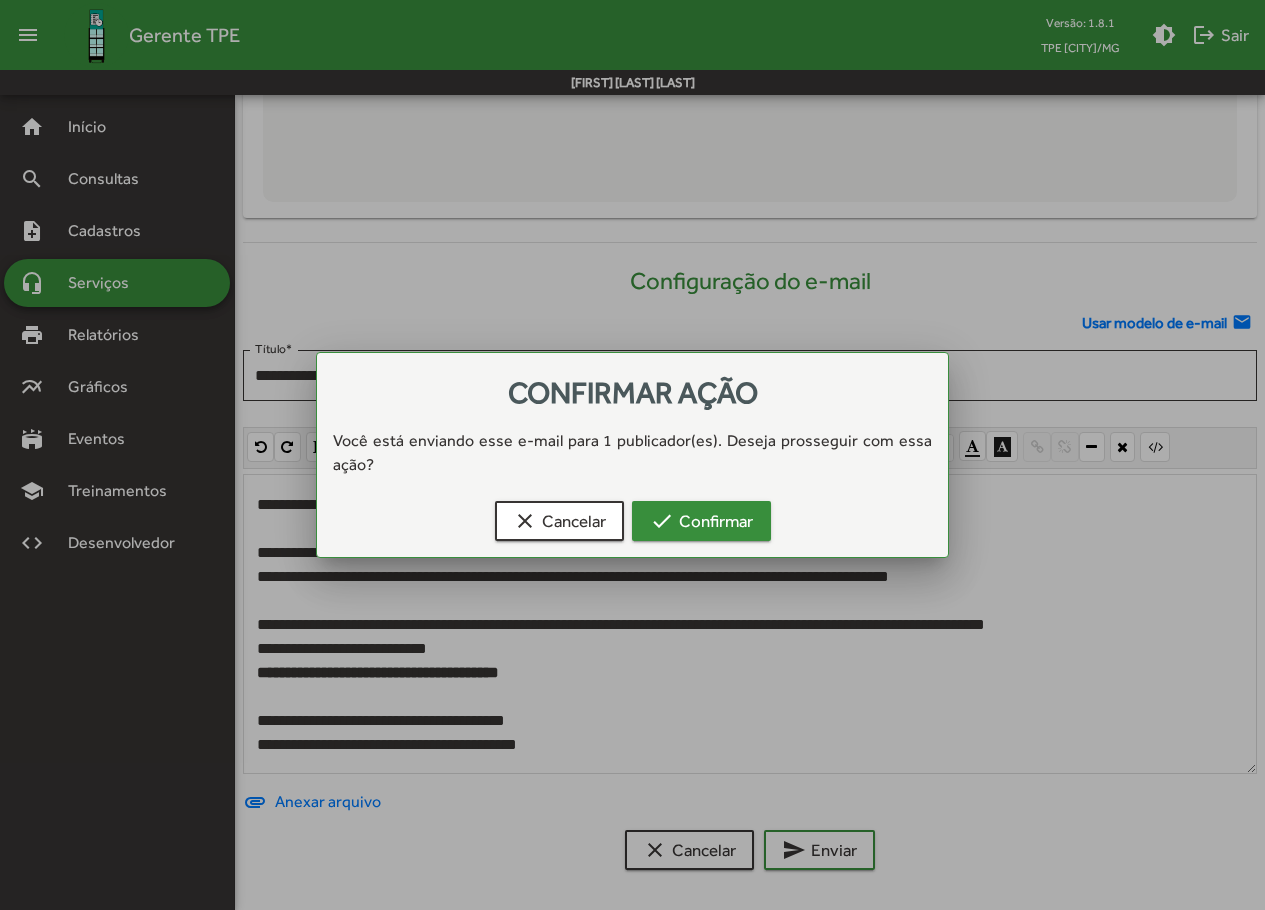 click on "check  Confirmar" at bounding box center (701, 521) 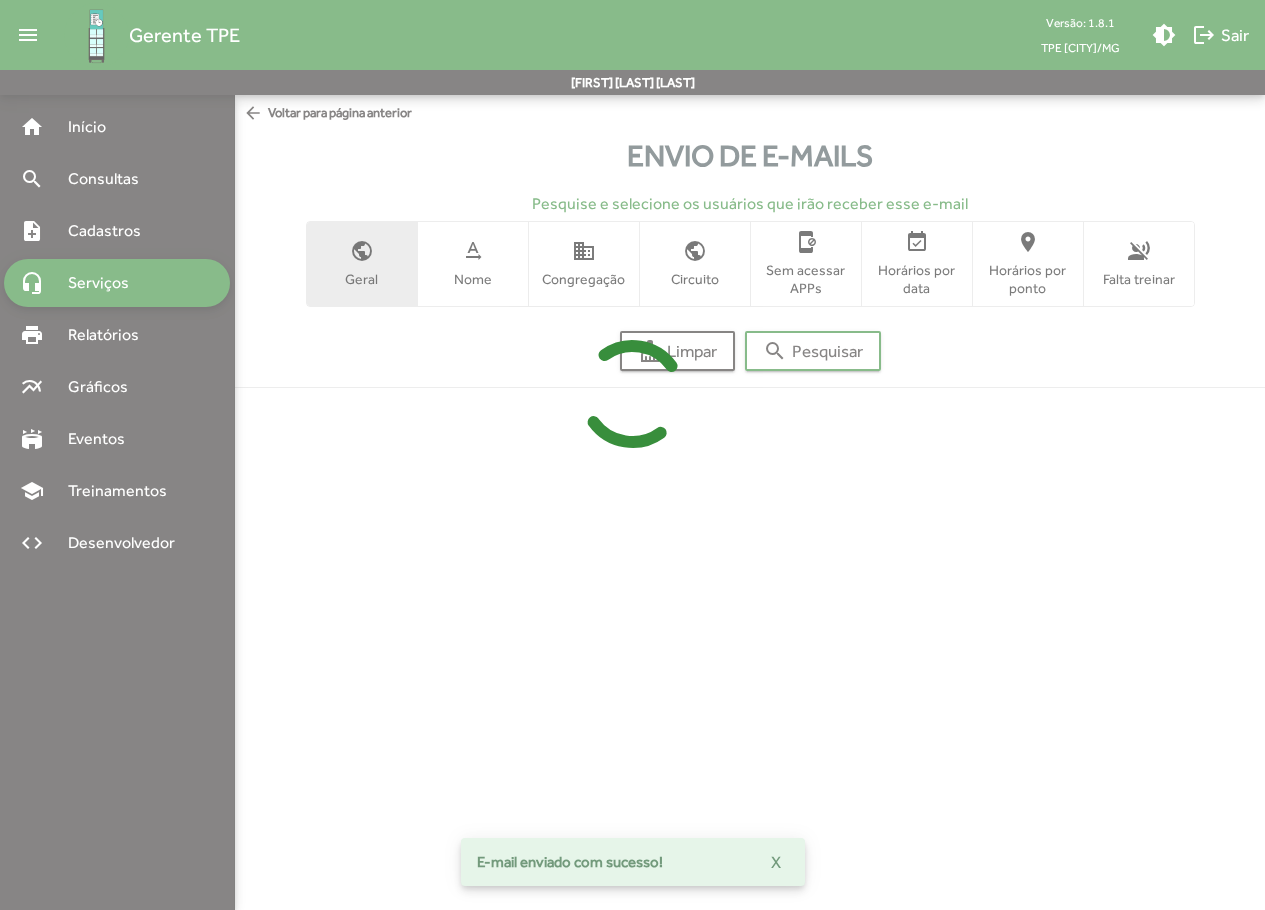 scroll, scrollTop: 0, scrollLeft: 0, axis: both 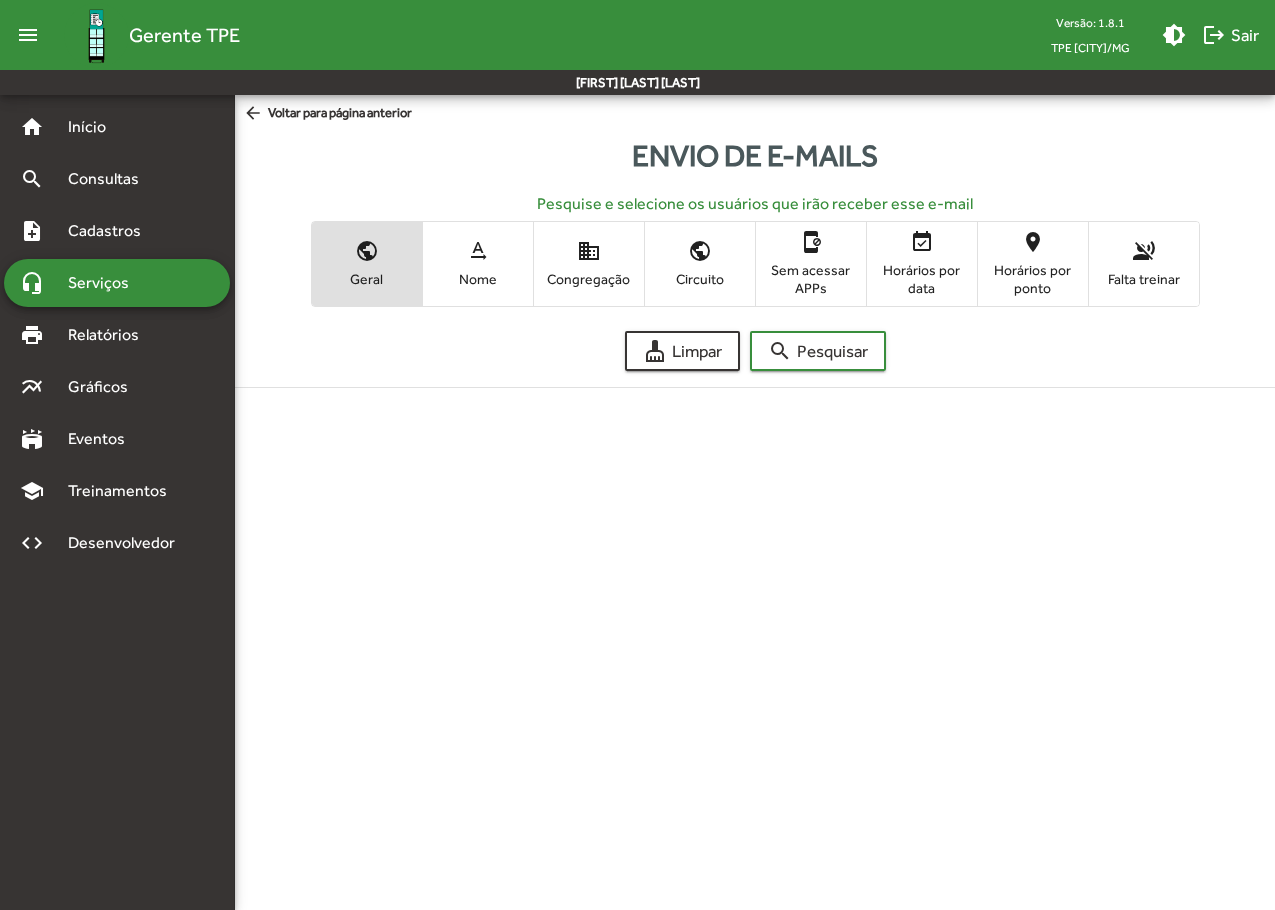 click on "Nome" at bounding box center (478, 279) 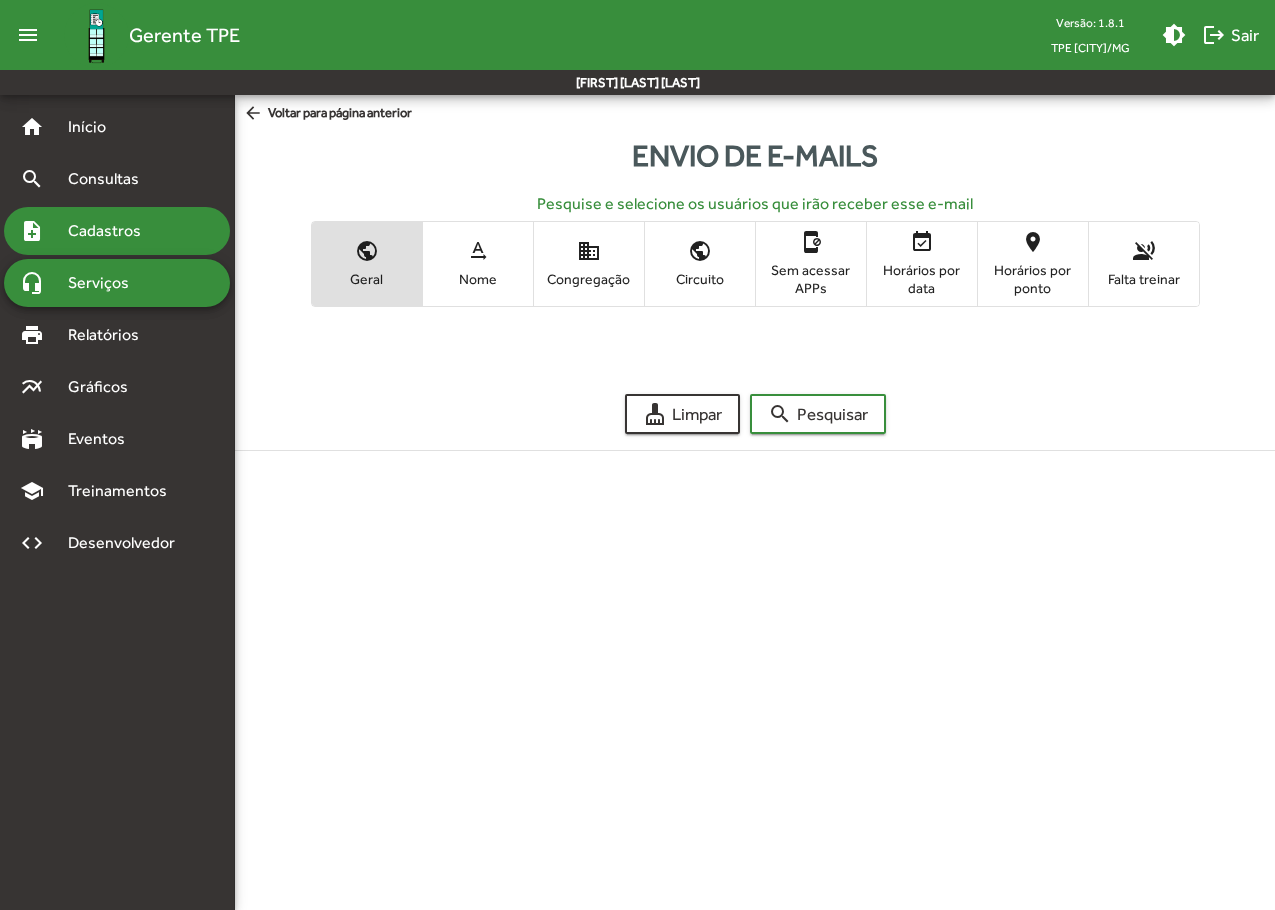 click on "Cadastros" at bounding box center [111, 231] 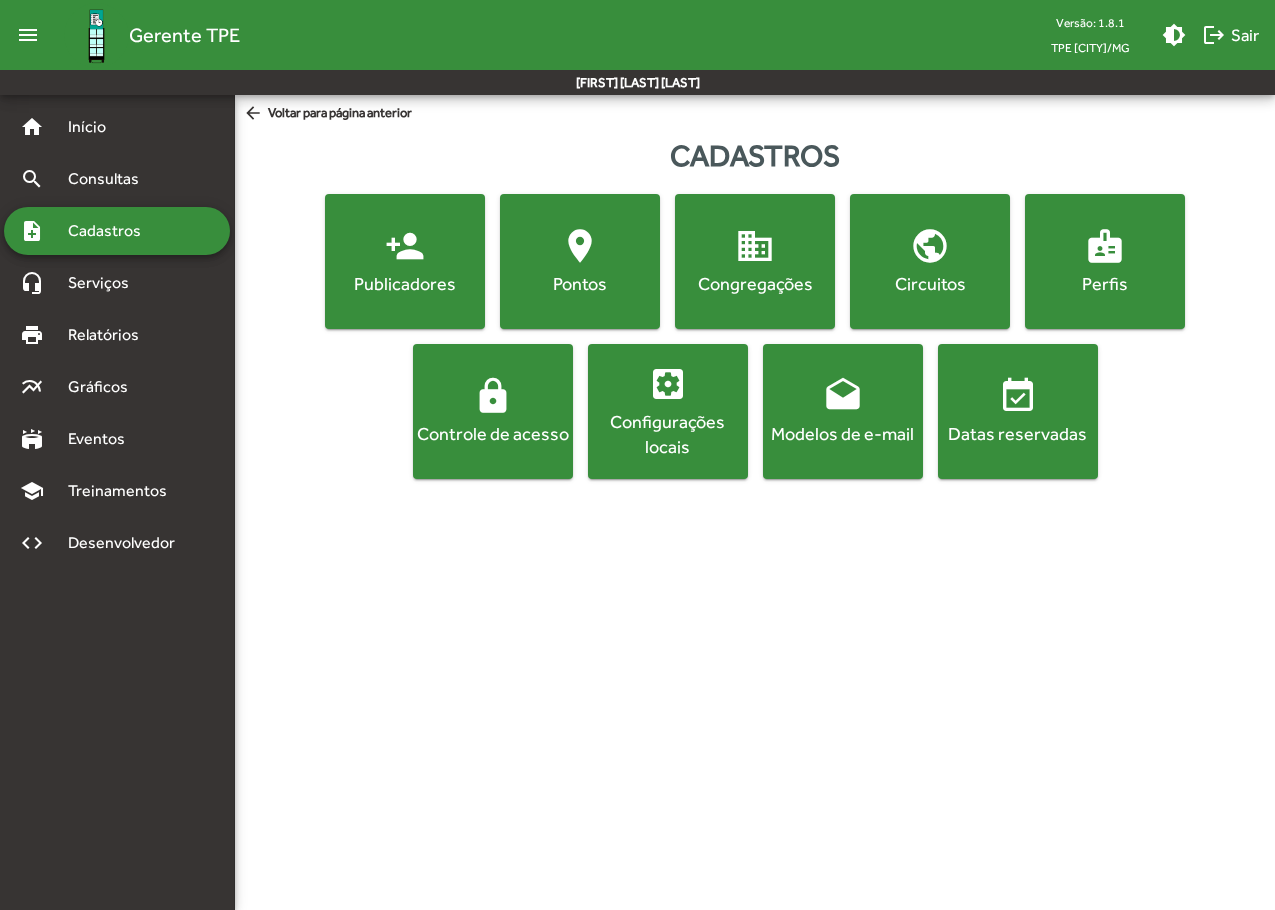 click on "Publicadores" 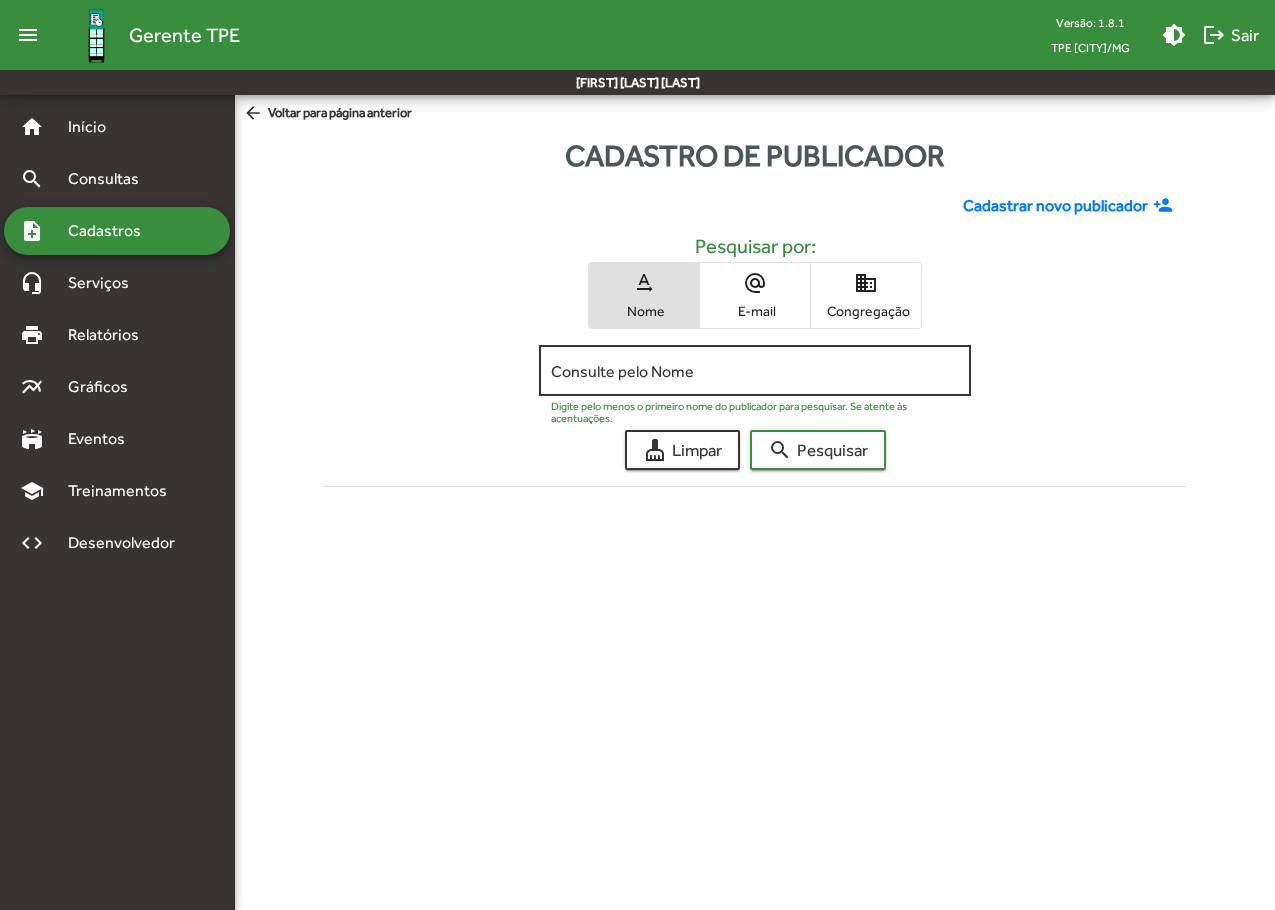 click on "Consulte pelo Nome" 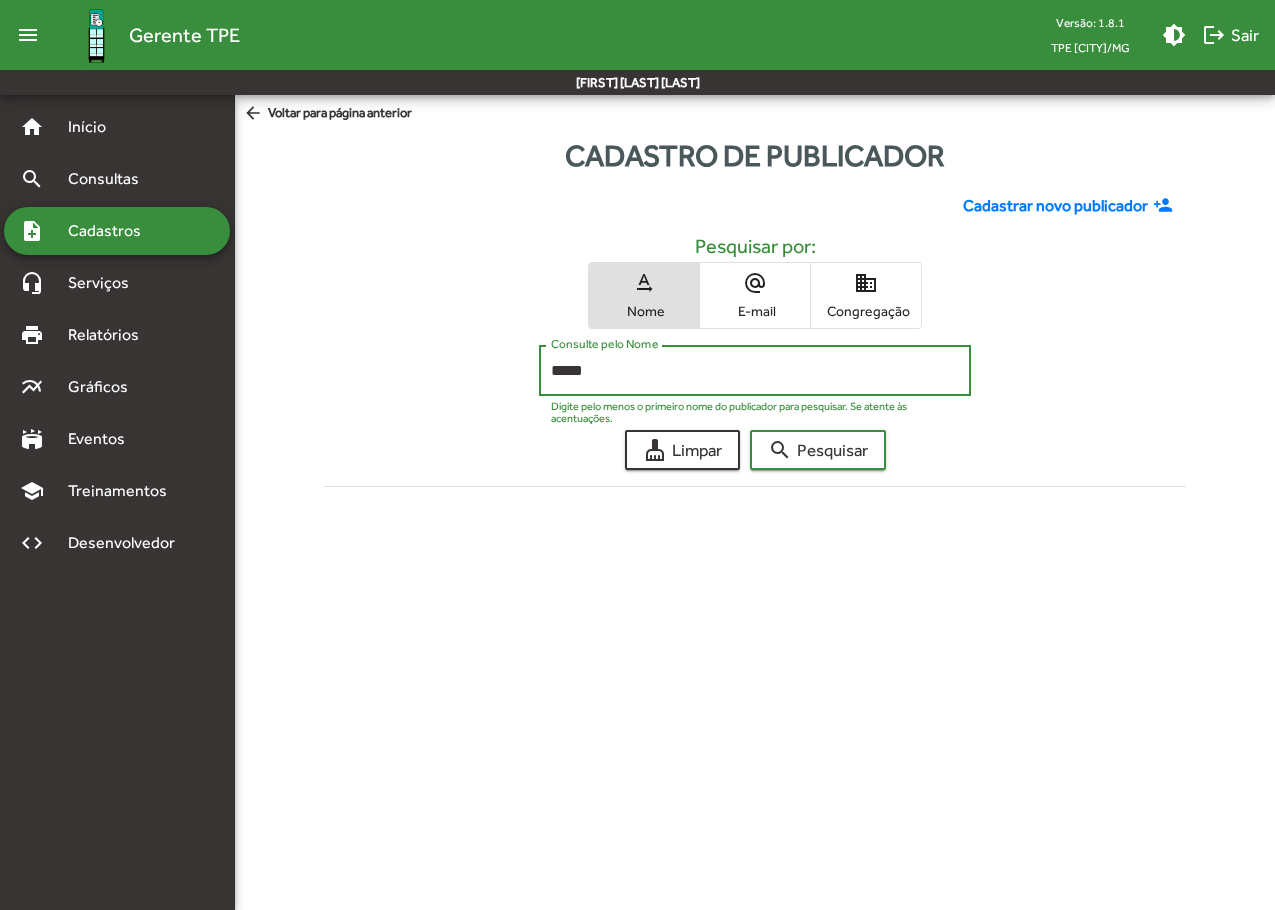 click on "search  Pesquisar" 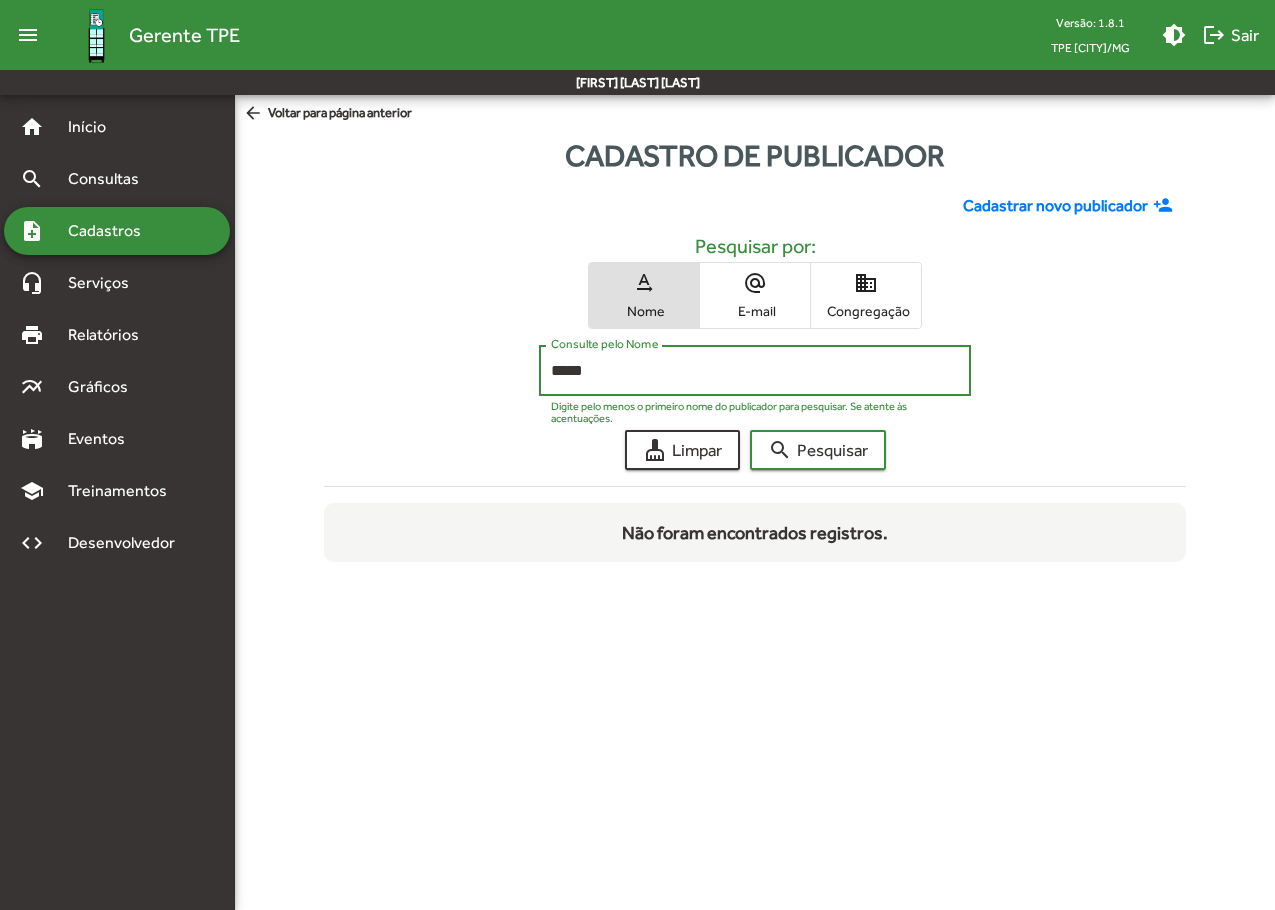 click on "*****" at bounding box center [754, 371] 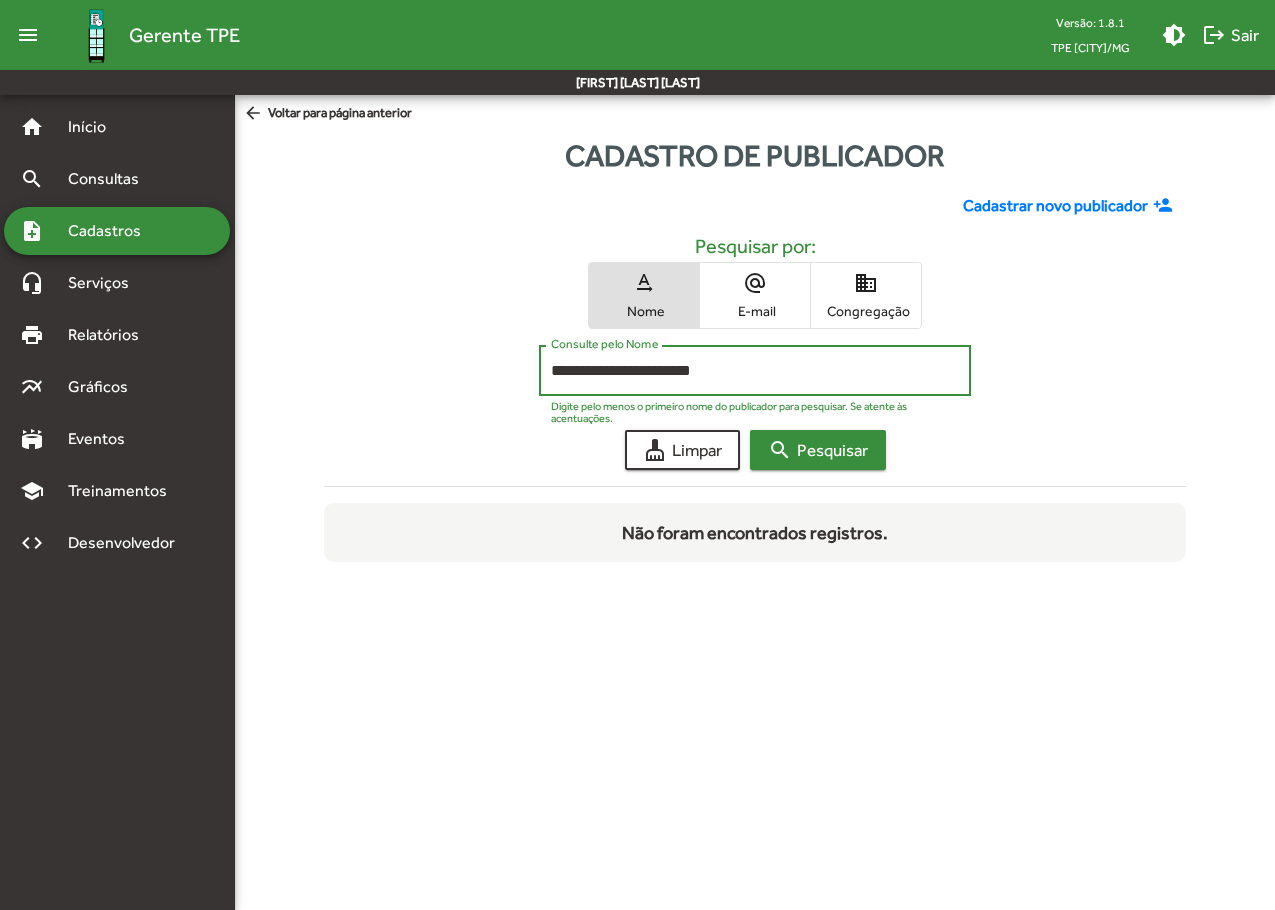 type on "**********" 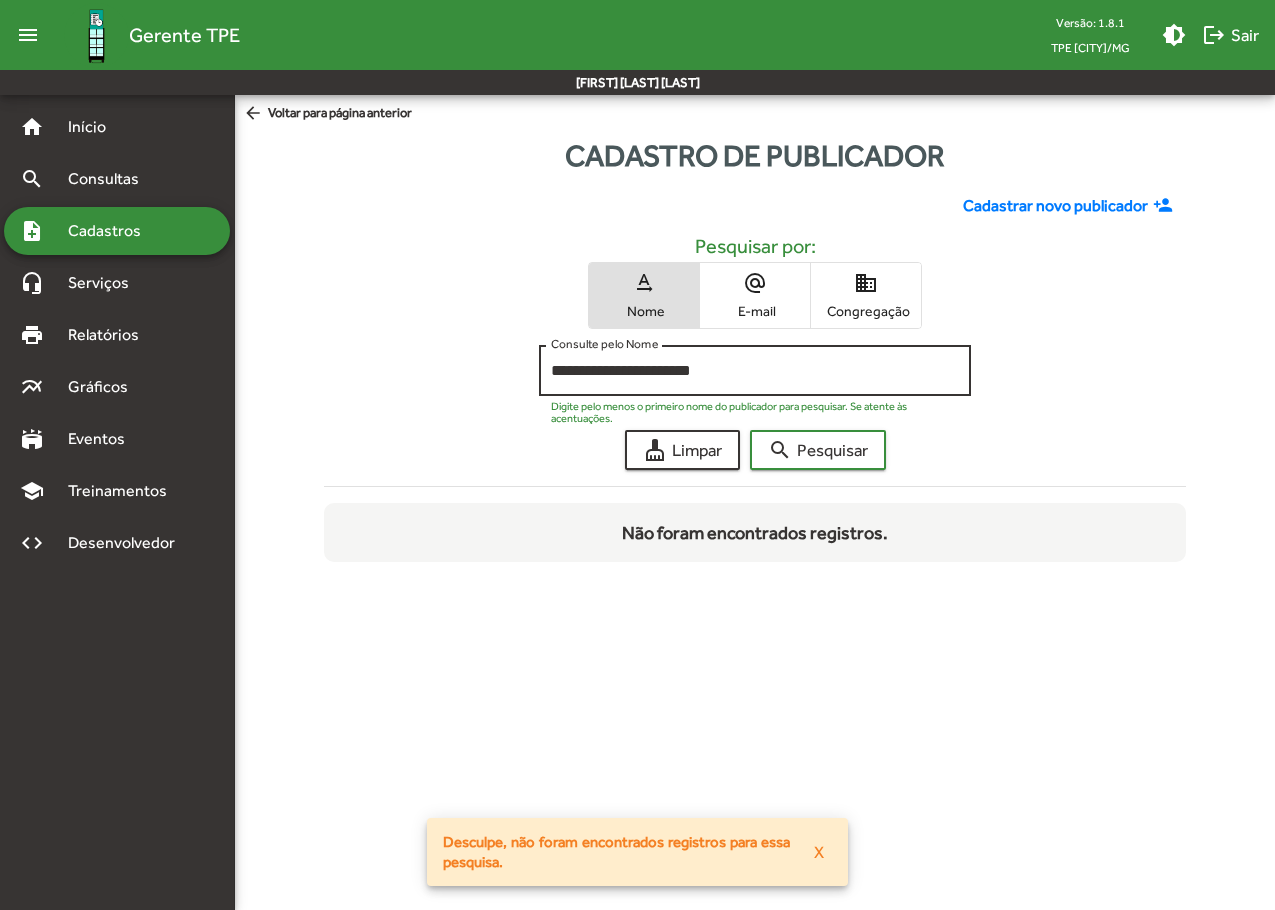 drag, startPoint x: 750, startPoint y: 314, endPoint x: 778, endPoint y: 374, distance: 66.211784 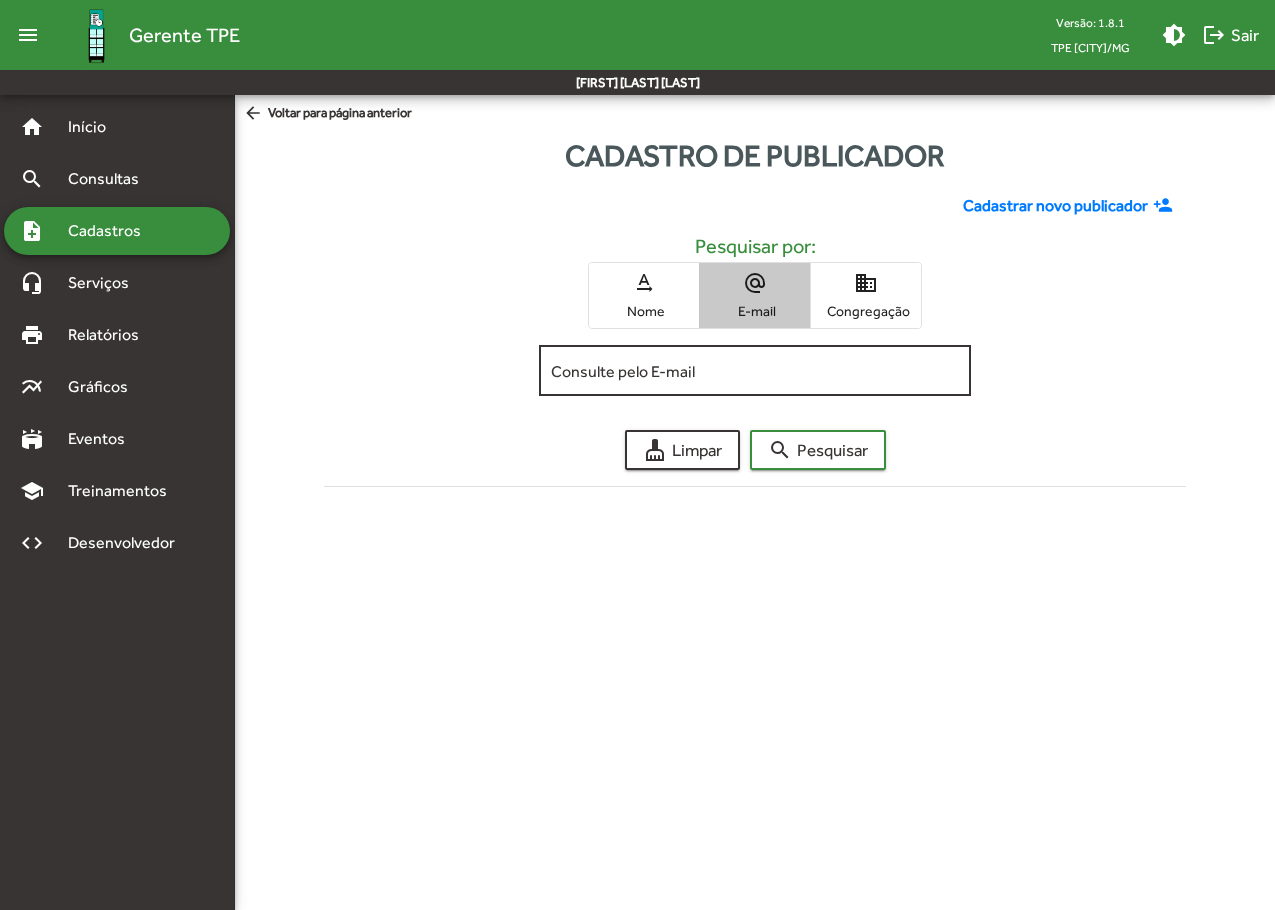 click on "Consulte pelo E-mail" 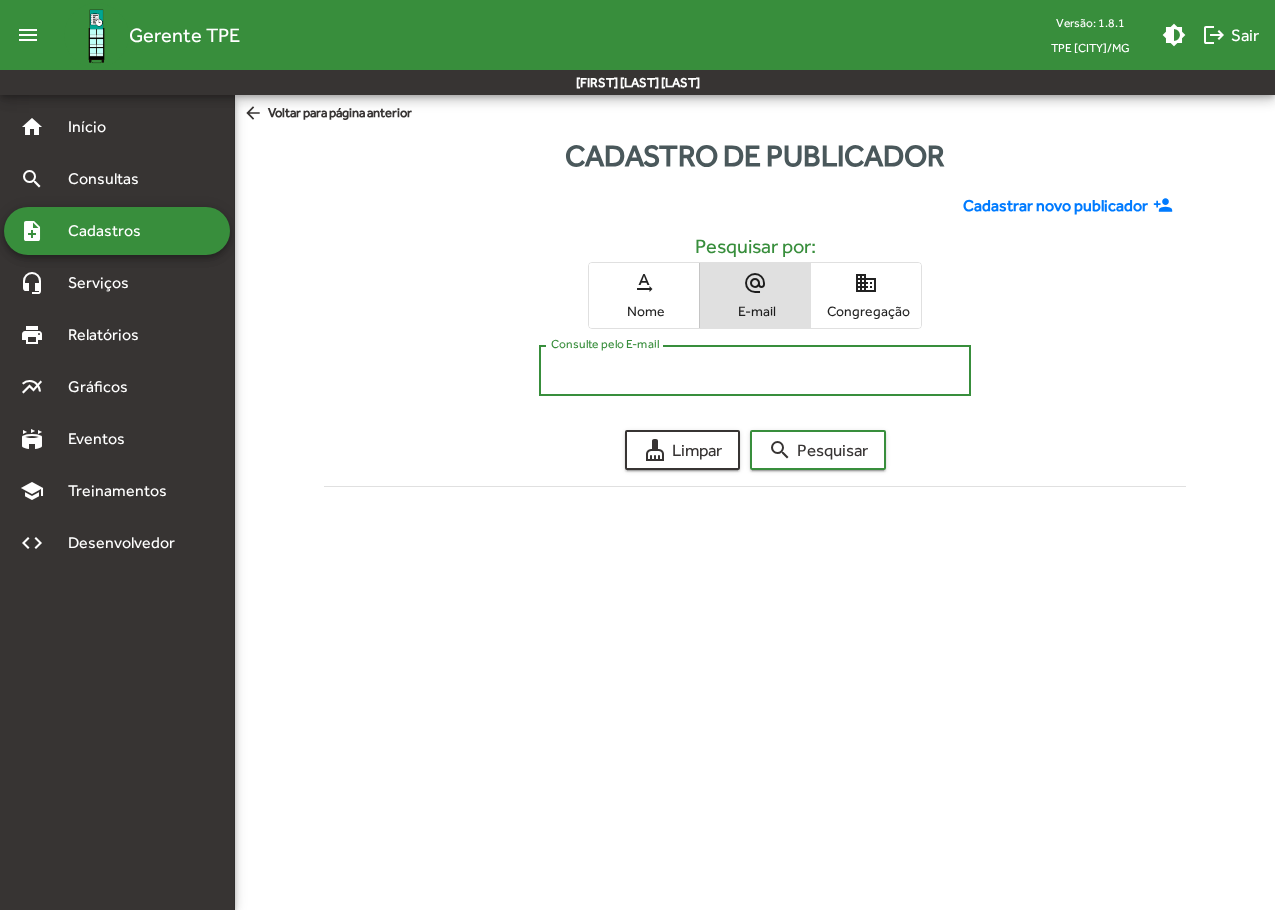 paste on "**********" 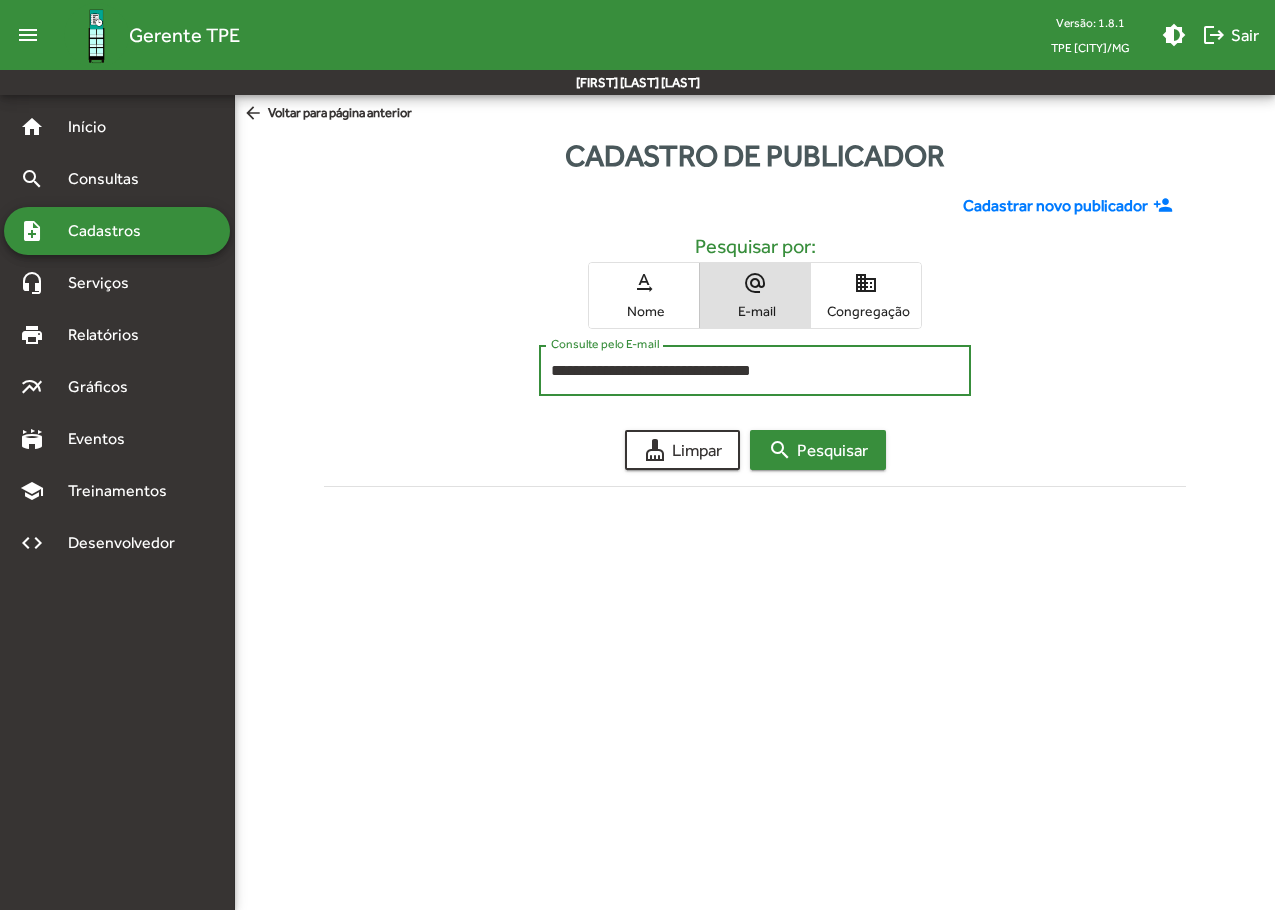 click on "search  Pesquisar" 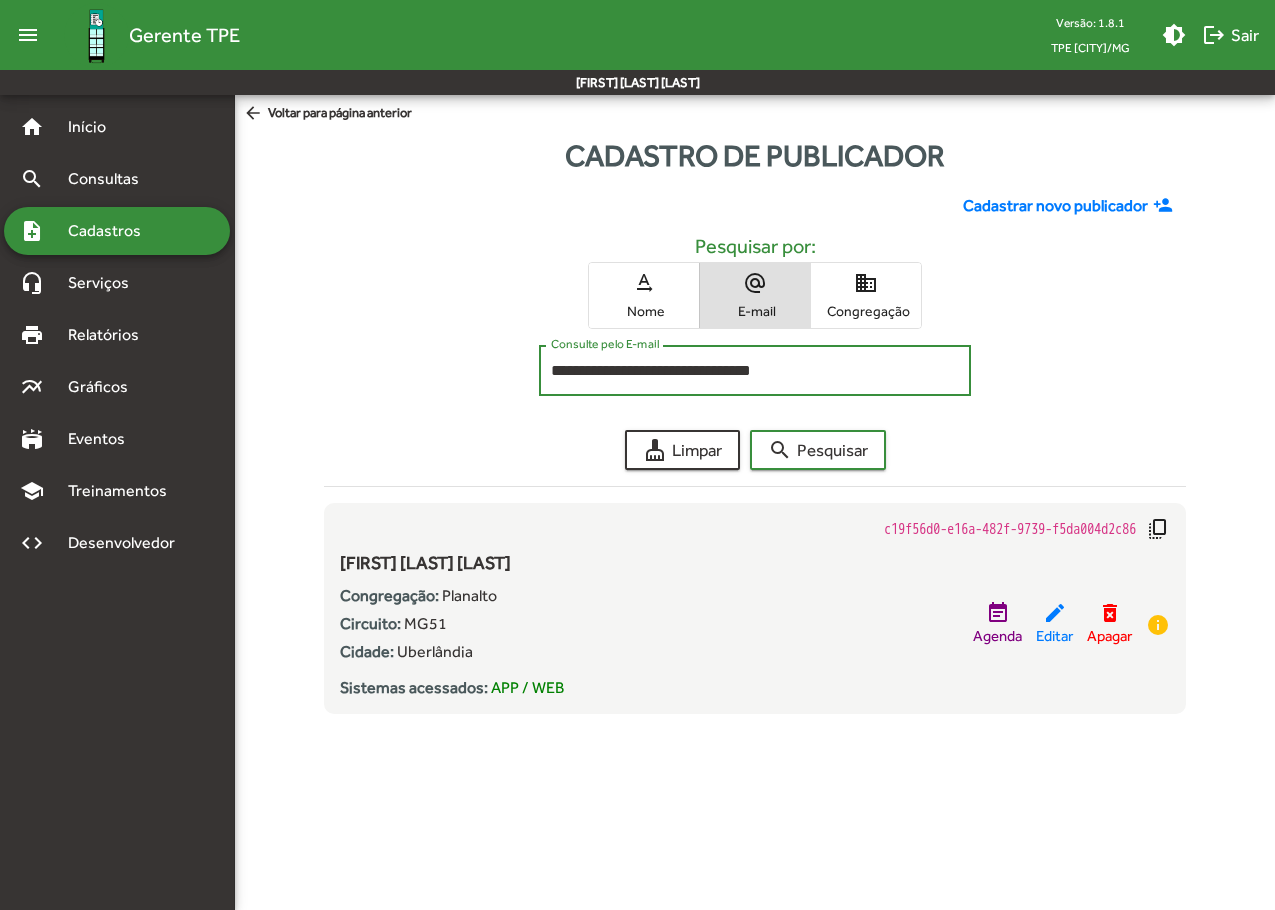 drag, startPoint x: 853, startPoint y: 376, endPoint x: 316, endPoint y: 339, distance: 538.2732 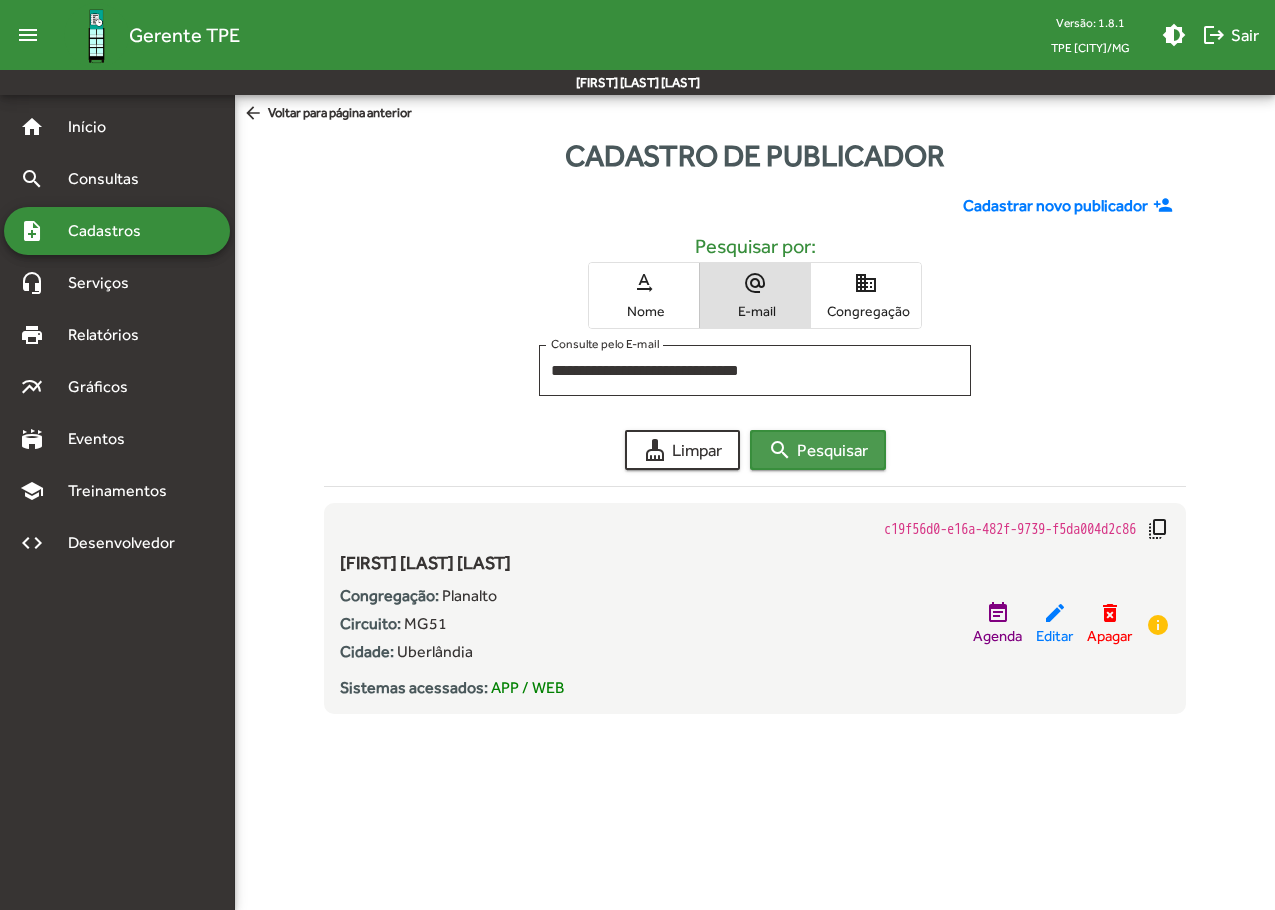 click on "search  Pesquisar" 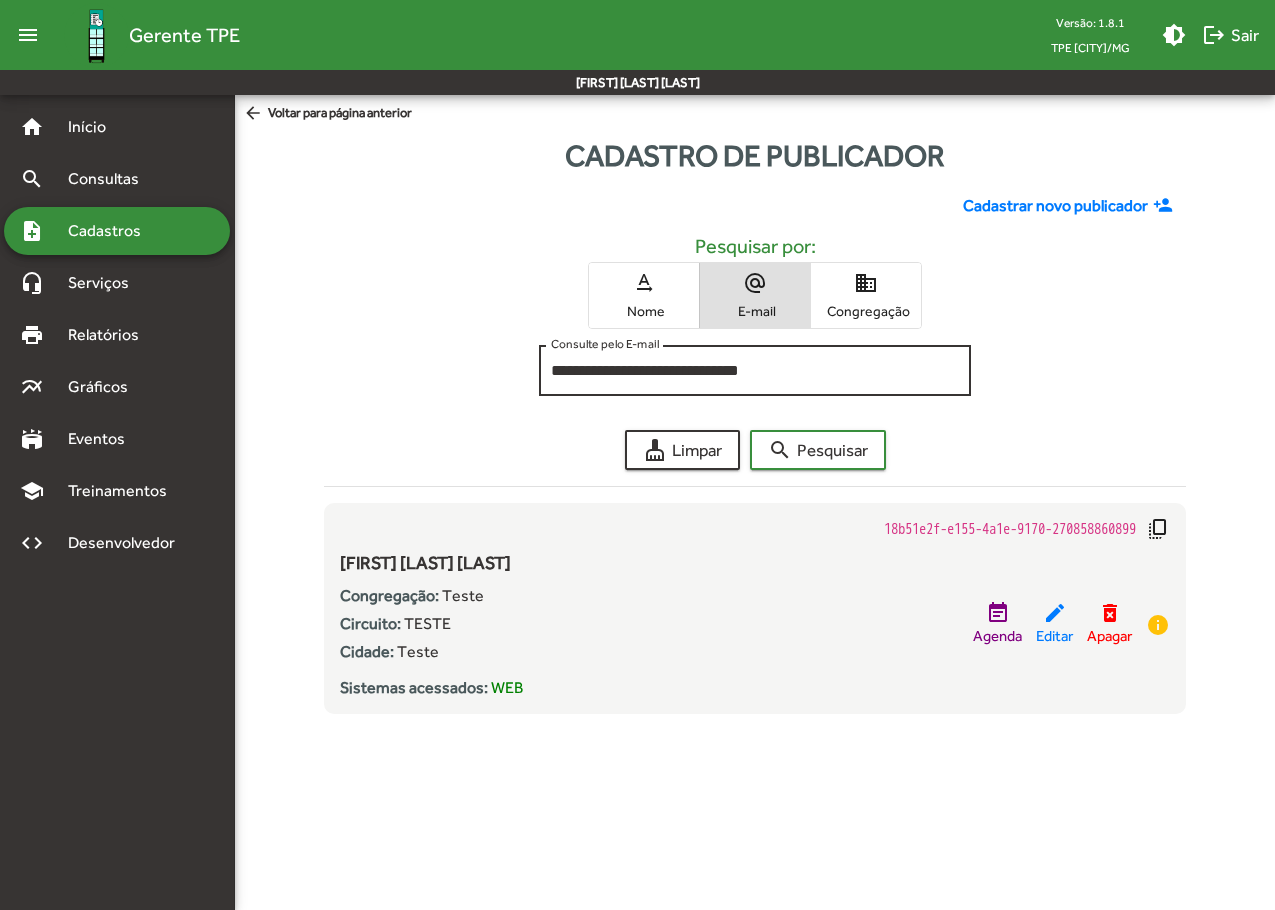 click on "**********" 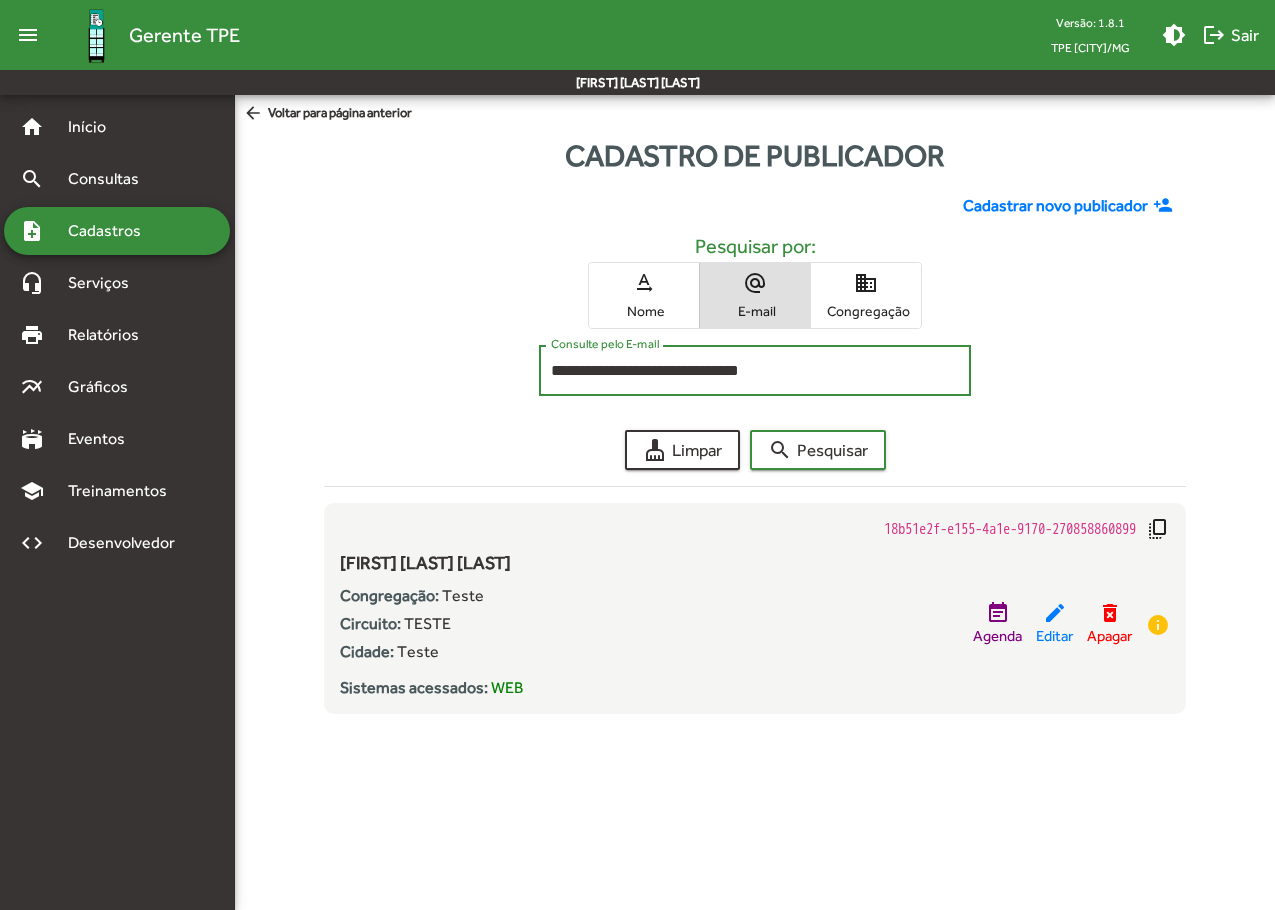 drag, startPoint x: 826, startPoint y: 372, endPoint x: 390, endPoint y: 348, distance: 436.66006 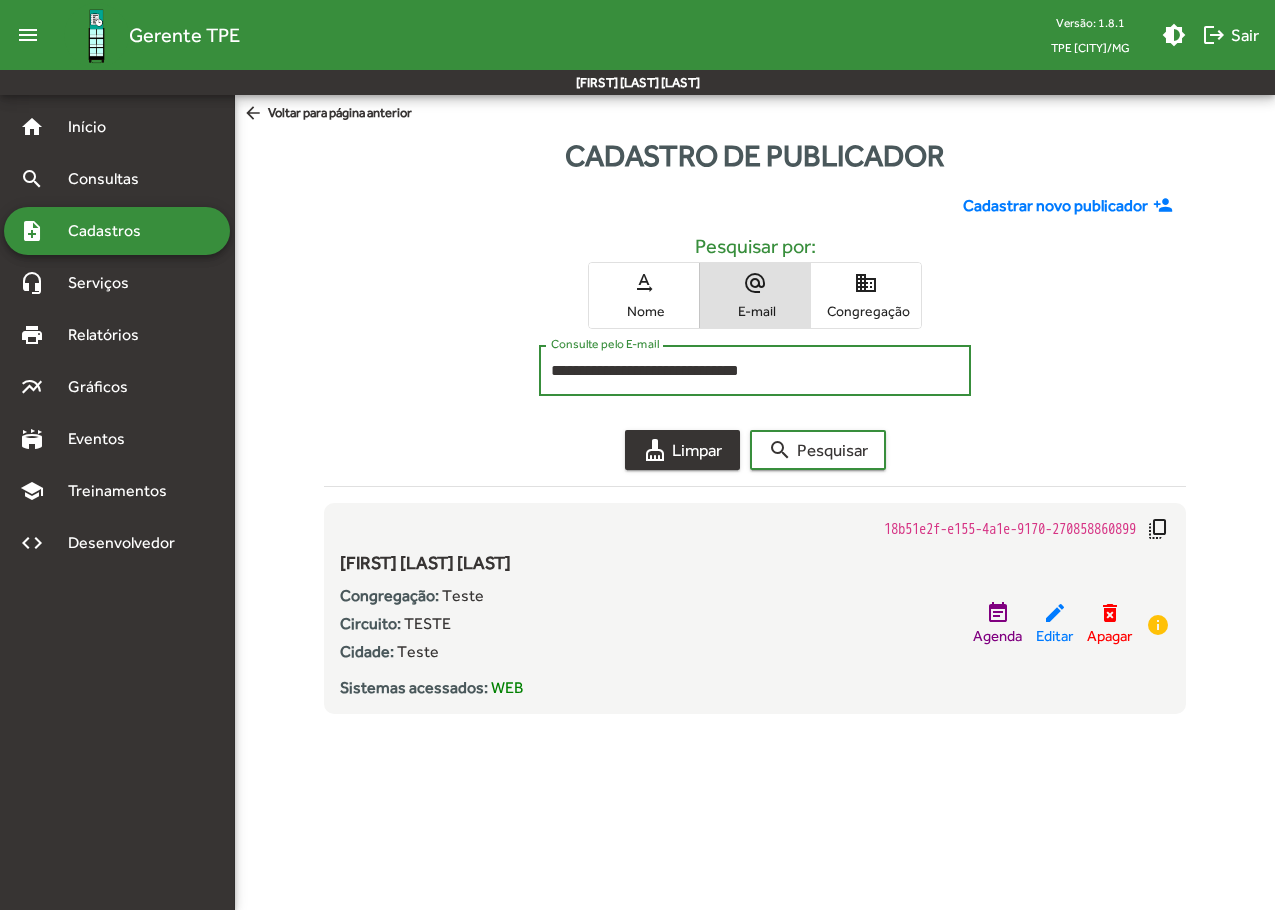 paste 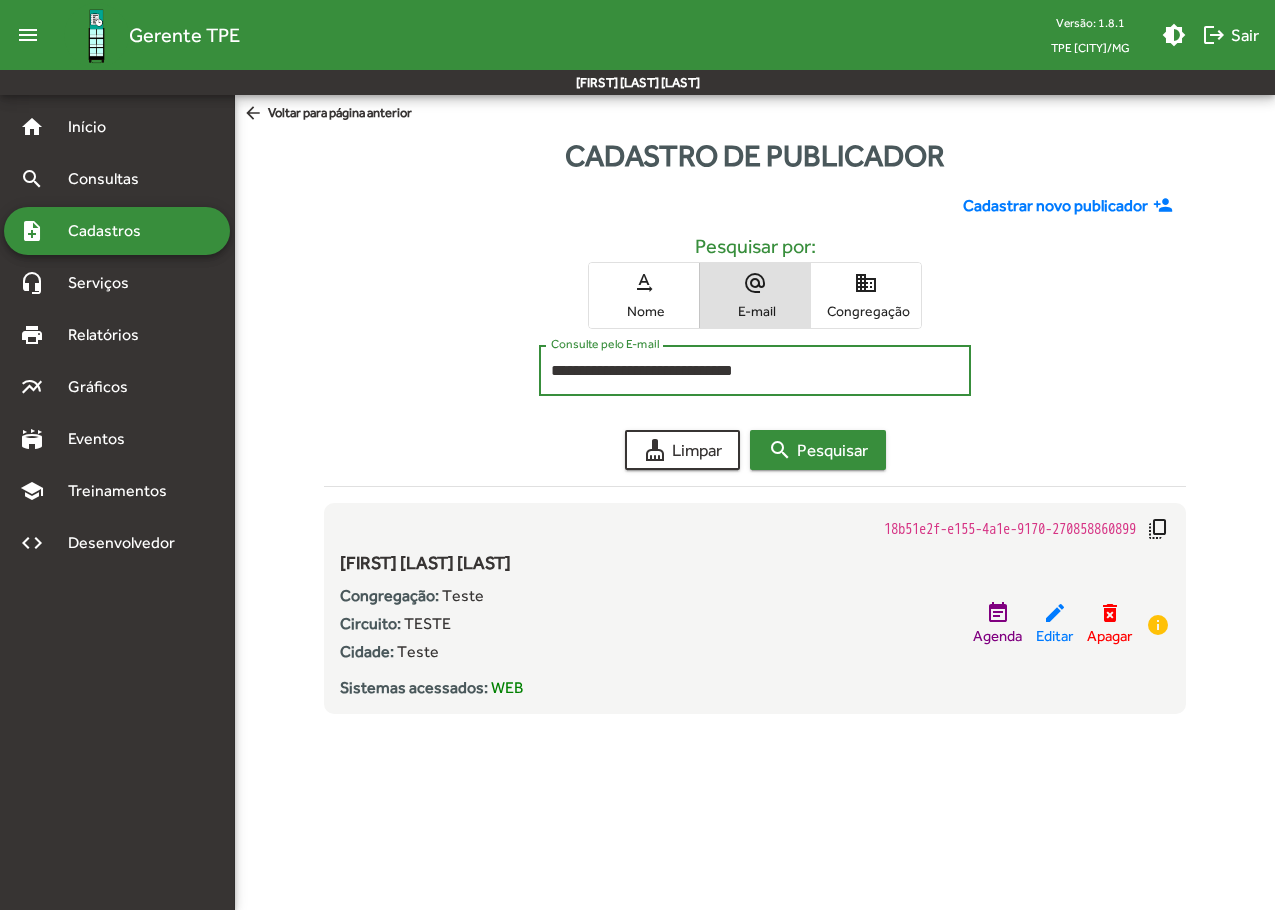 type on "**********" 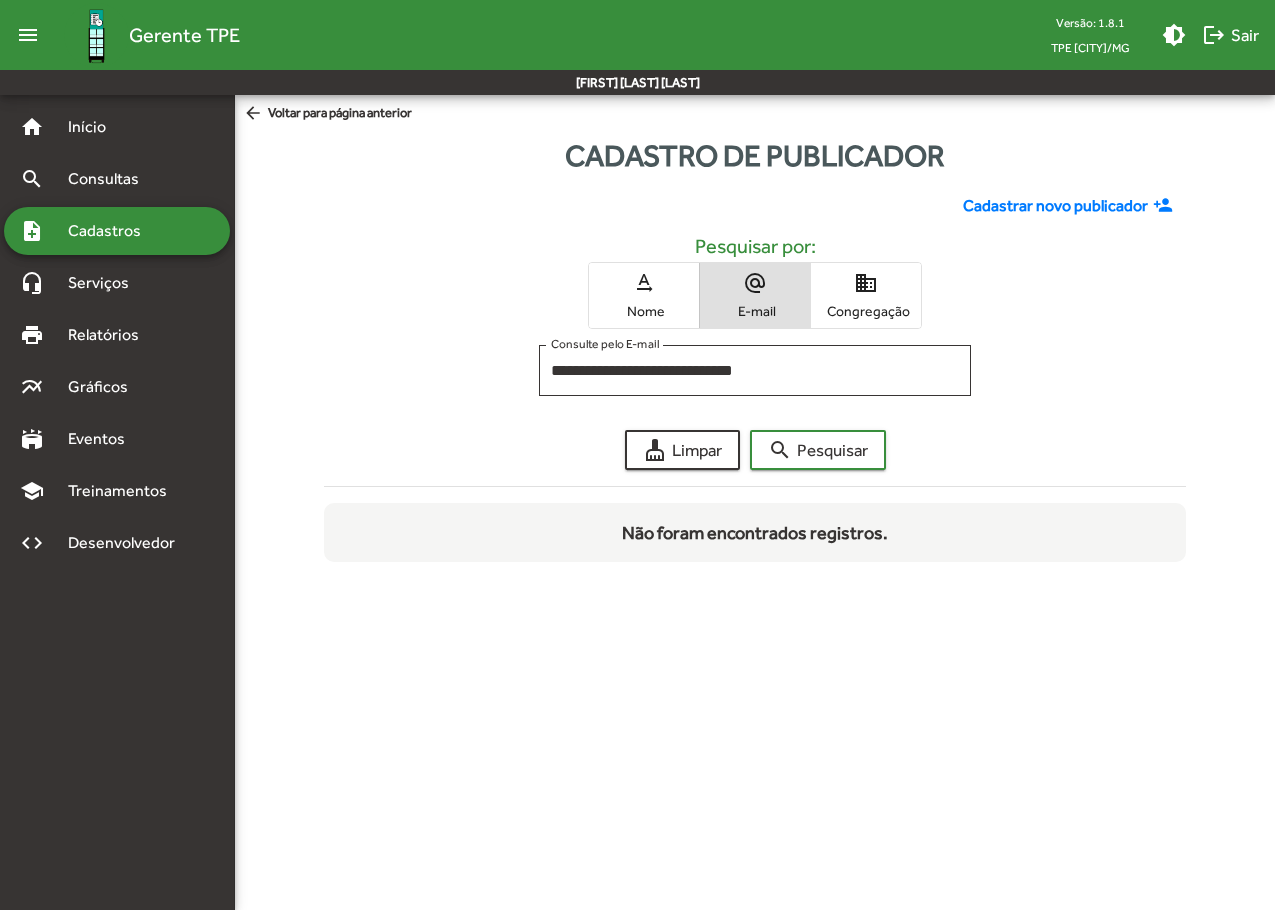 click on "Cadastrar novo publicador" 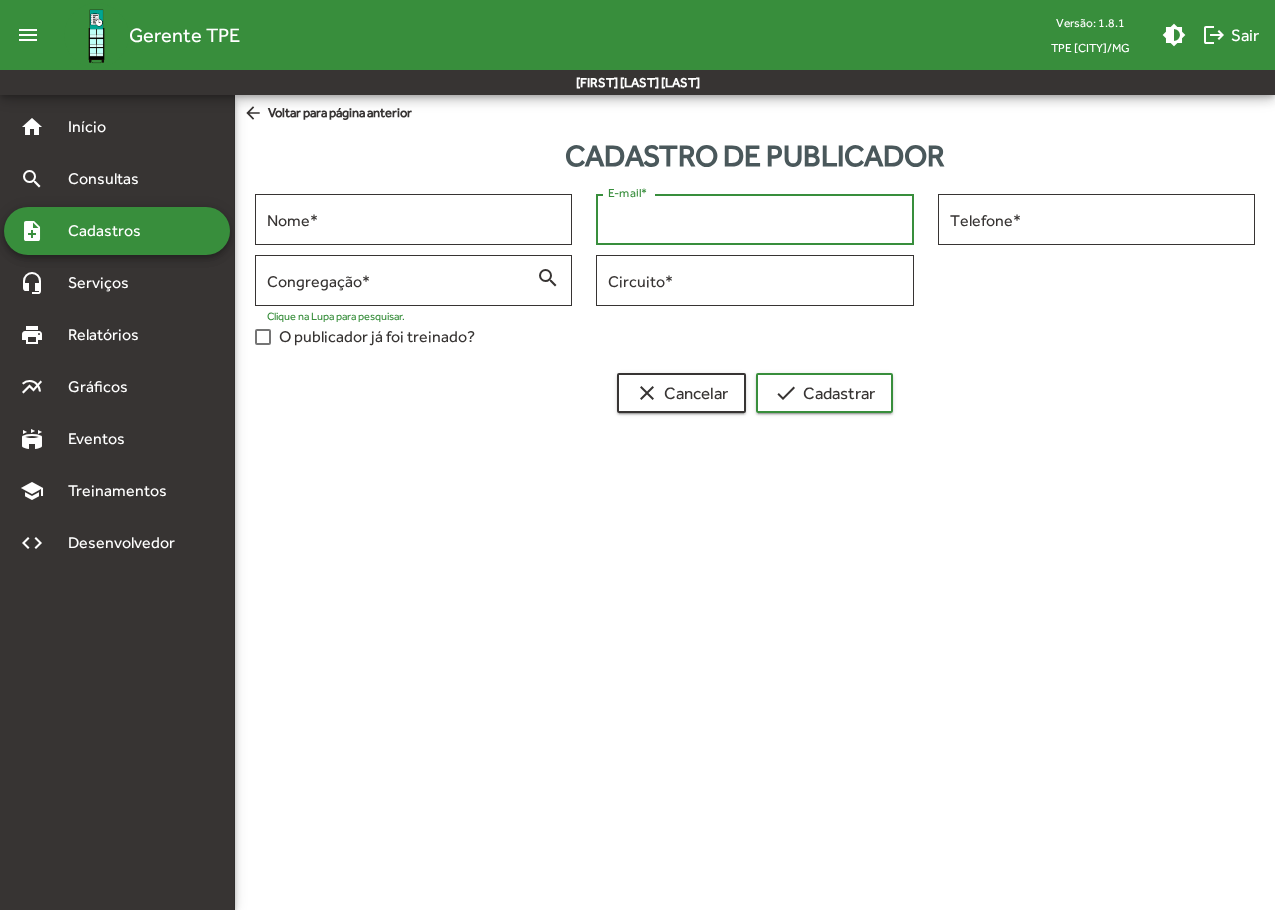 click on "E-mail  *" at bounding box center (754, 220) 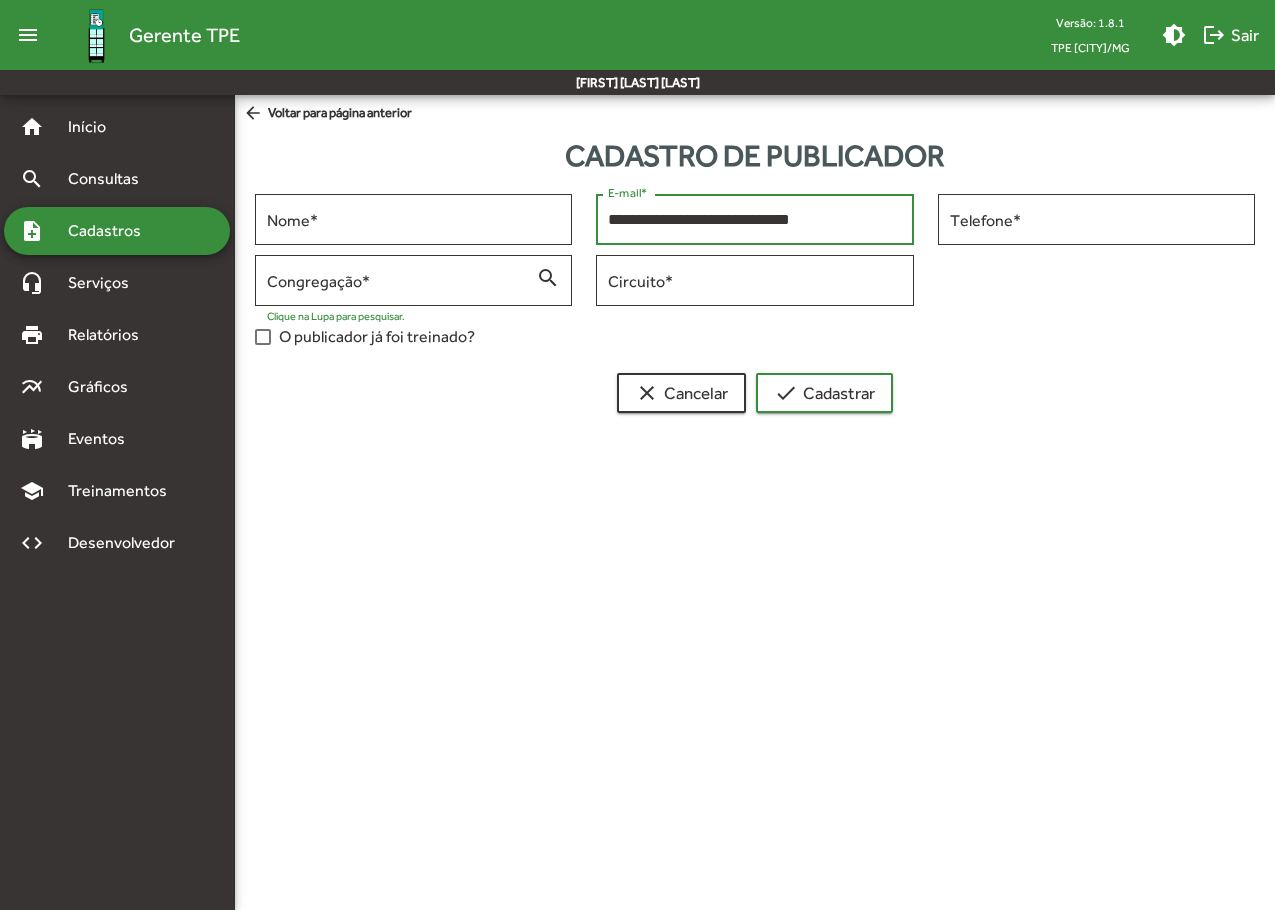 type on "**********" 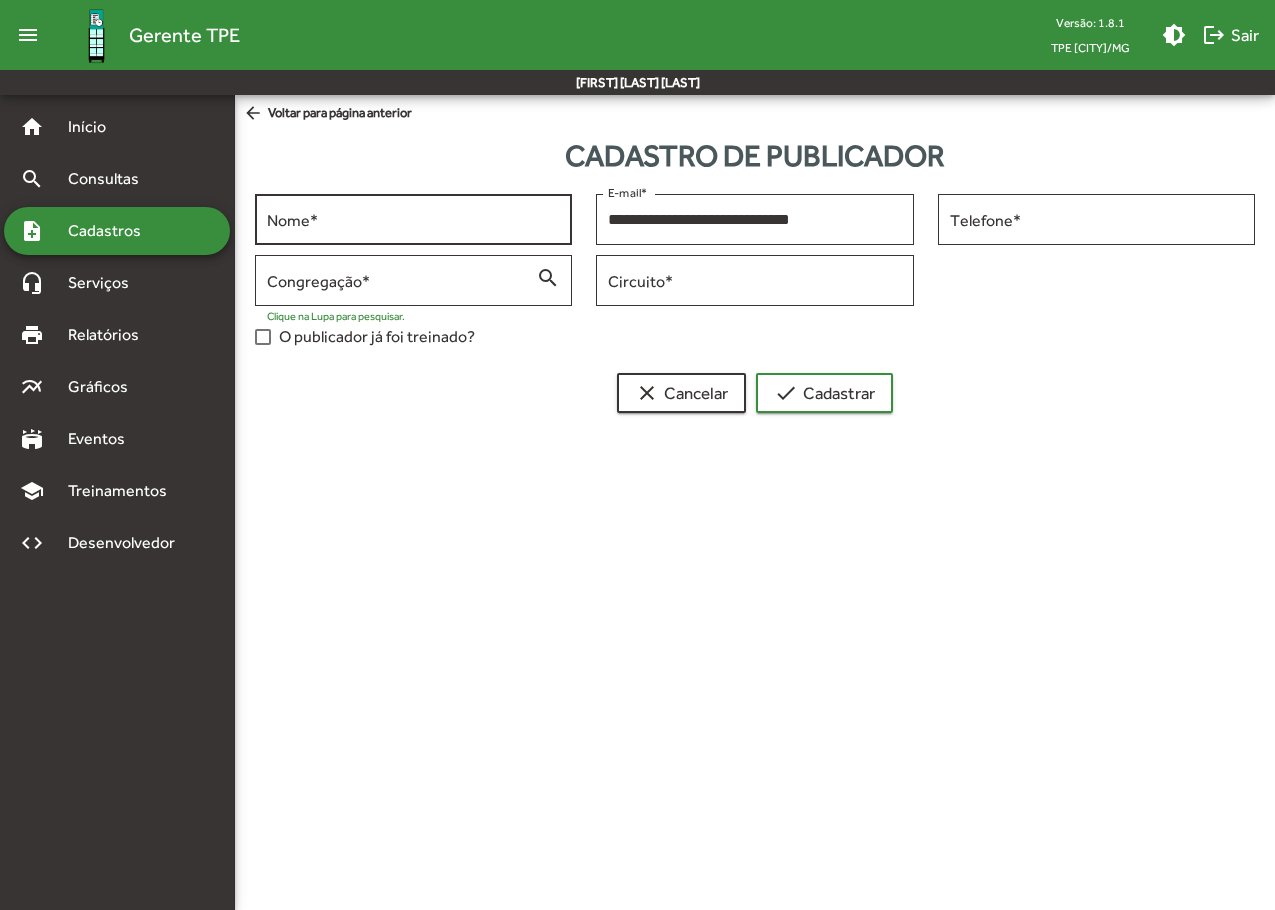 click on "Nome  *" at bounding box center (413, 217) 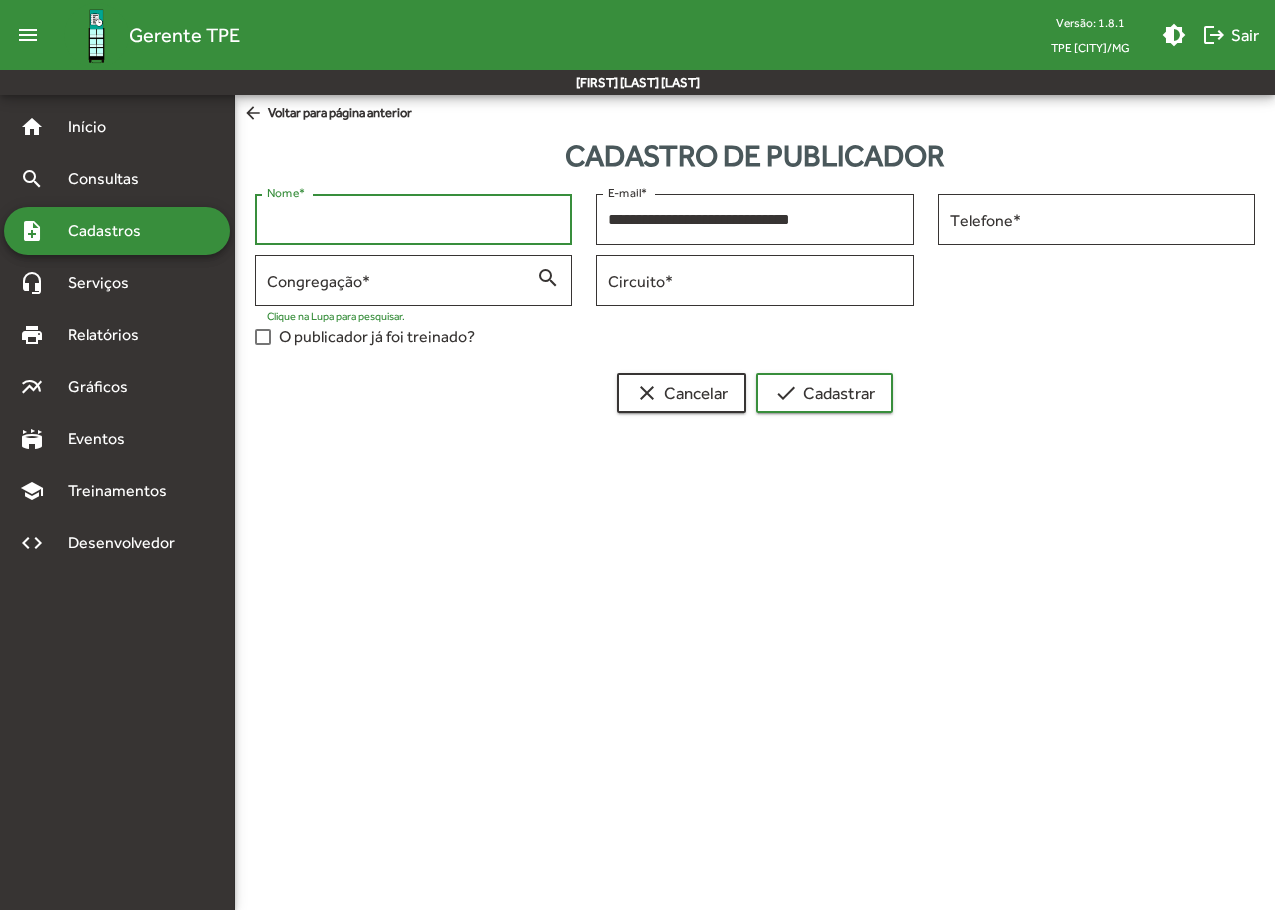 paste on "**********" 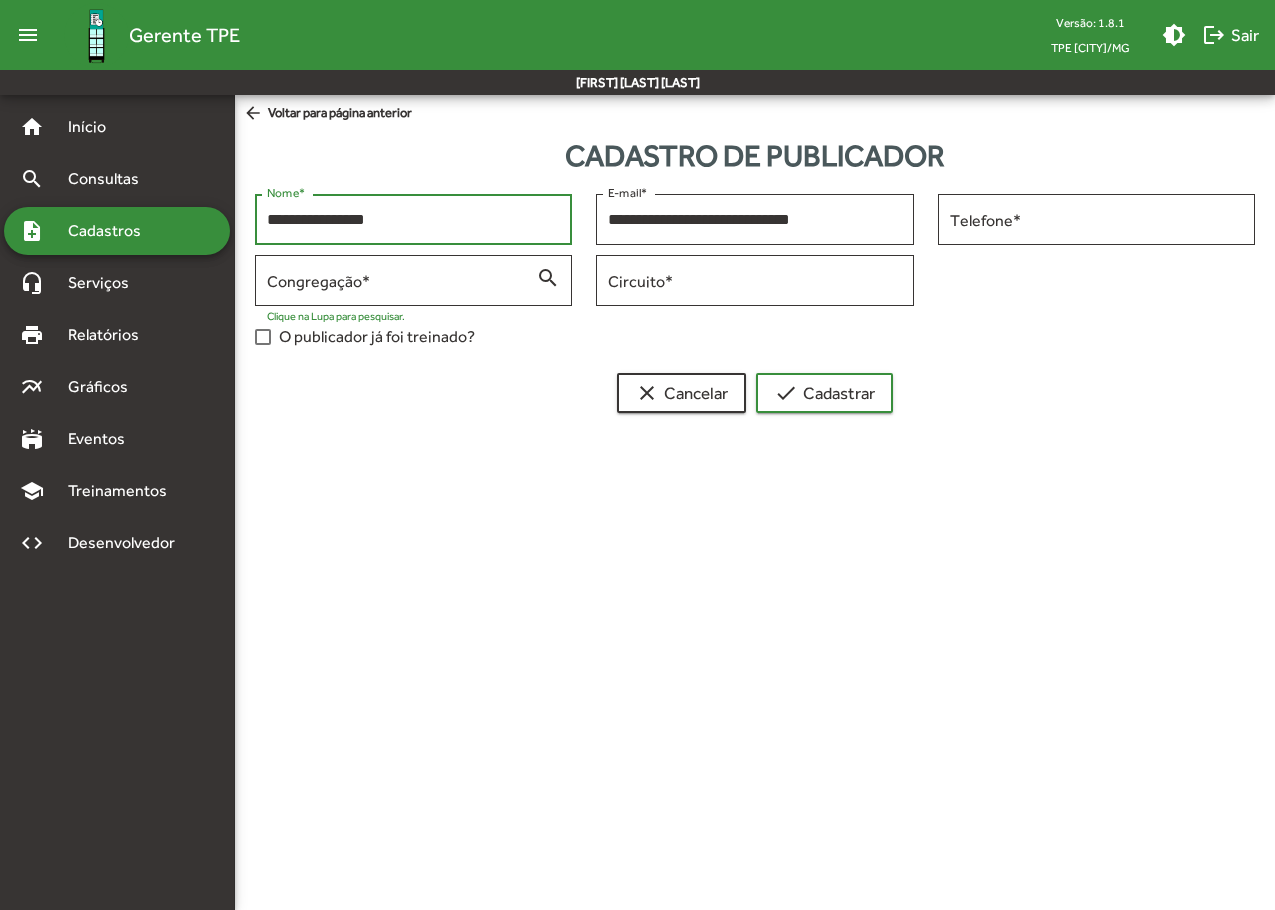 type on "**********" 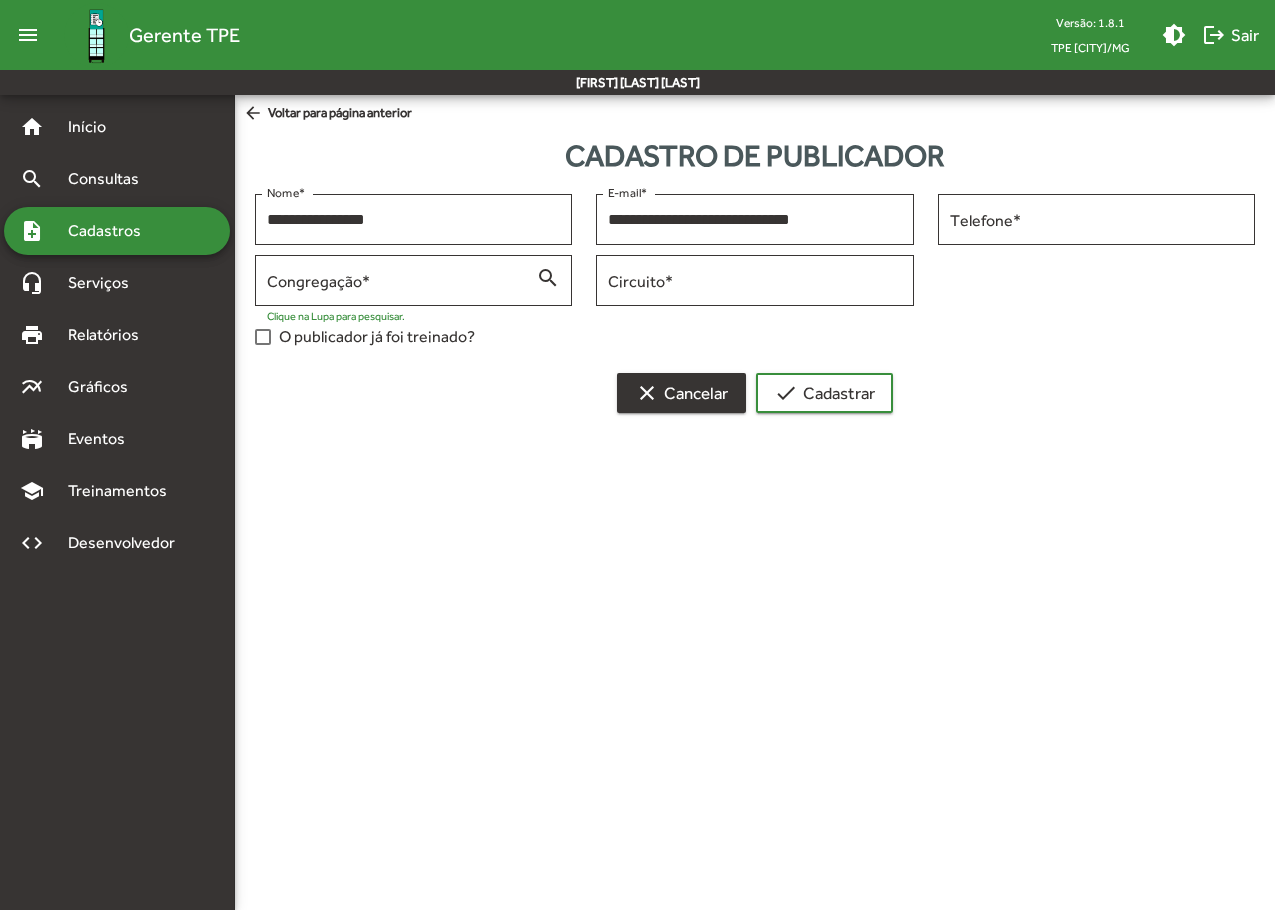click on "clear  Cancelar" at bounding box center [681, 393] 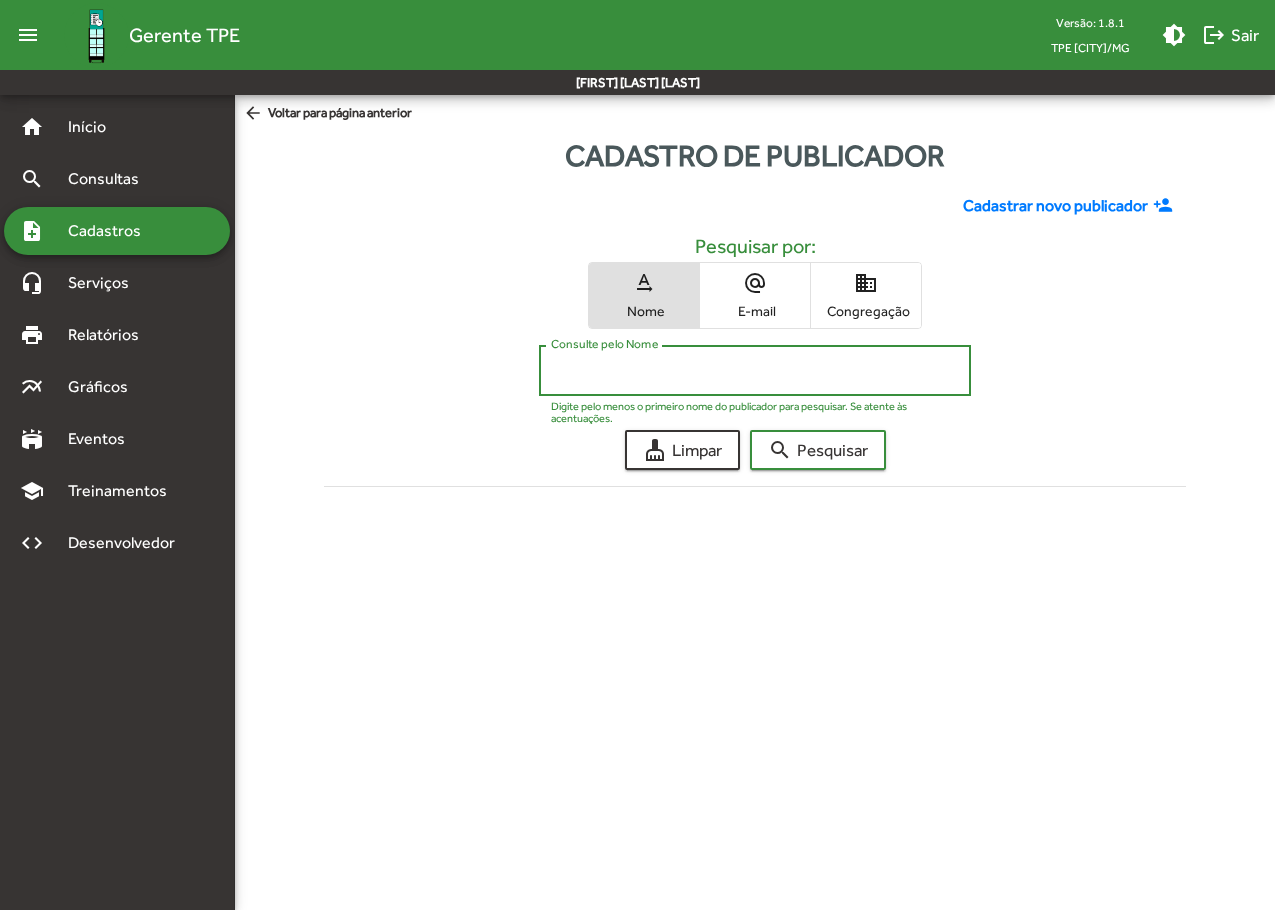 drag, startPoint x: 778, startPoint y: 371, endPoint x: 407, endPoint y: 369, distance: 371.0054 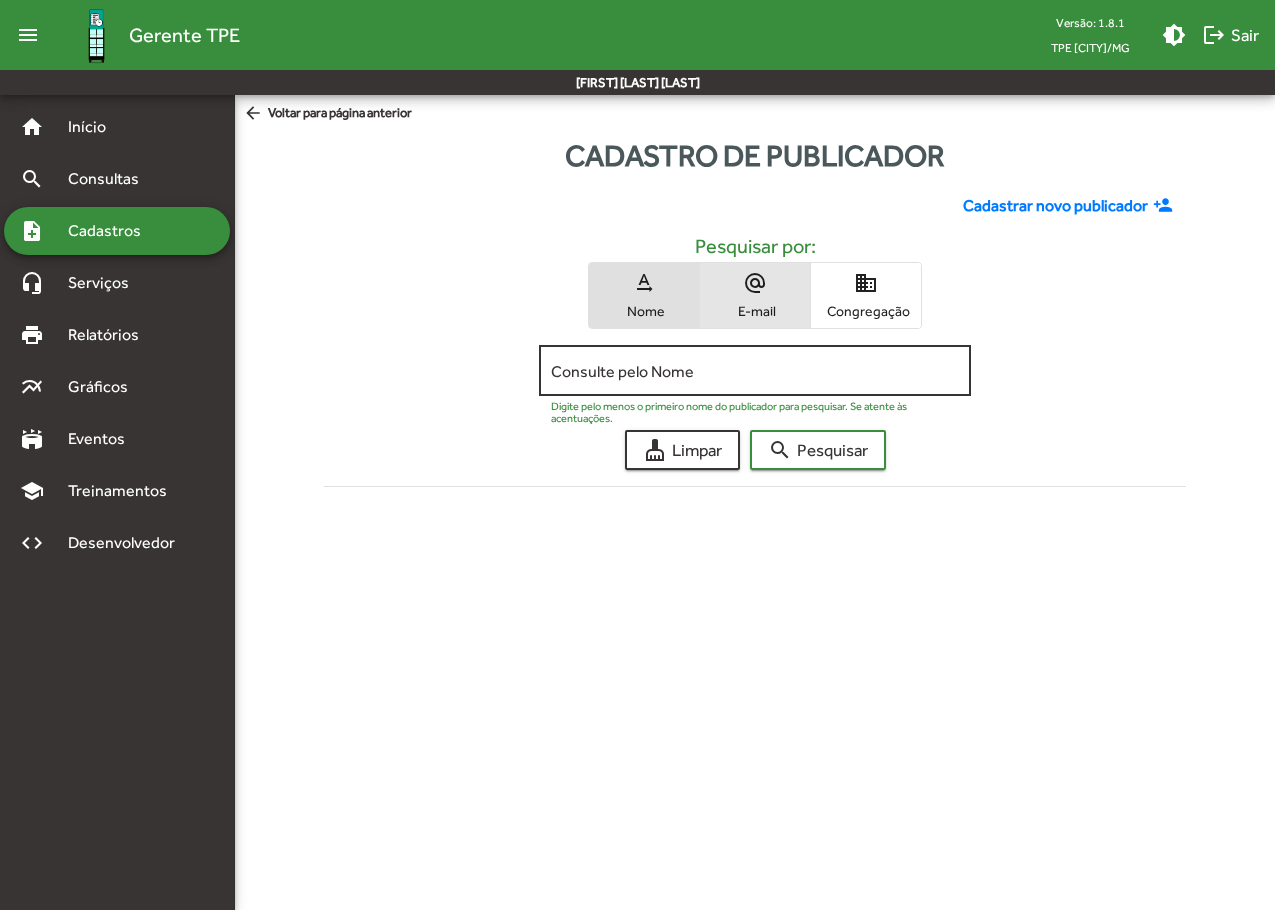 drag, startPoint x: 757, startPoint y: 293, endPoint x: 775, endPoint y: 360, distance: 69.375786 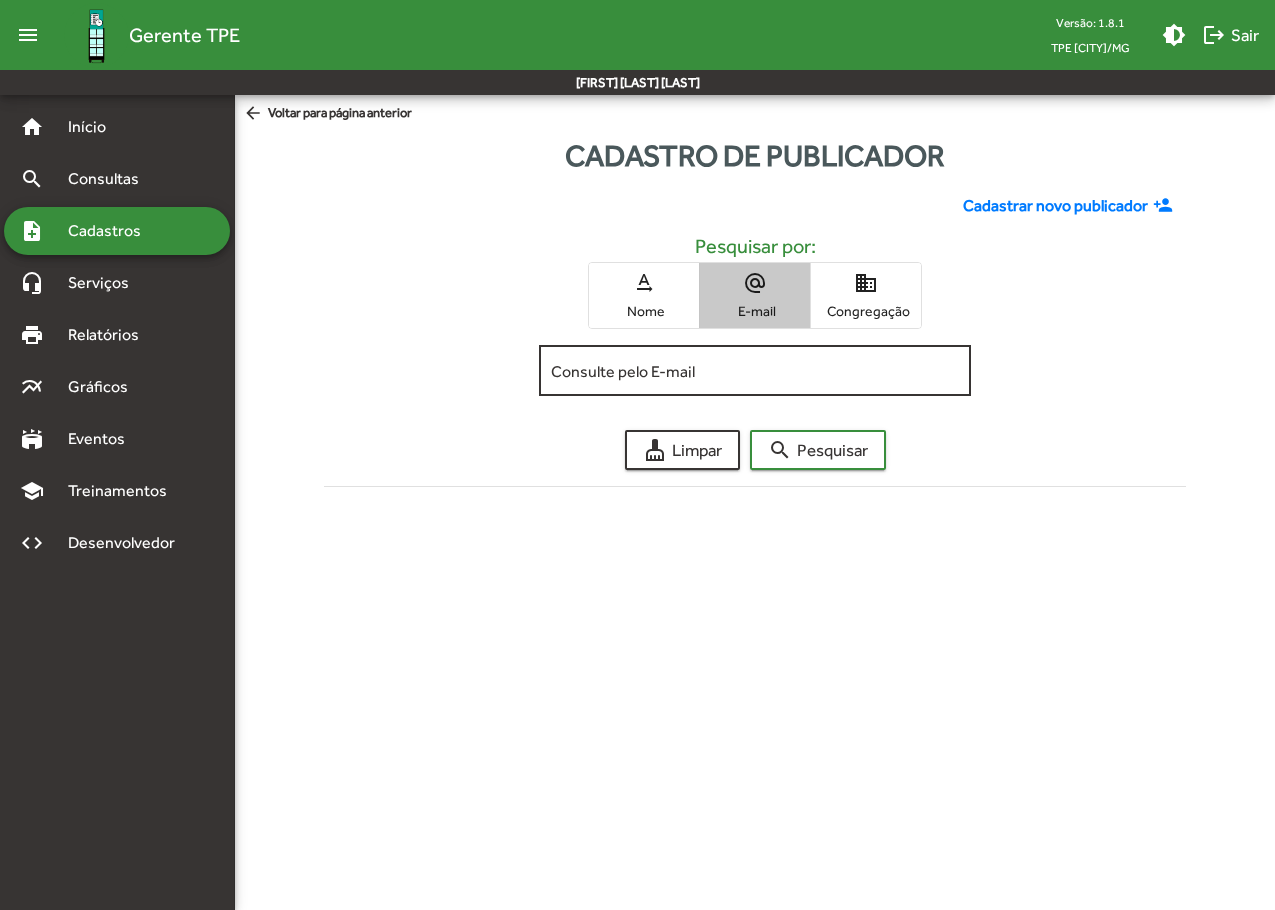 drag, startPoint x: 777, startPoint y: 362, endPoint x: 786, endPoint y: 373, distance: 14.21267 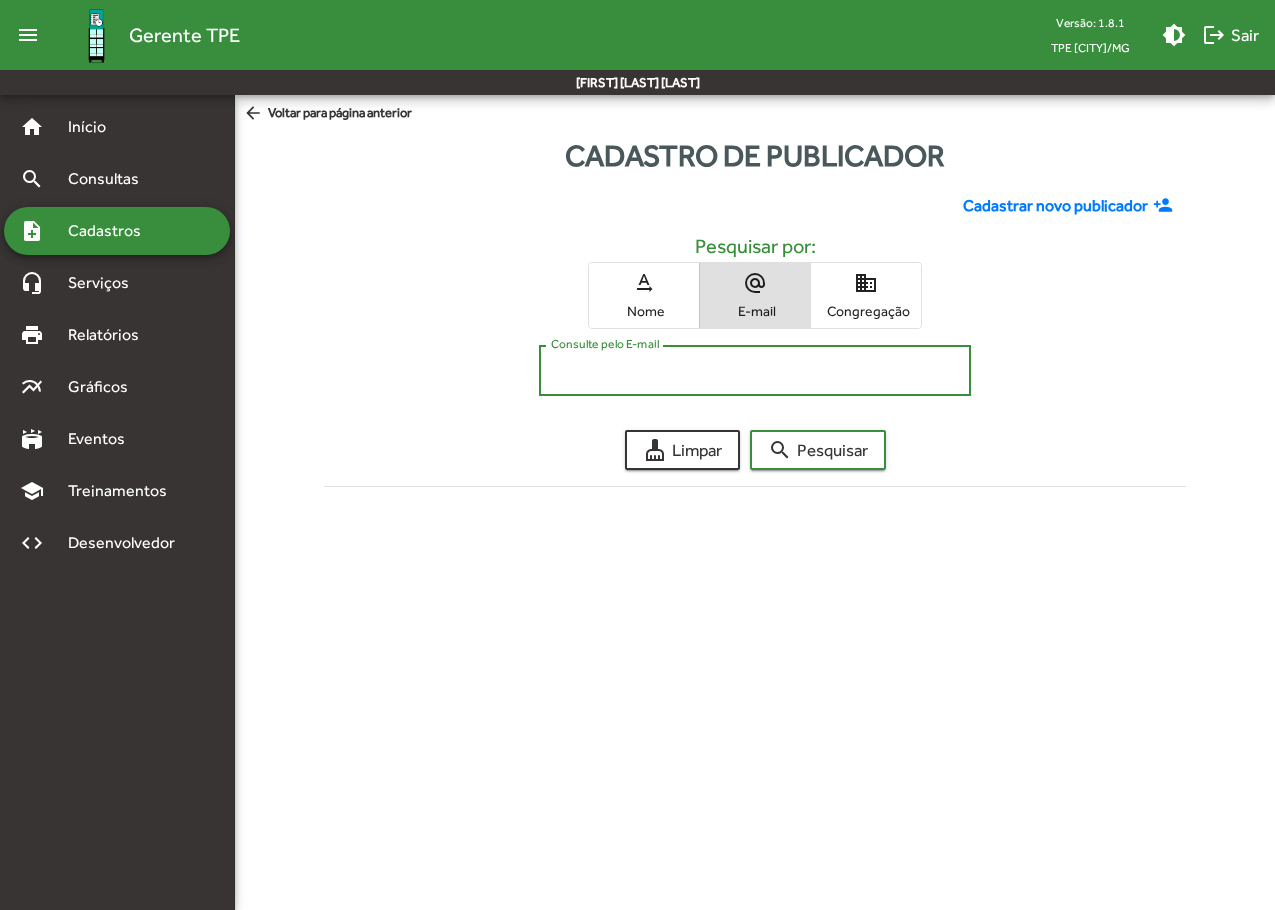 paste on "**********" 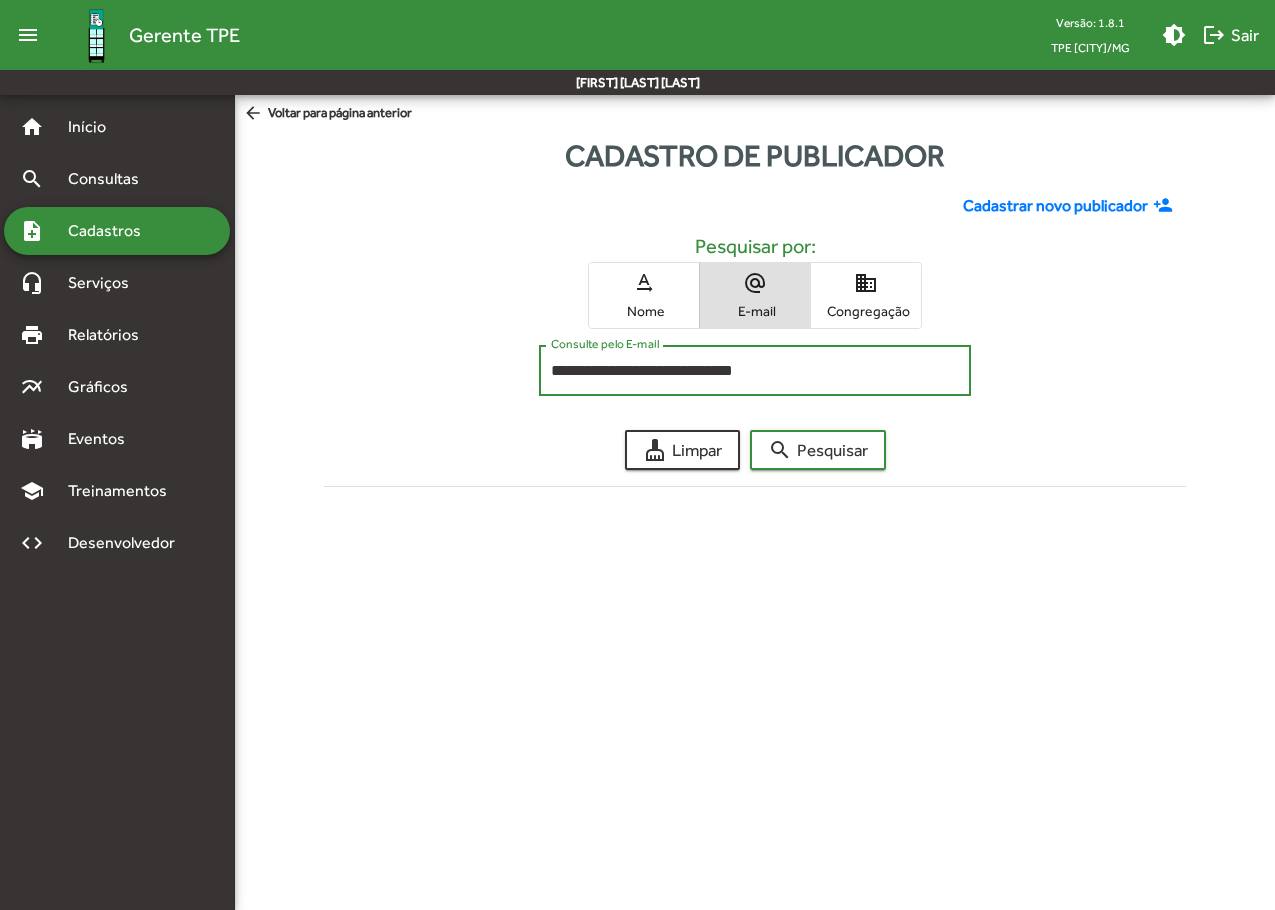 type on "**********" 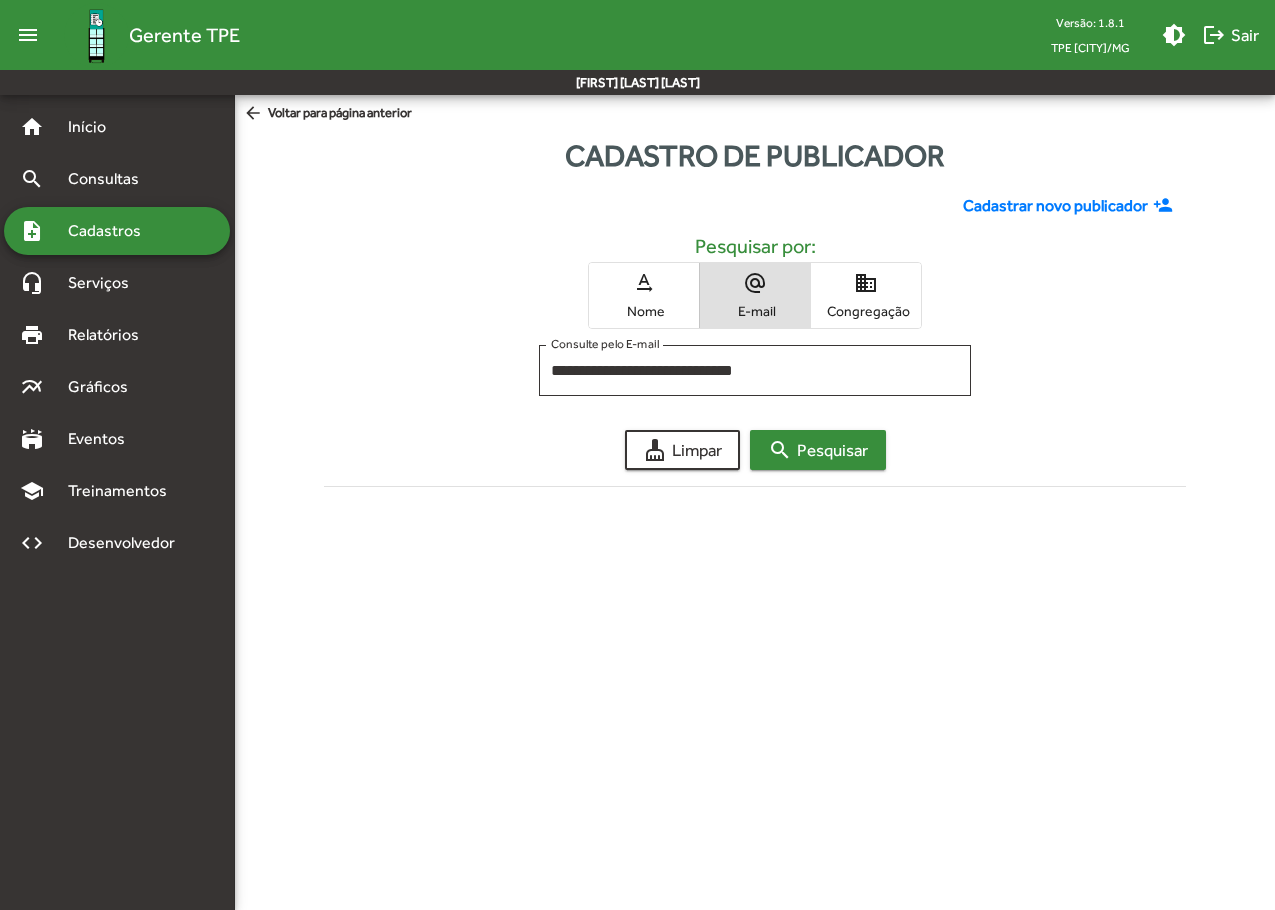 click on "search  Pesquisar" 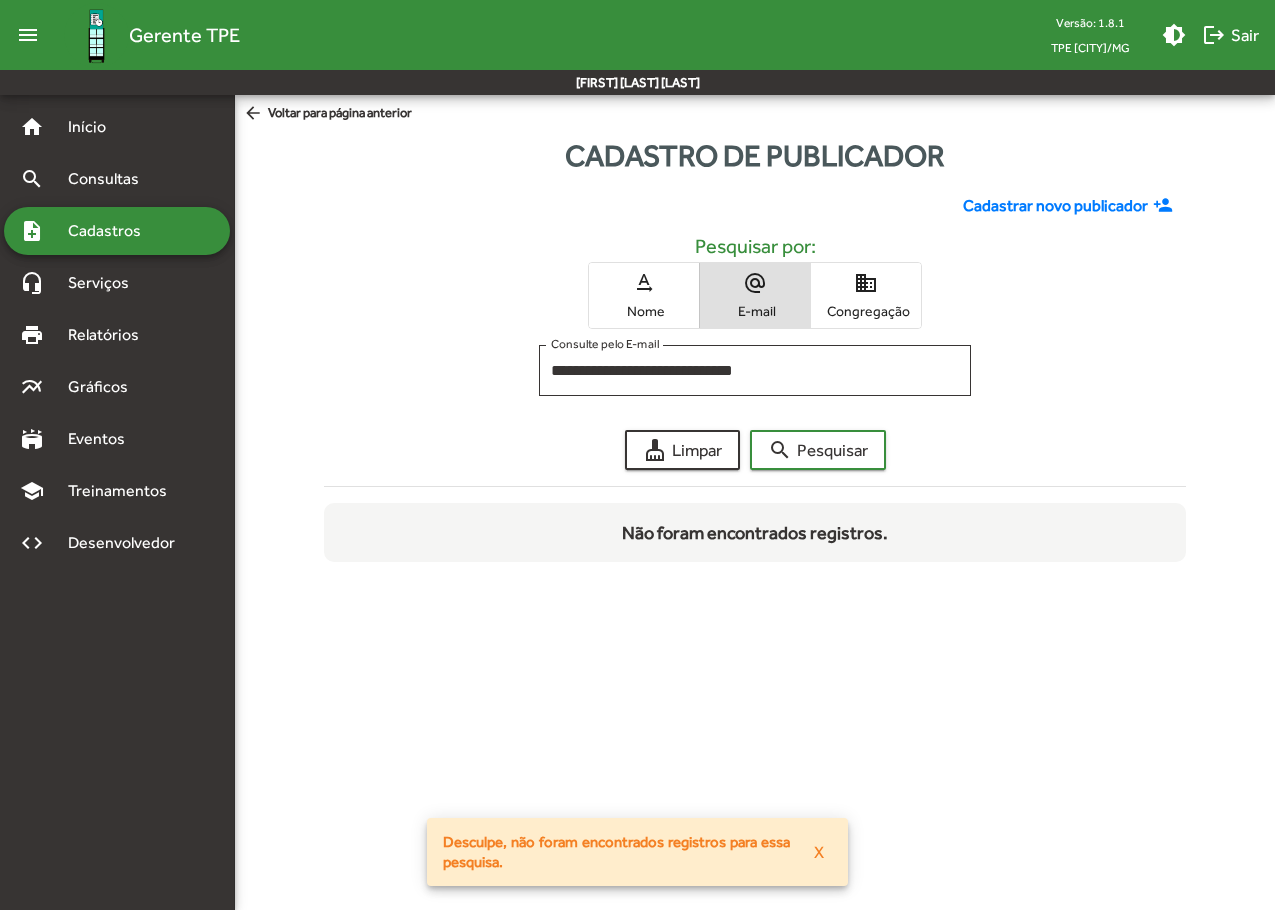 click on "Cadastrar novo publicador" 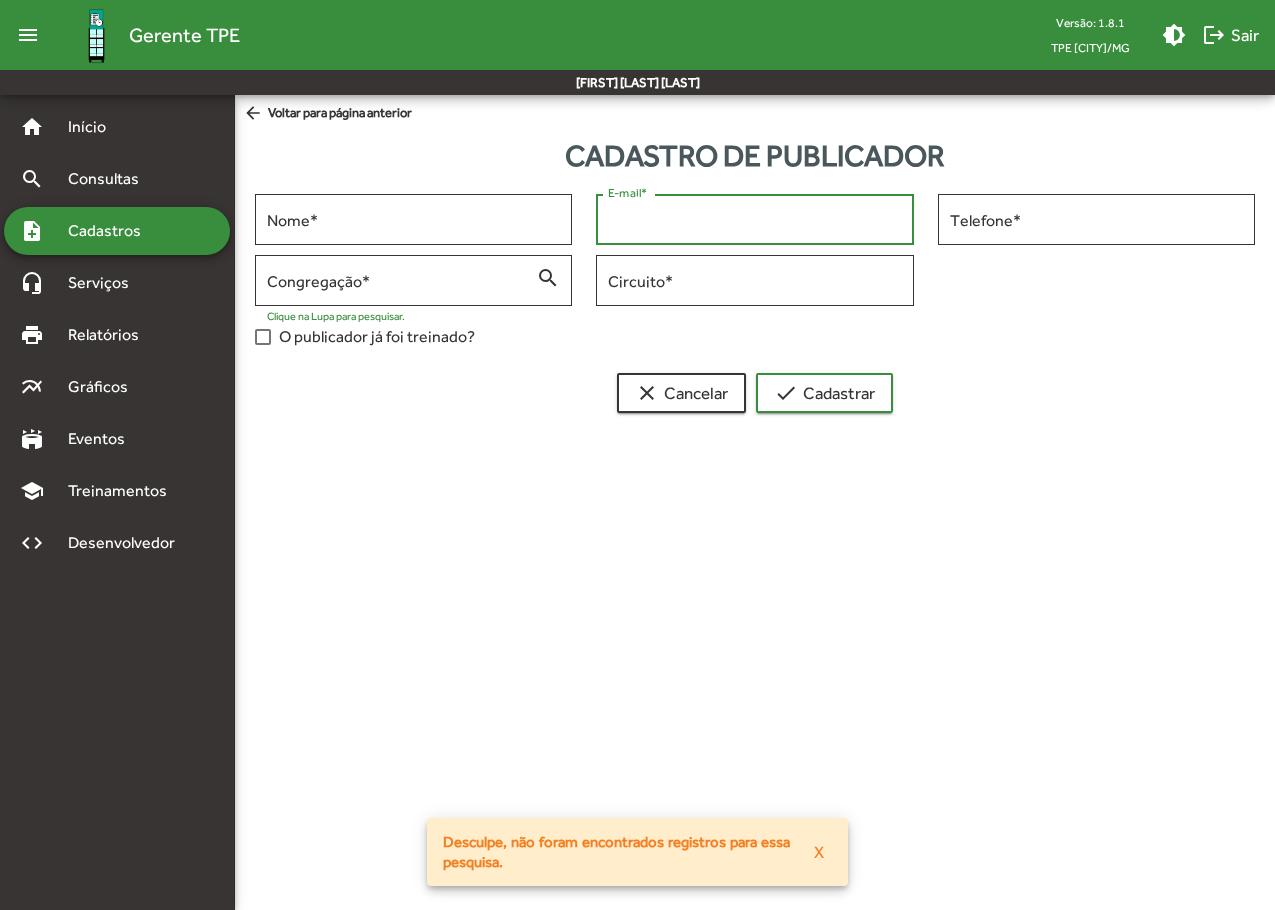 click on "E-mail  *" at bounding box center [754, 220] 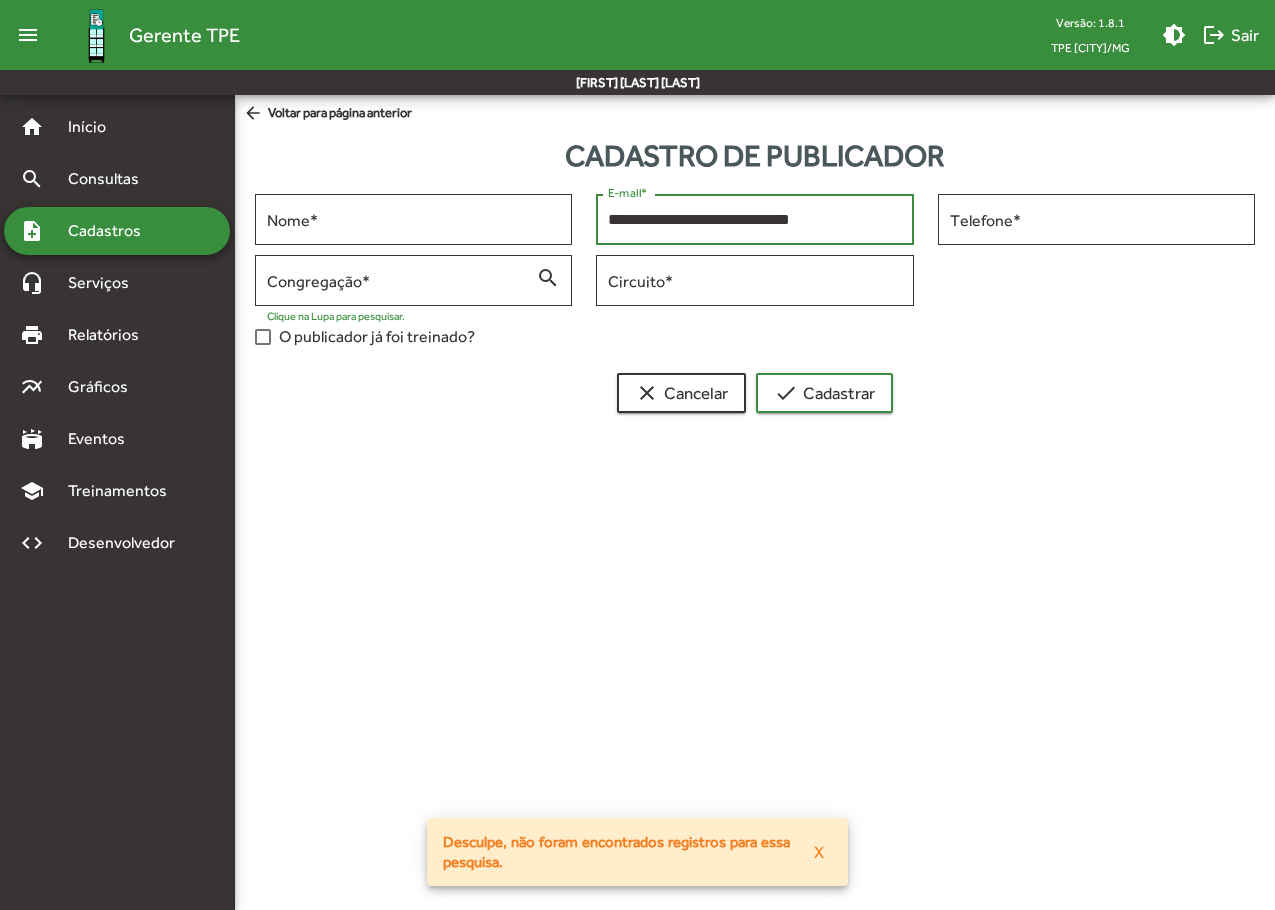 type on "**********" 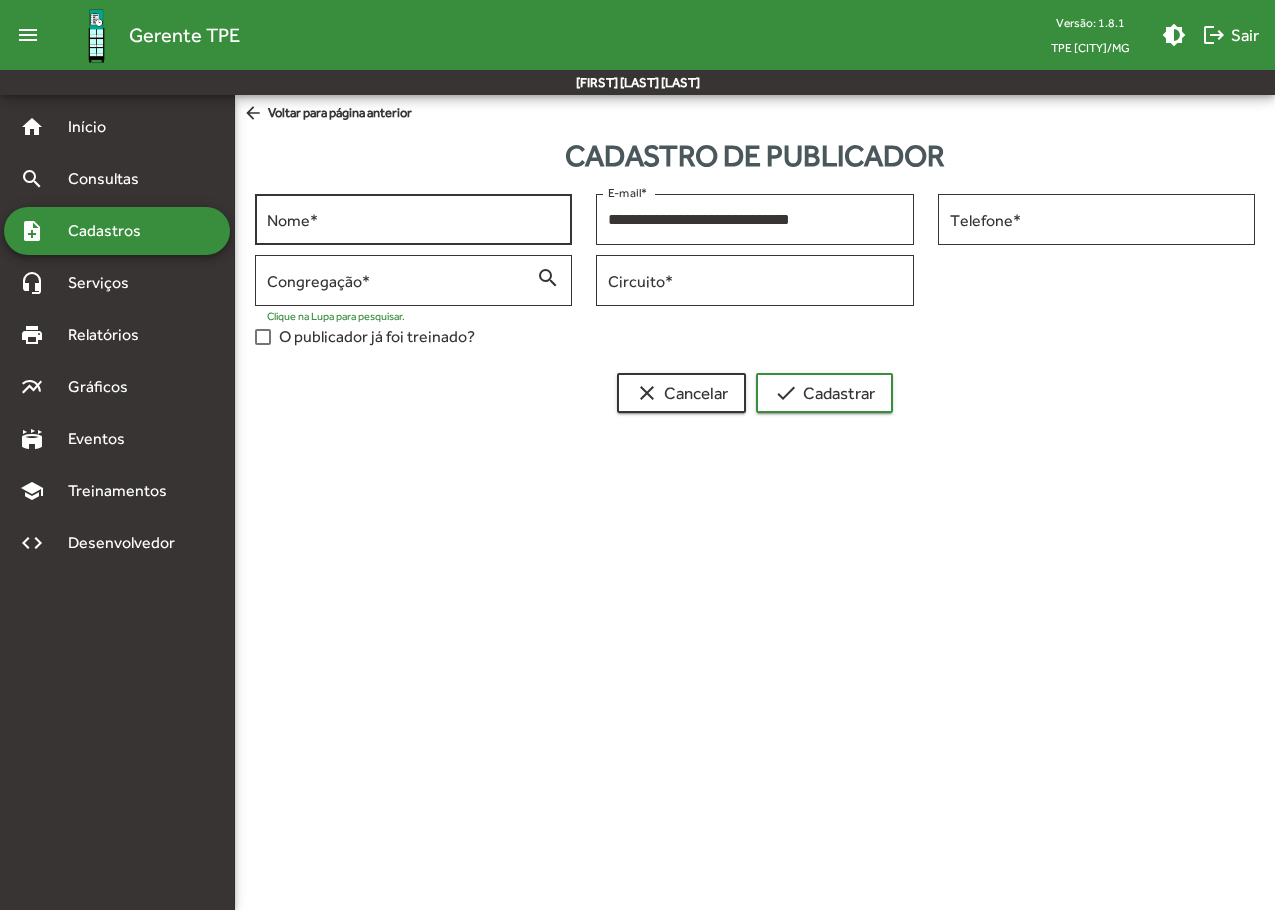 click on "Nome  *" at bounding box center (413, 220) 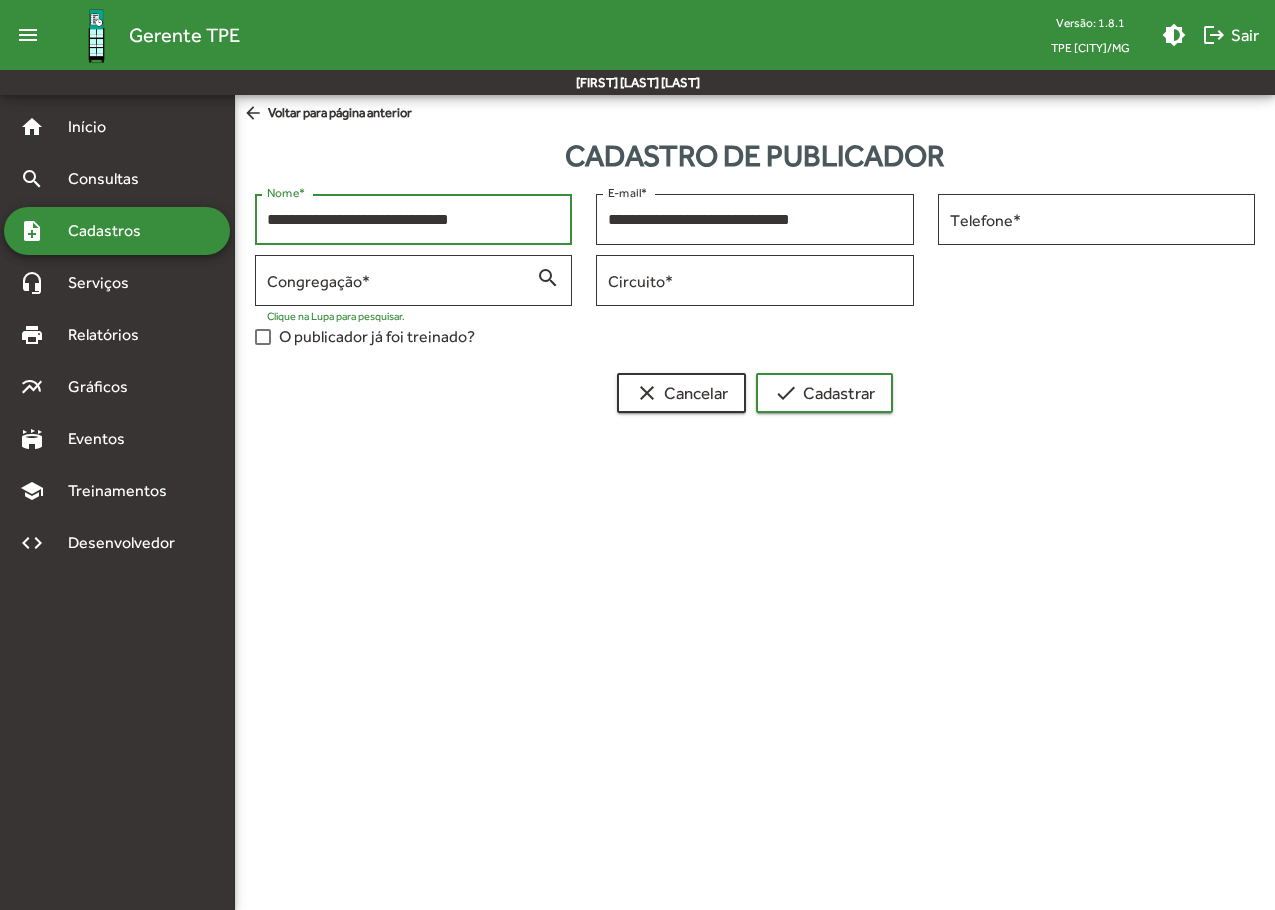 type on "**********" 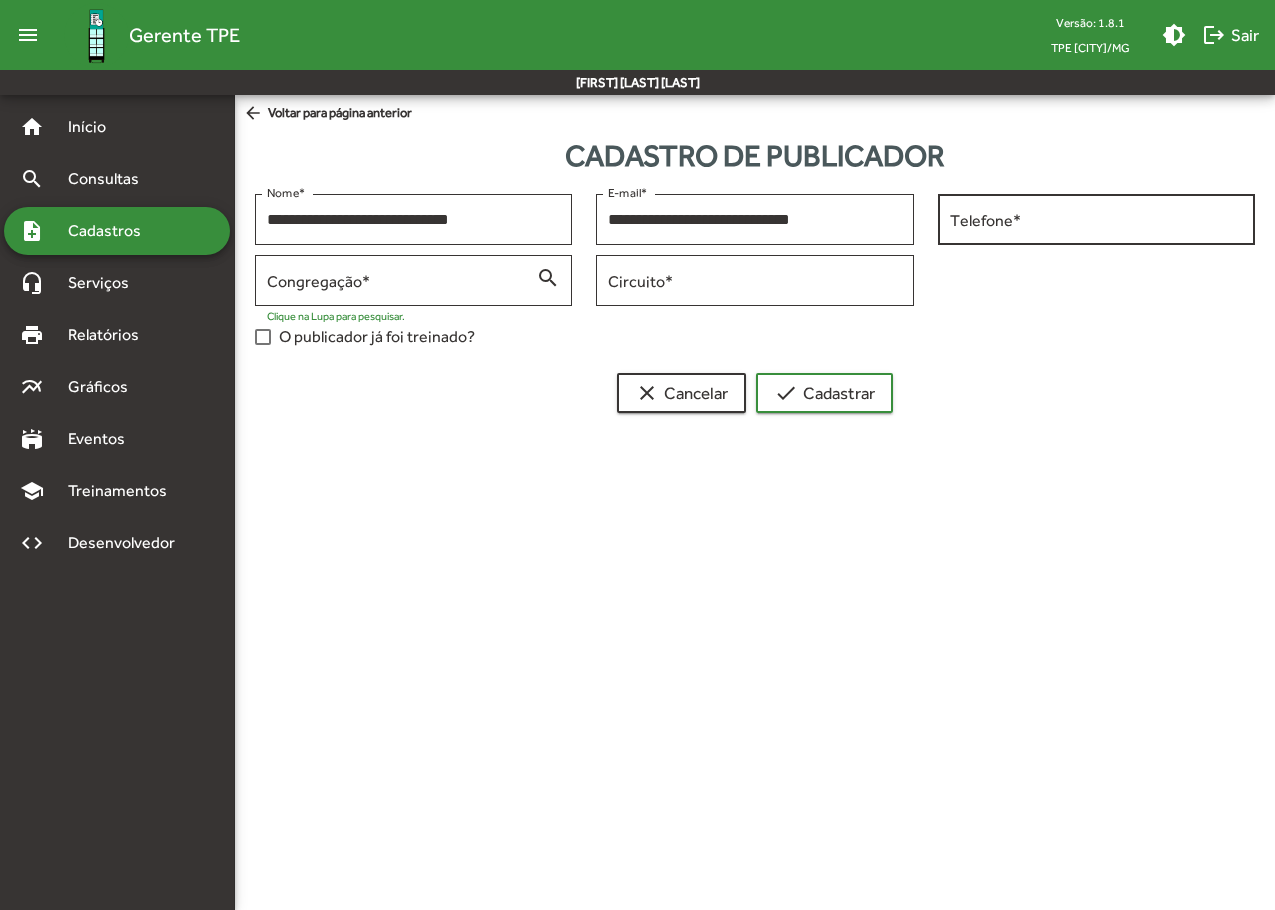 click on "Telefone  *" at bounding box center [1096, 217] 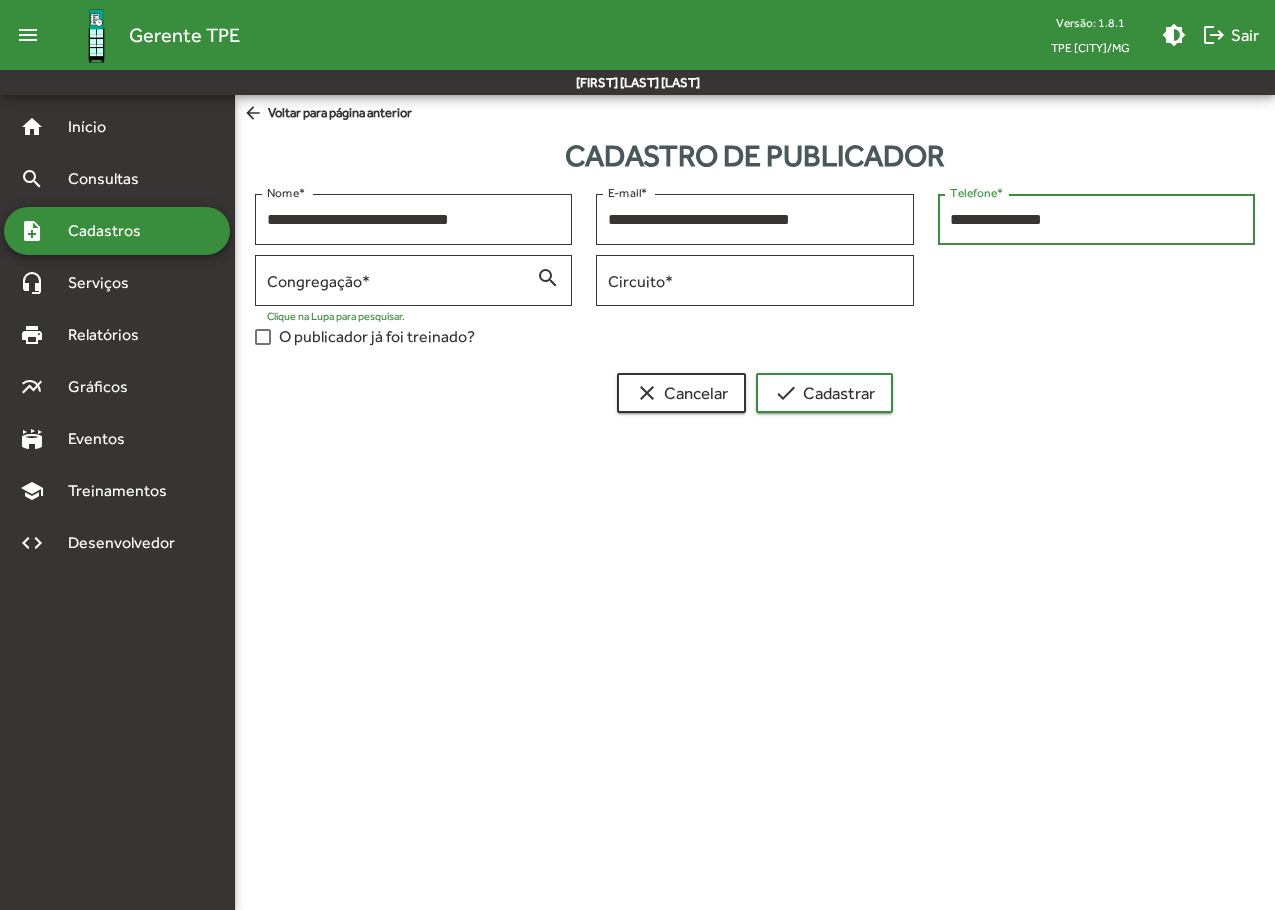 paste 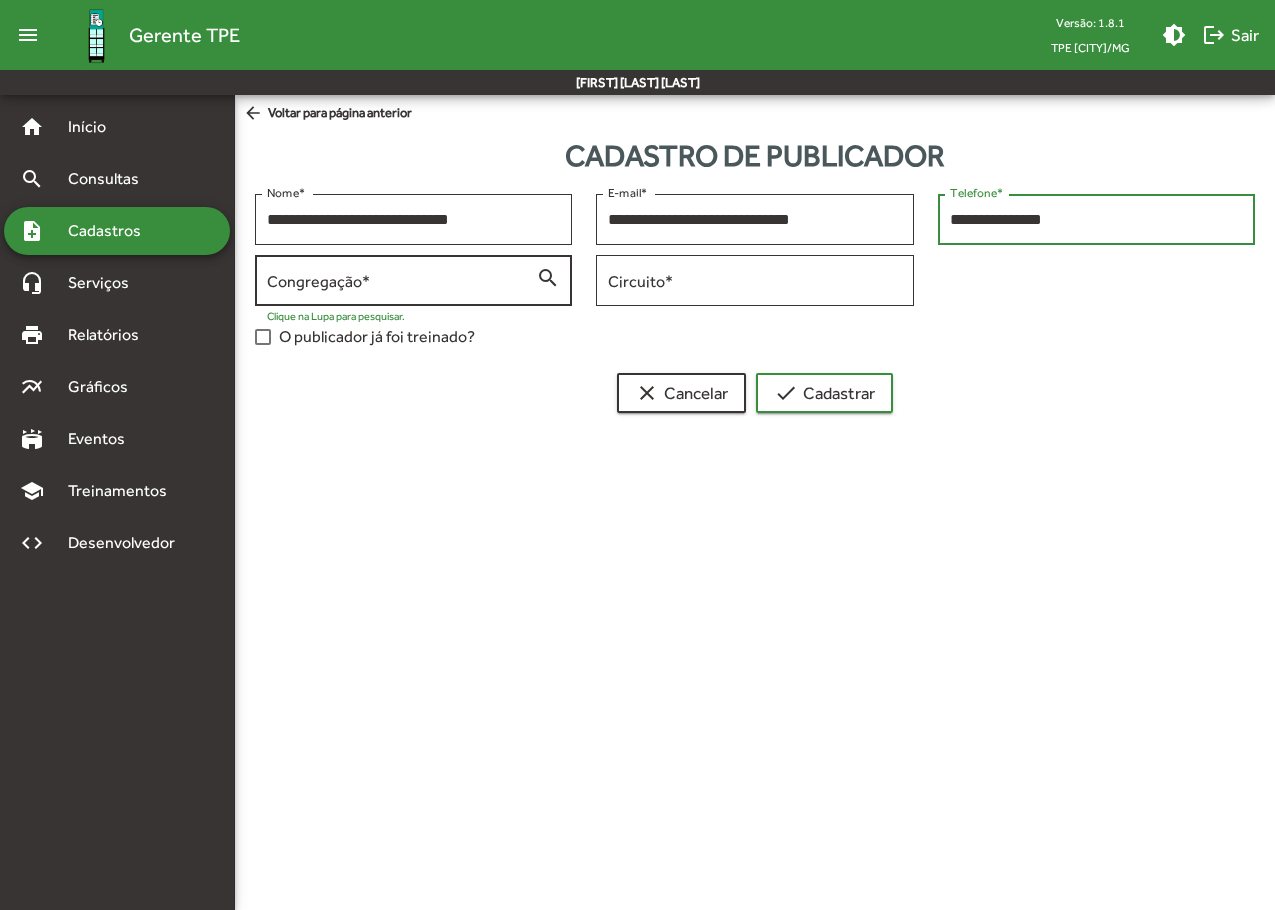 type on "**********" 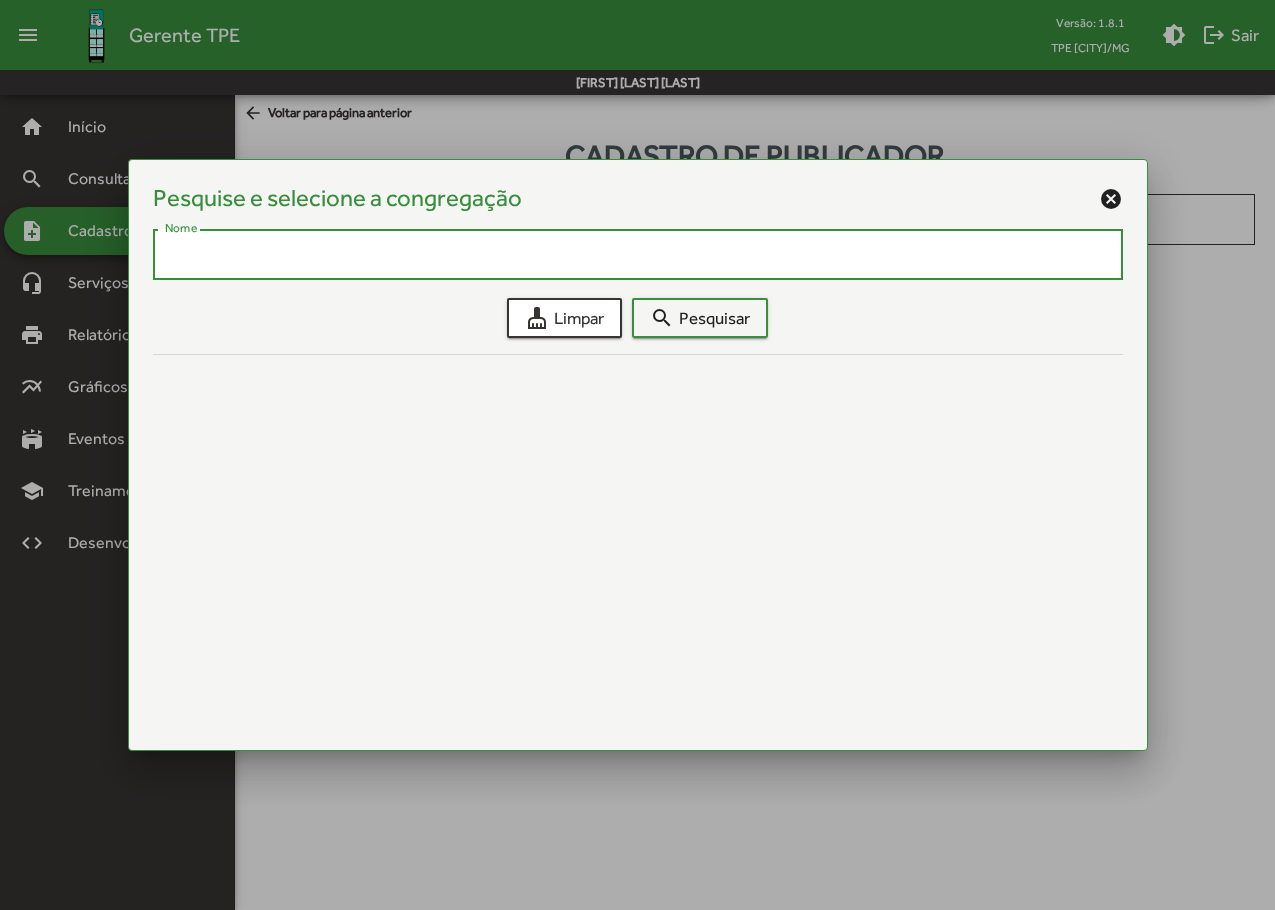 click on "Nome" at bounding box center (638, 255) 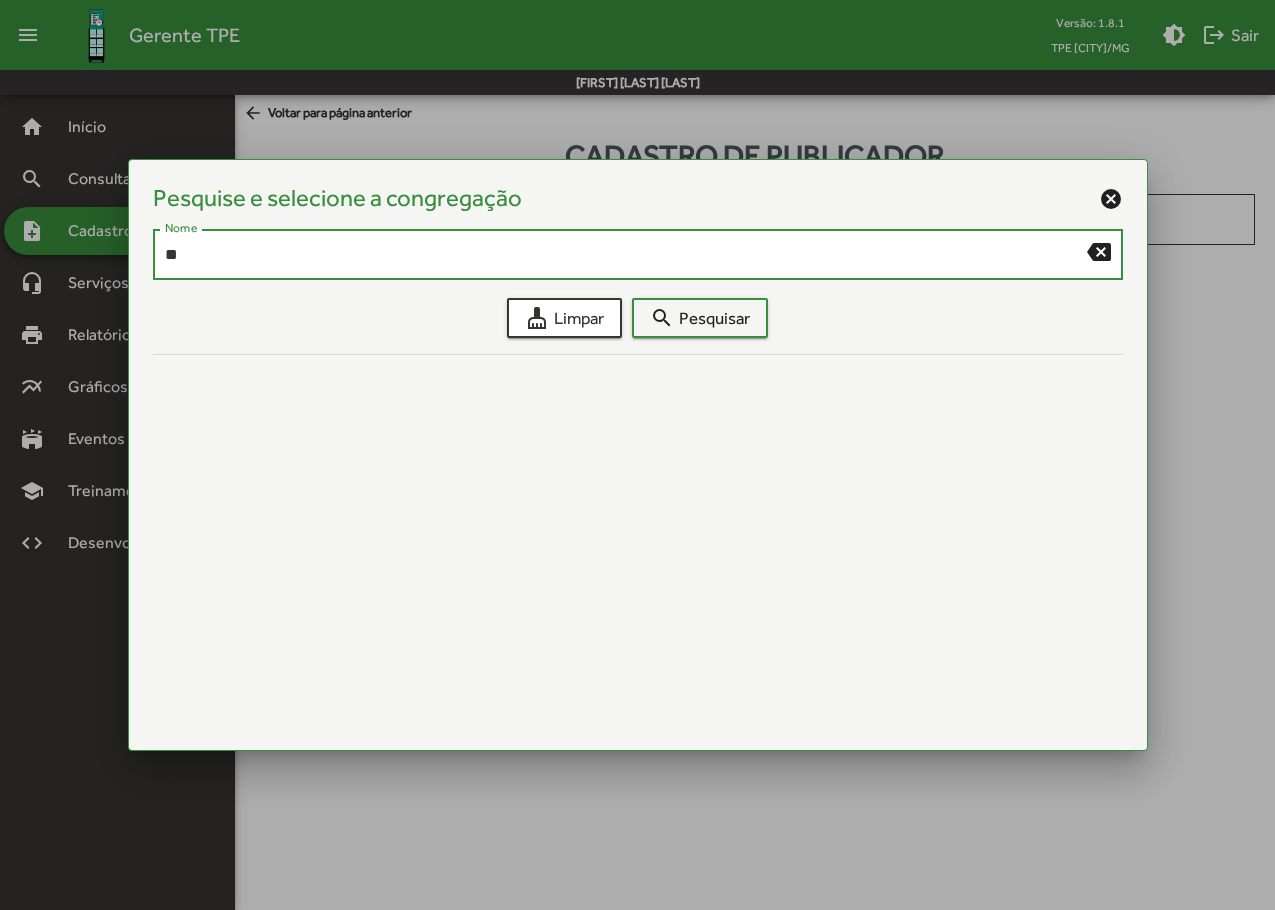 type on "*" 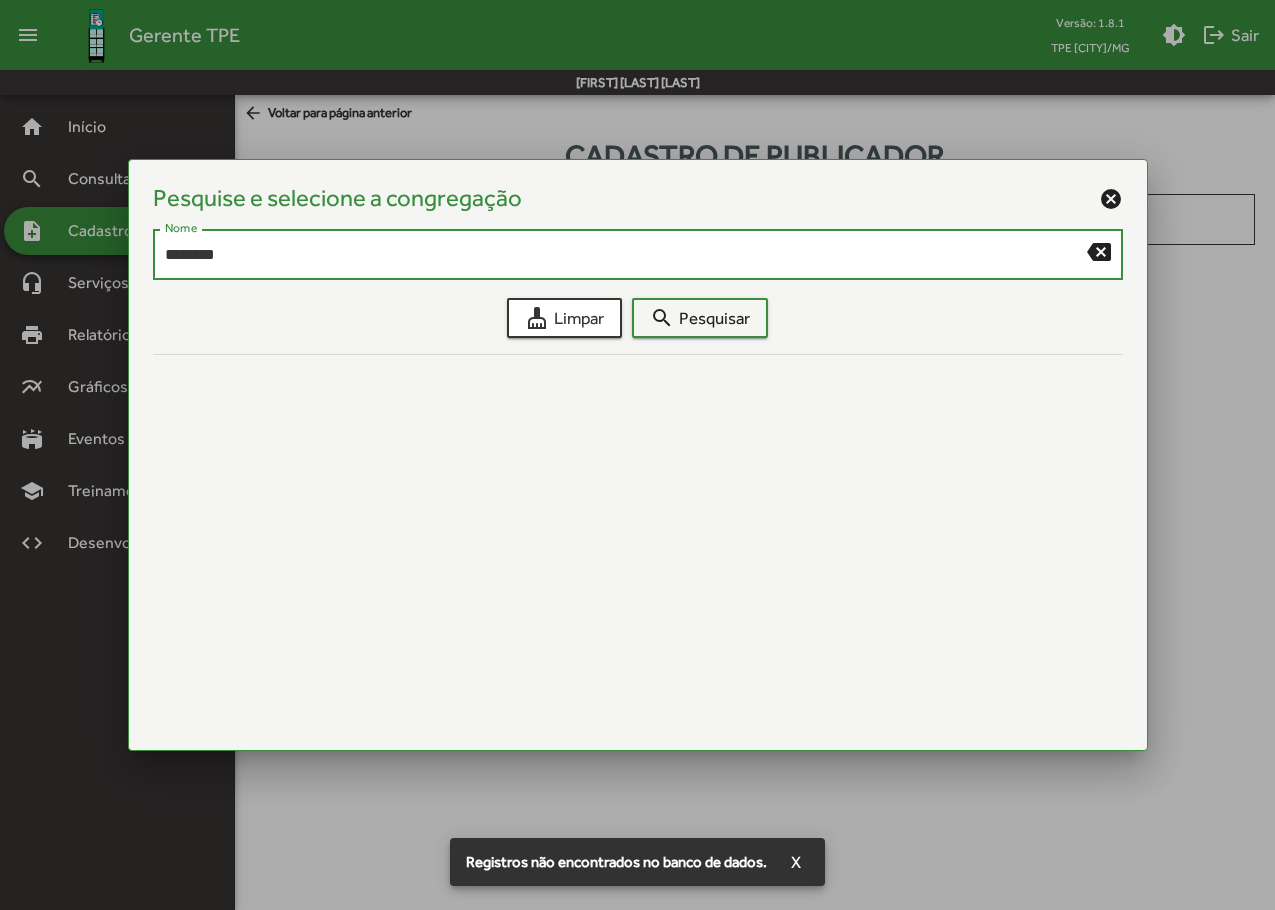 drag, startPoint x: 344, startPoint y: 251, endPoint x: -1, endPoint y: 250, distance: 345.00143 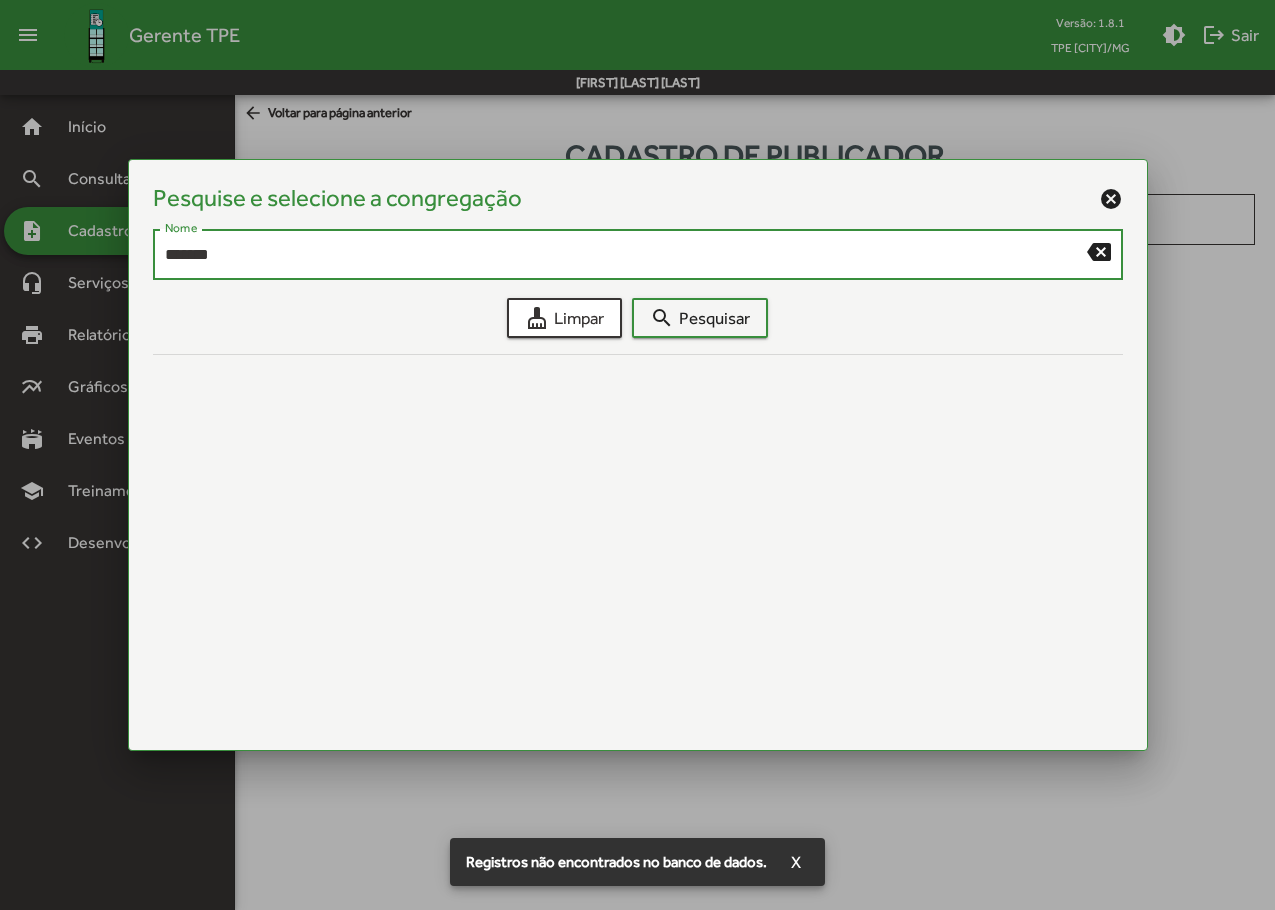 type on "*******" 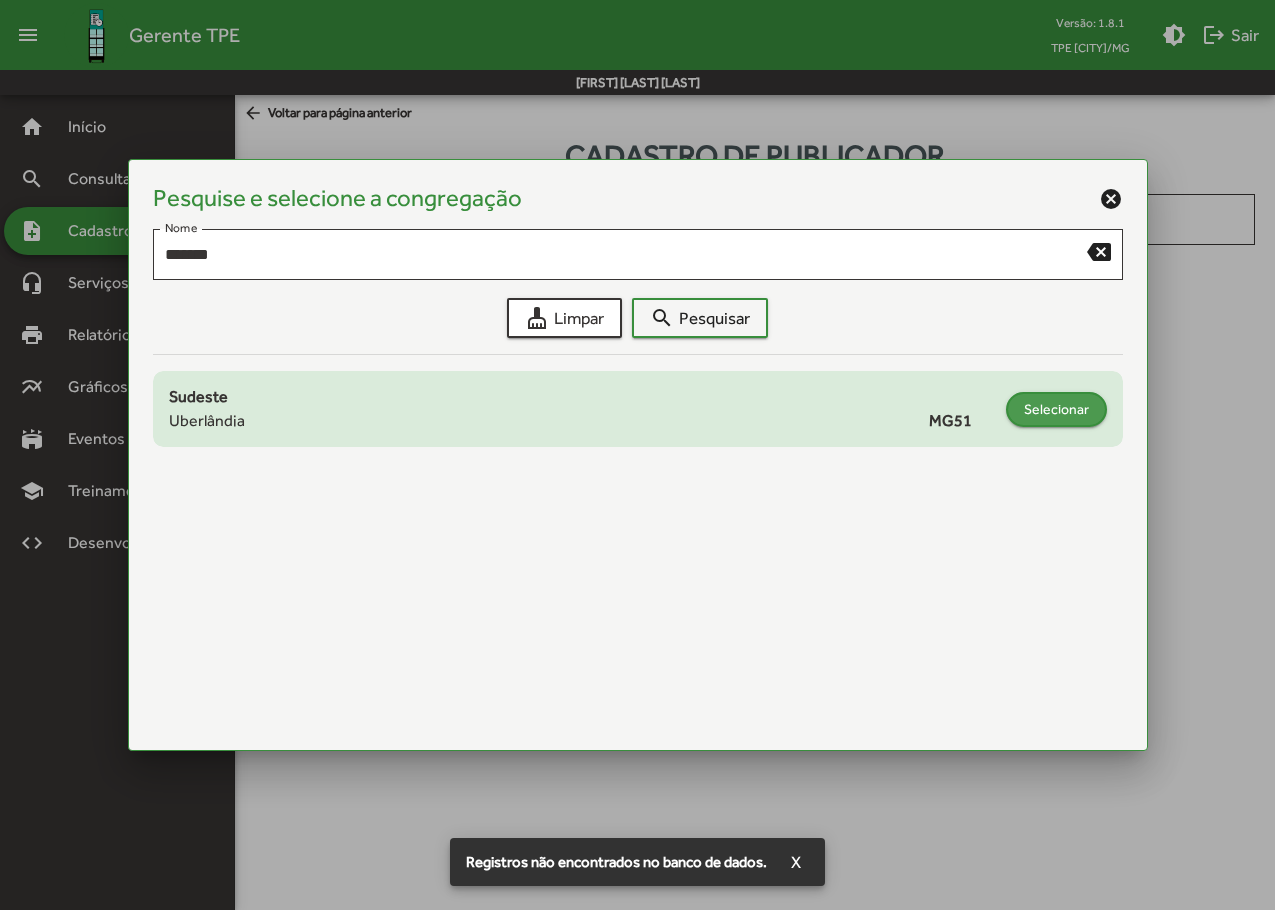 click on "Selecionar" 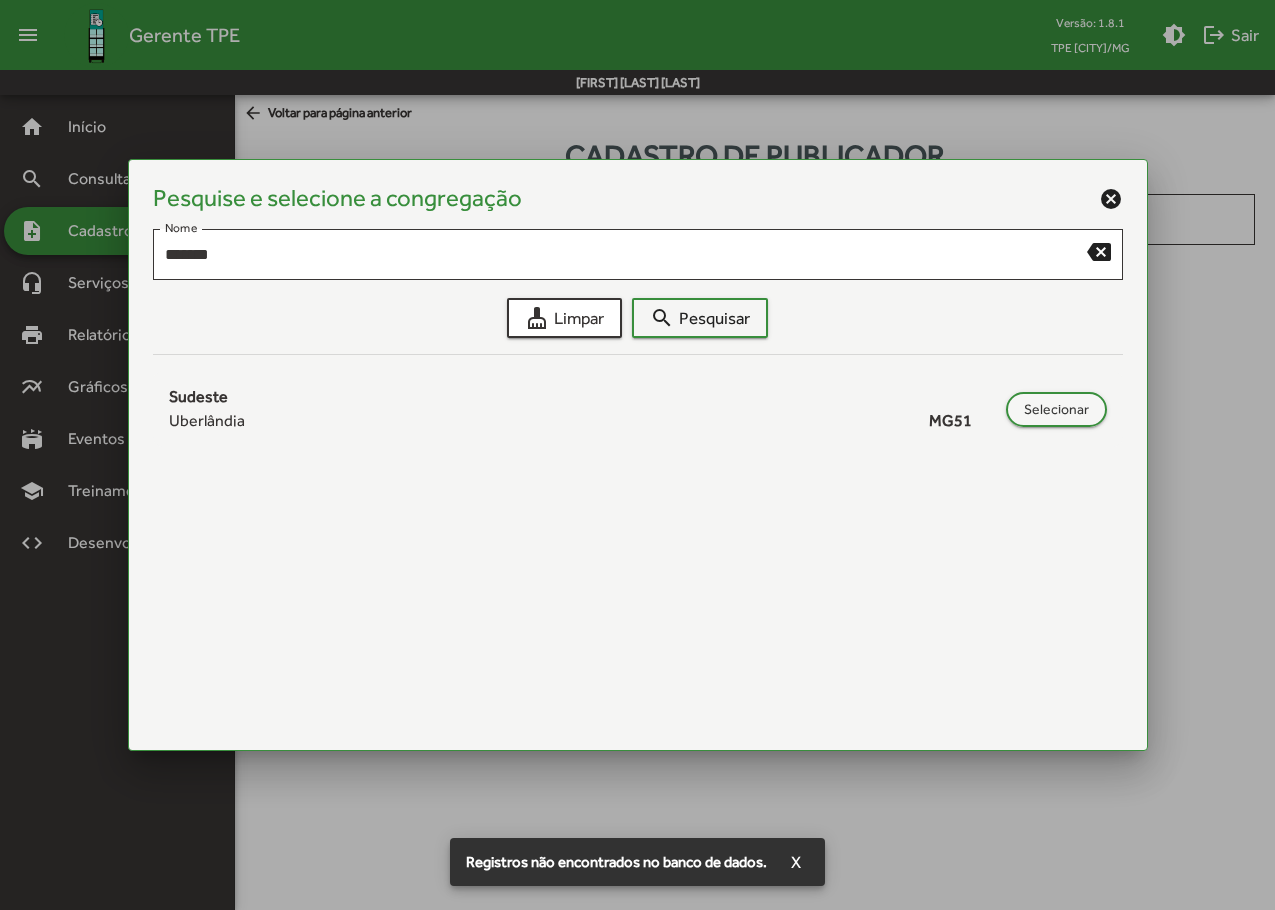 type on "**********" 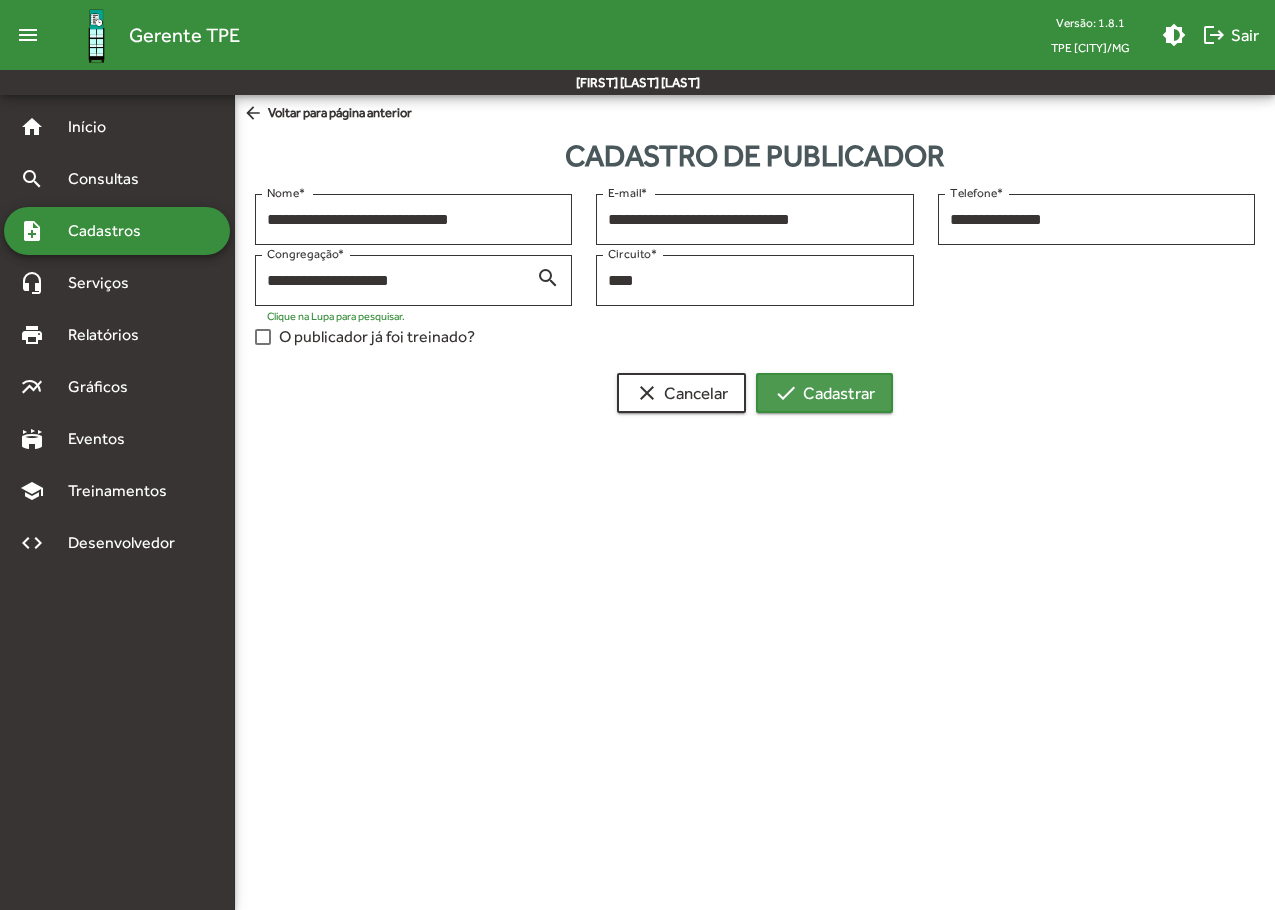 click on "check  Cadastrar" at bounding box center [824, 393] 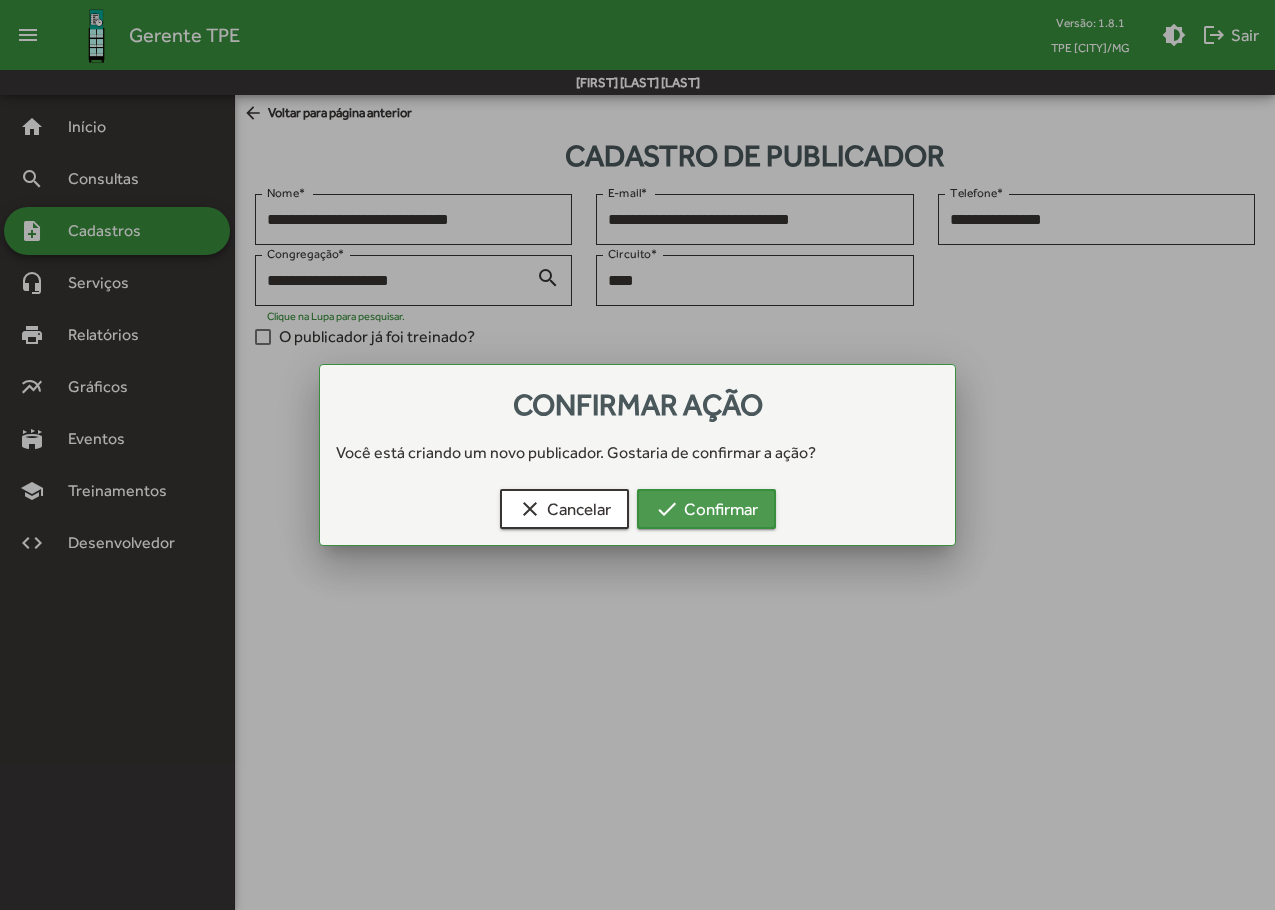 click on "check  Confirmar" at bounding box center (706, 509) 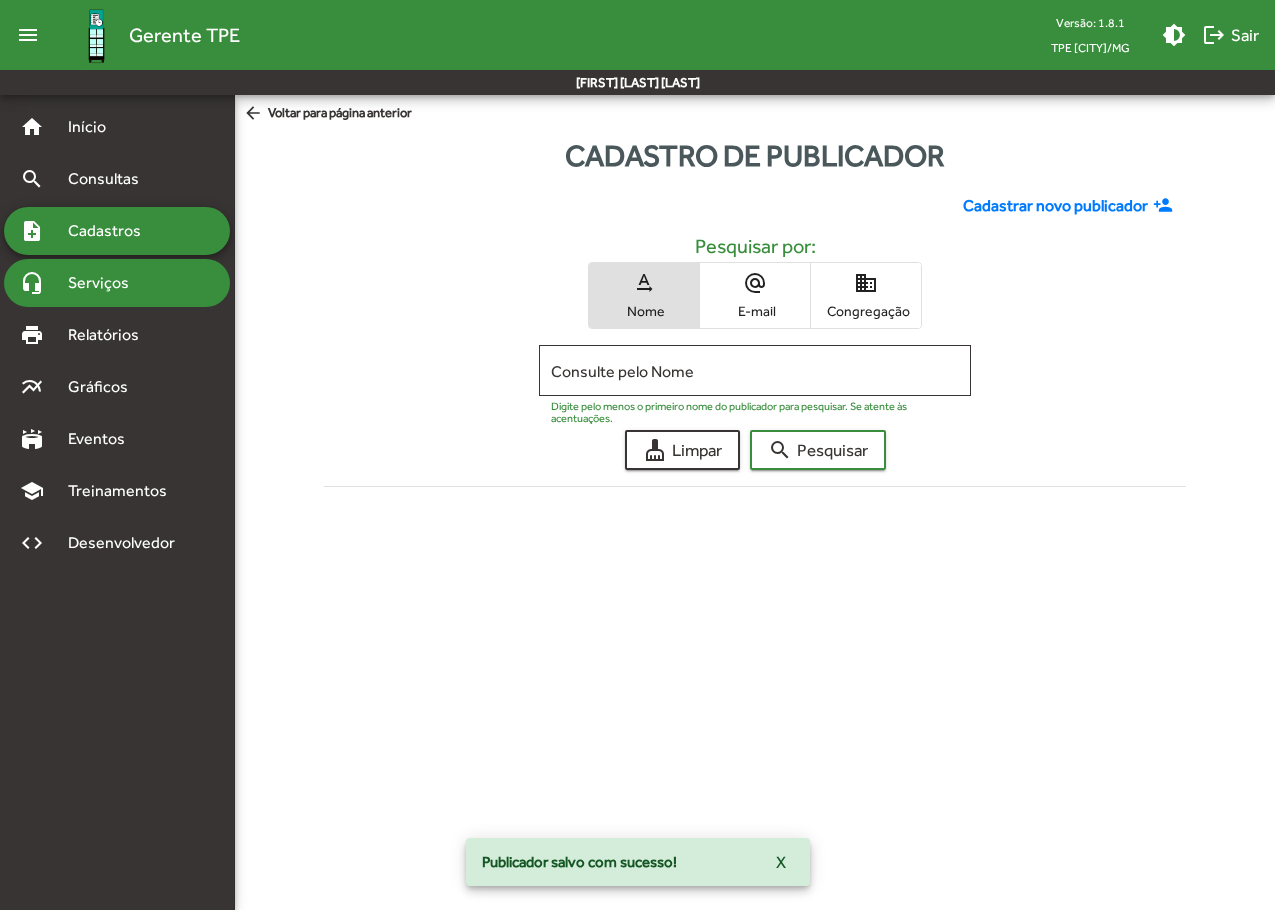click on "Serviços" at bounding box center [106, 283] 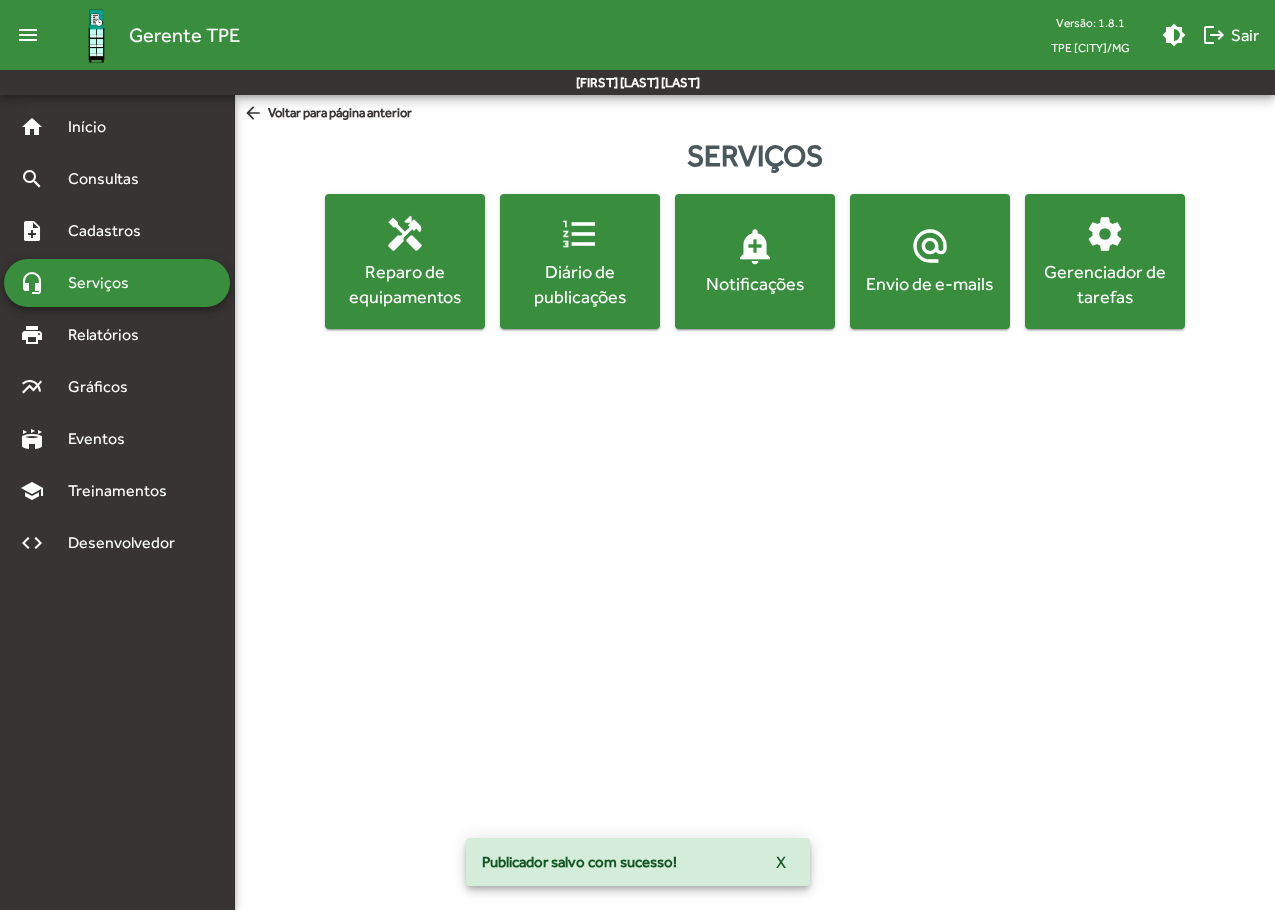 click on "Envio de e-mails" 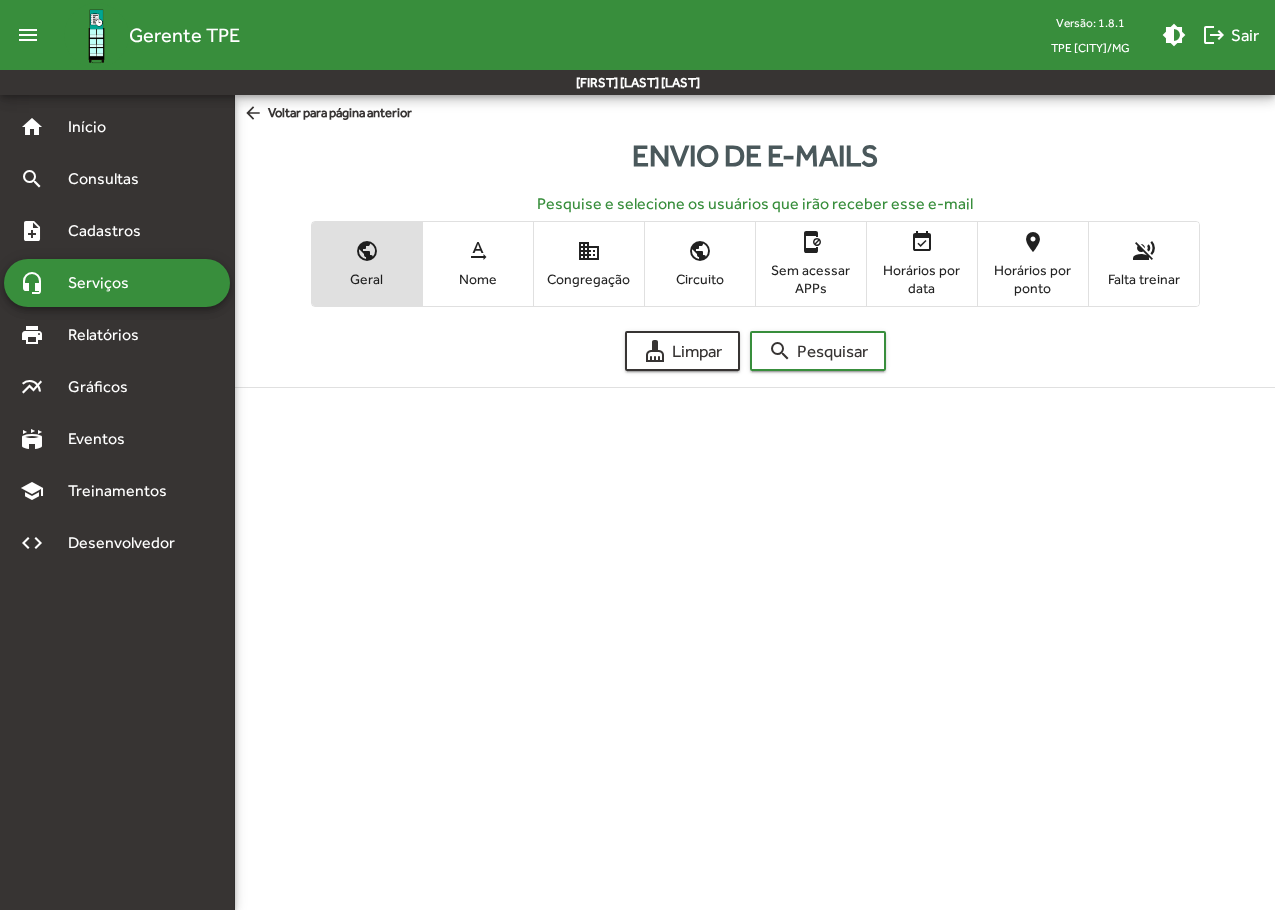 click on "Nome" at bounding box center (478, 279) 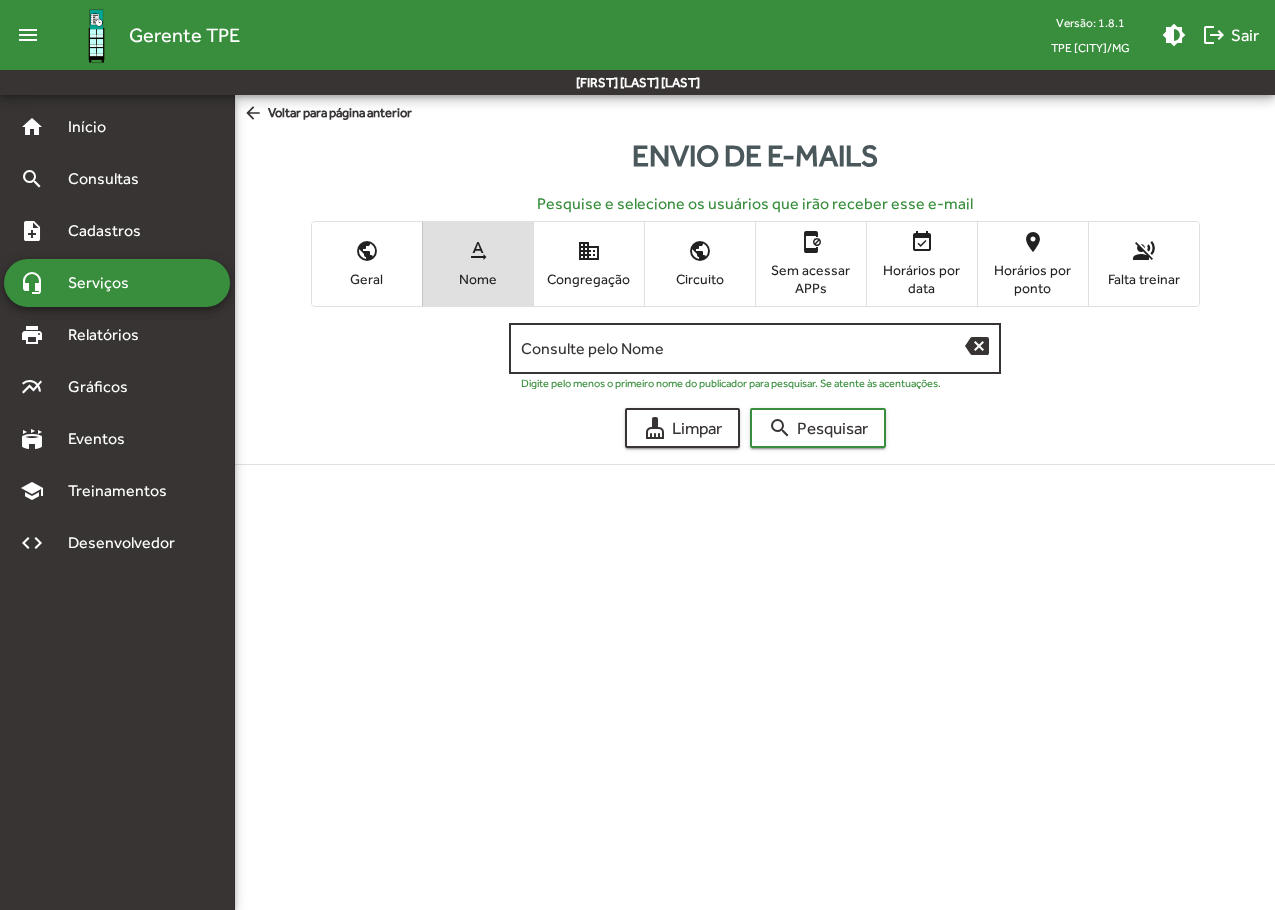 click on "Consulte pelo Nome" at bounding box center (743, 349) 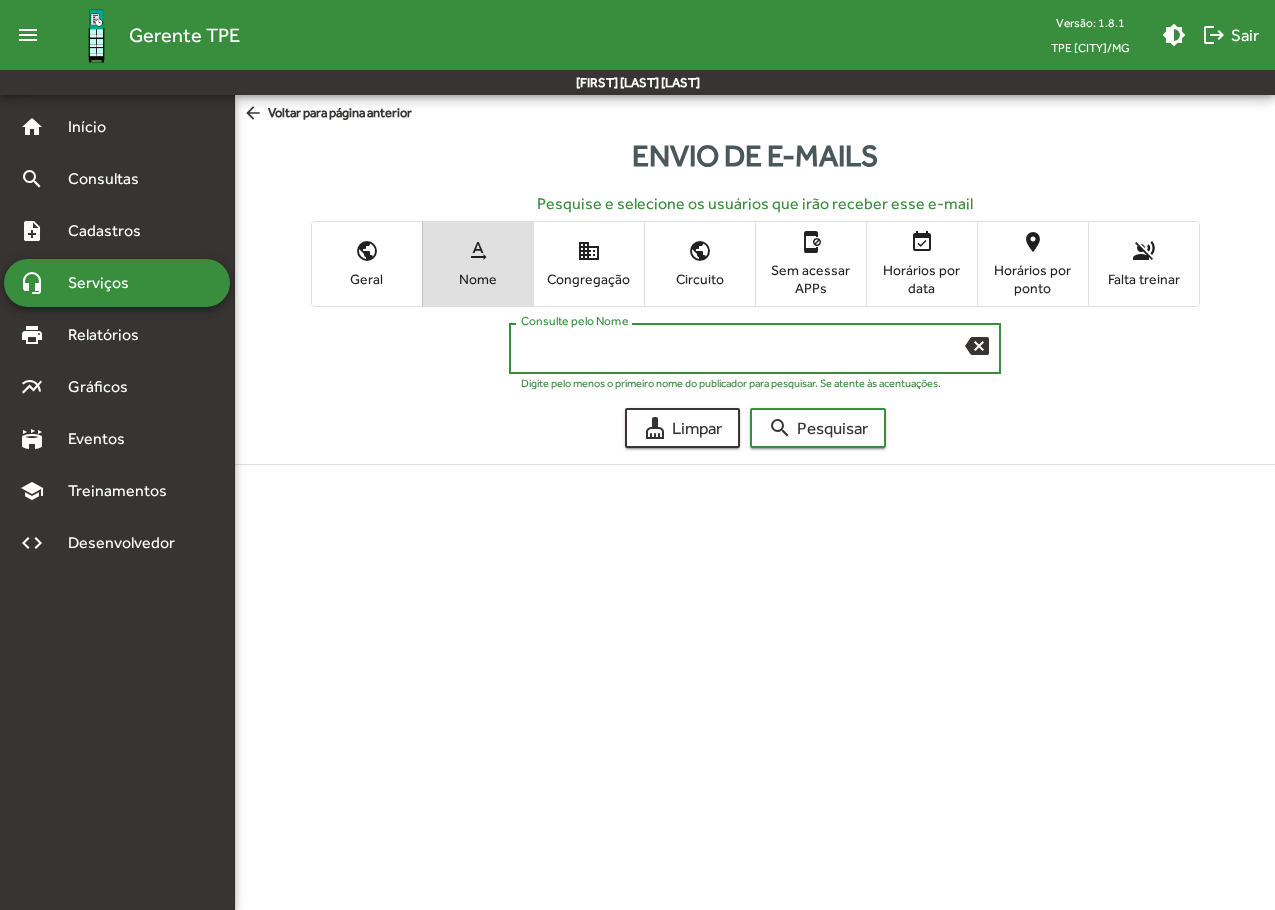 paste on "**********" 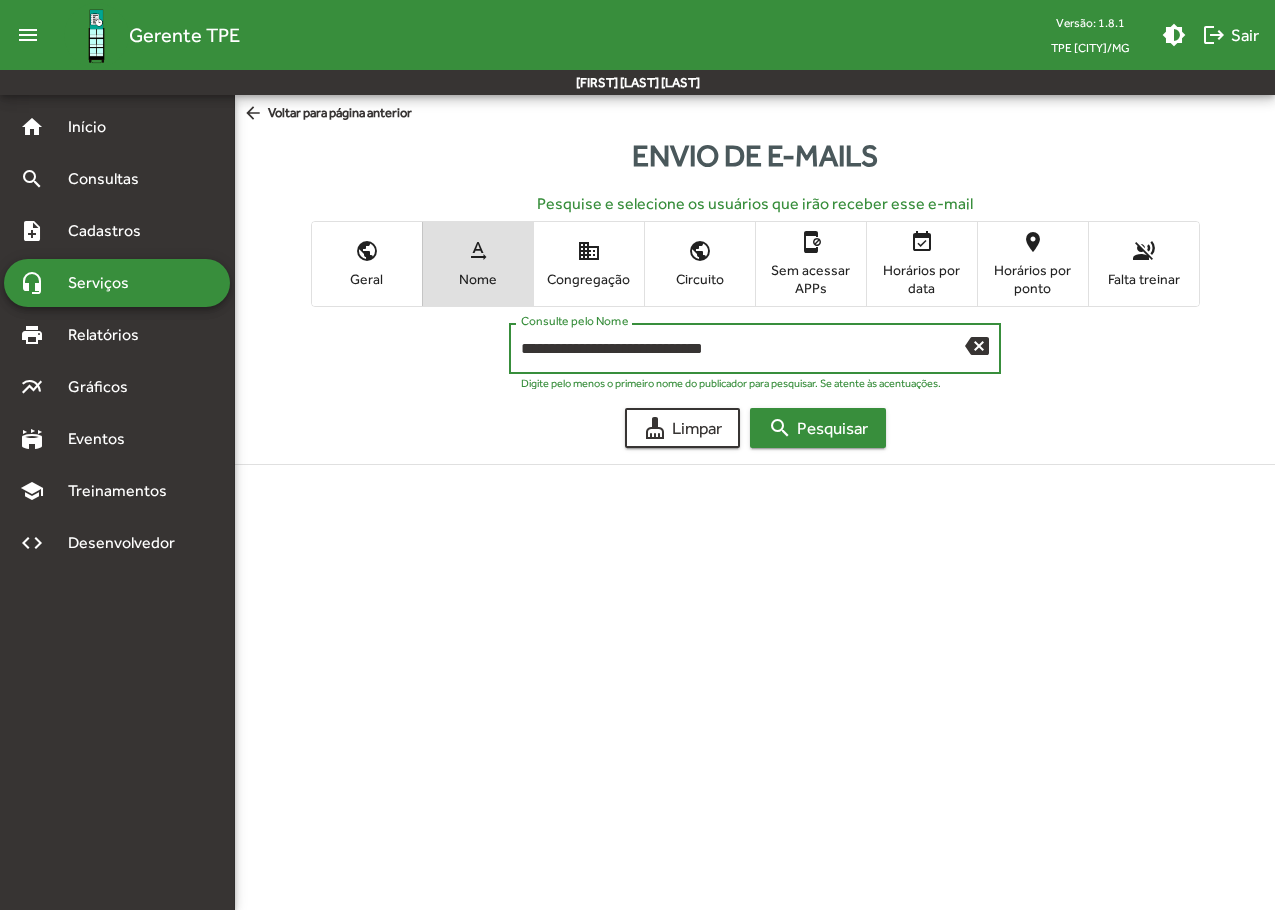 type on "**********" 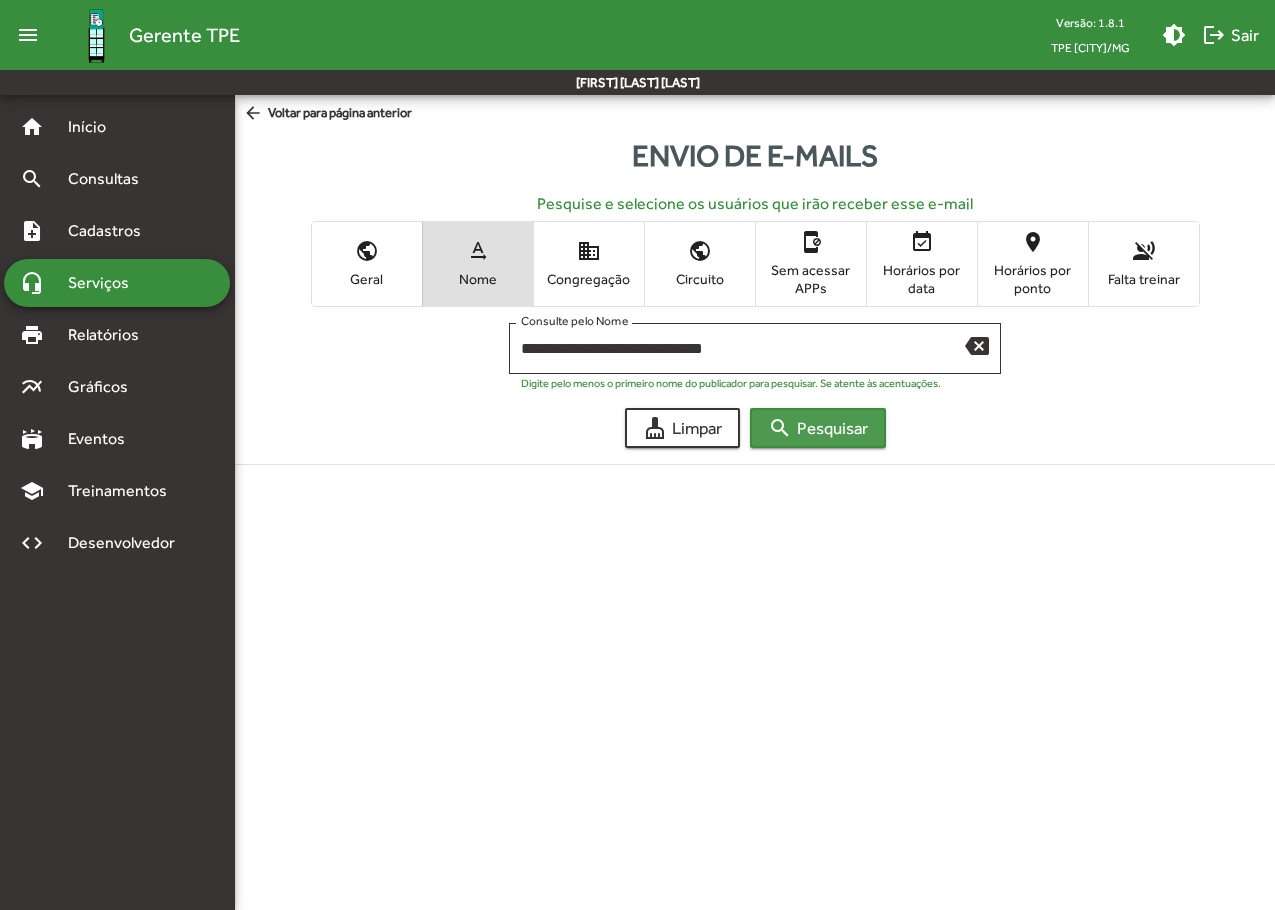 click on "search  Pesquisar" 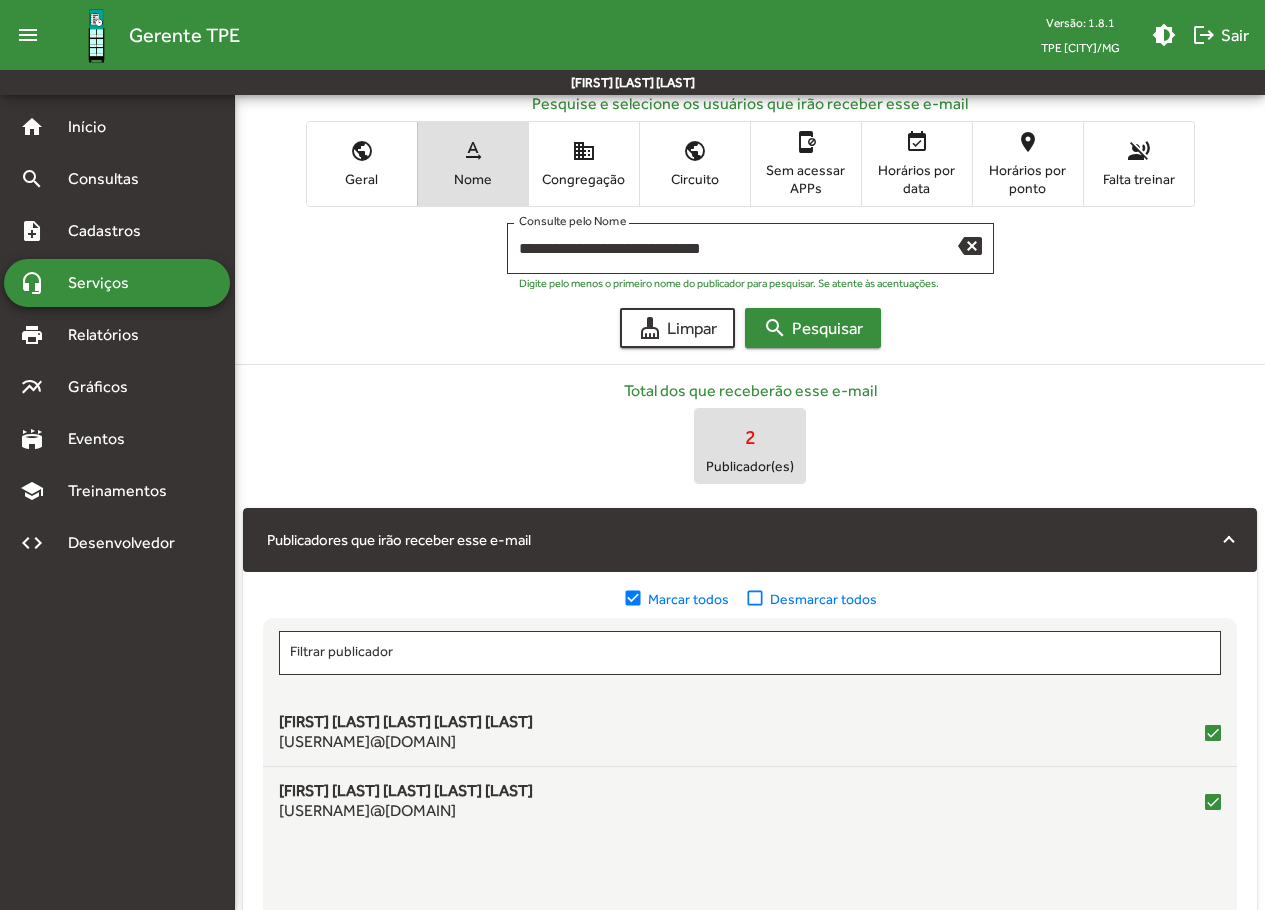 scroll, scrollTop: 0, scrollLeft: 0, axis: both 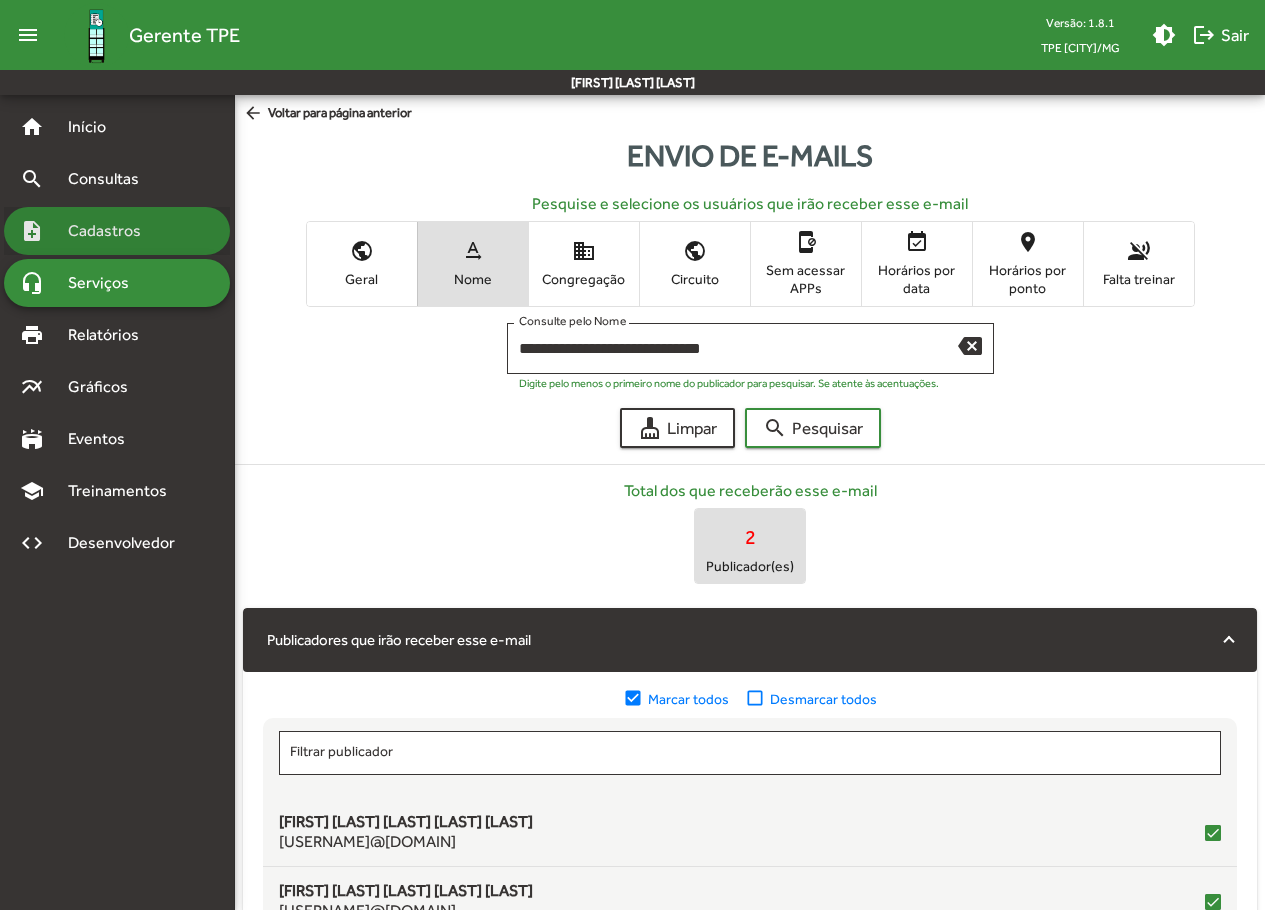 click on "Cadastros" at bounding box center [111, 231] 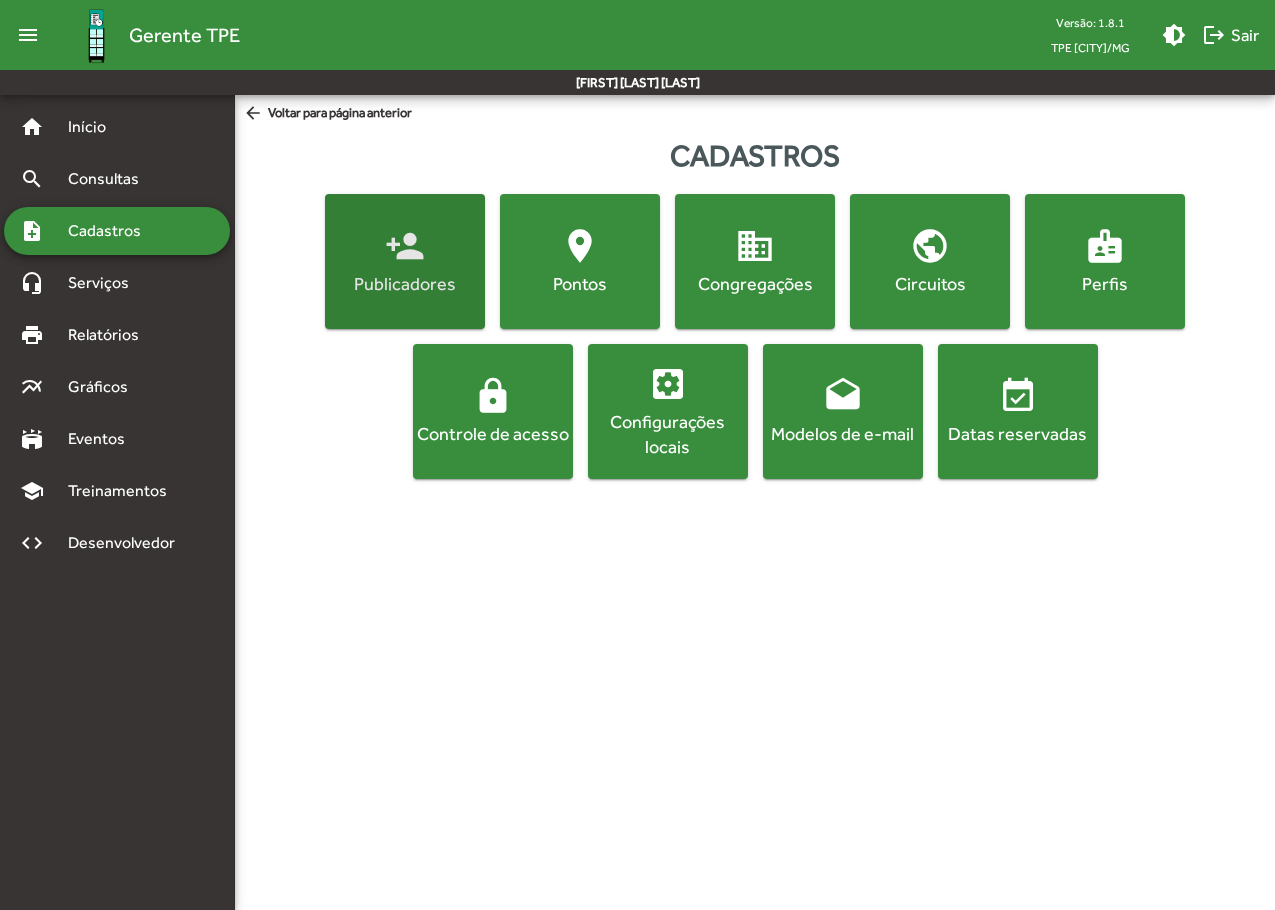 click on "person_add" 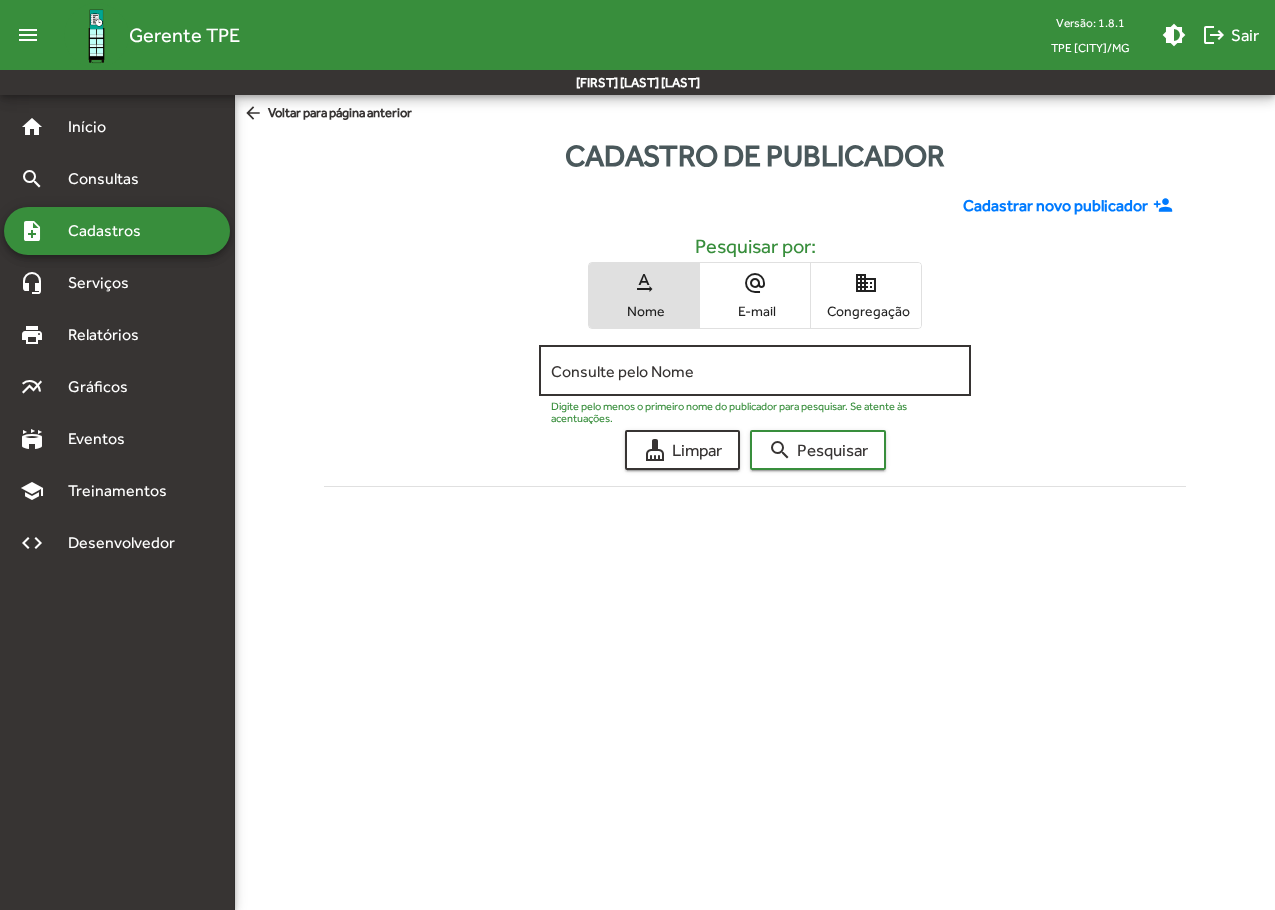 click on "Consulte pelo Nome" at bounding box center [754, 371] 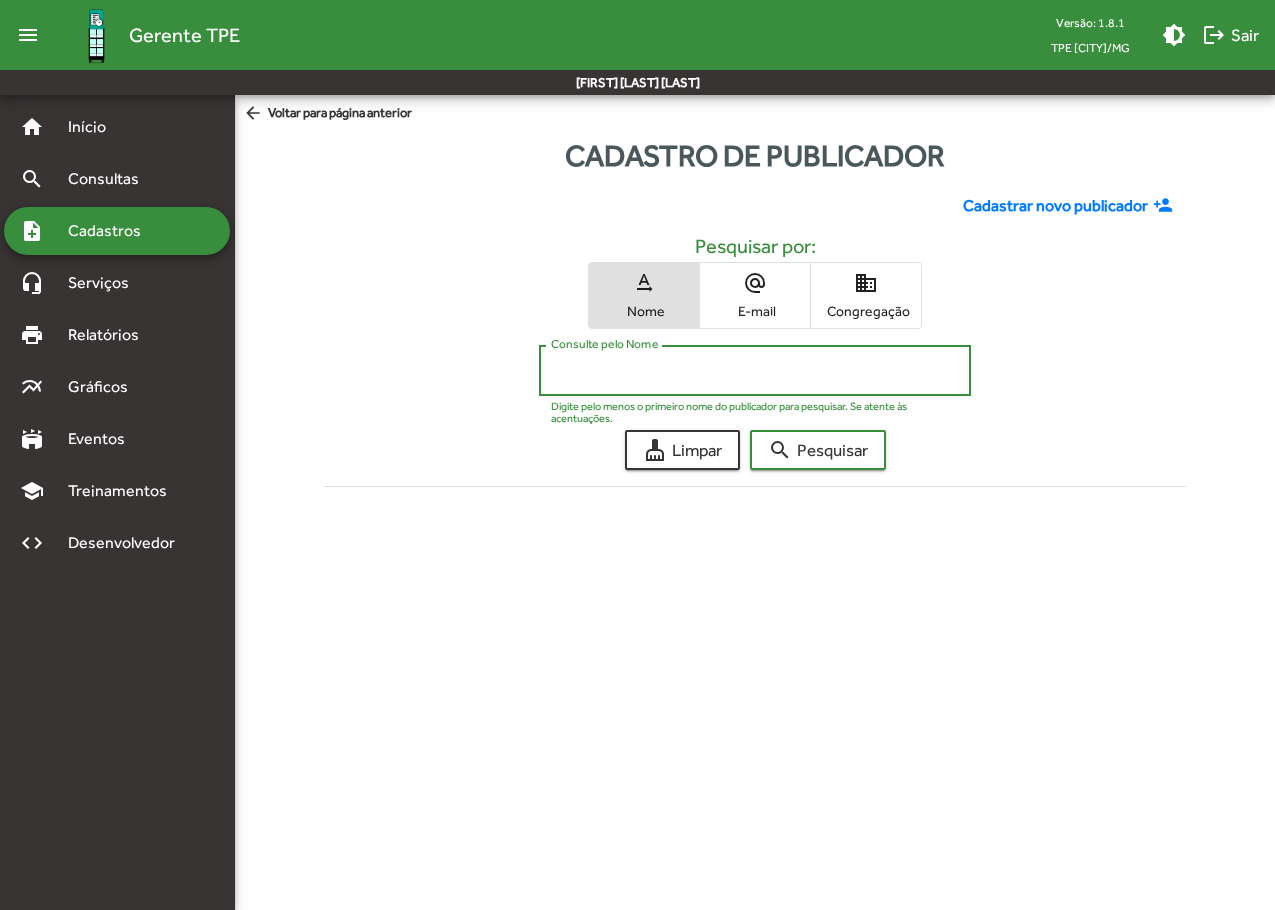 paste on "**********" 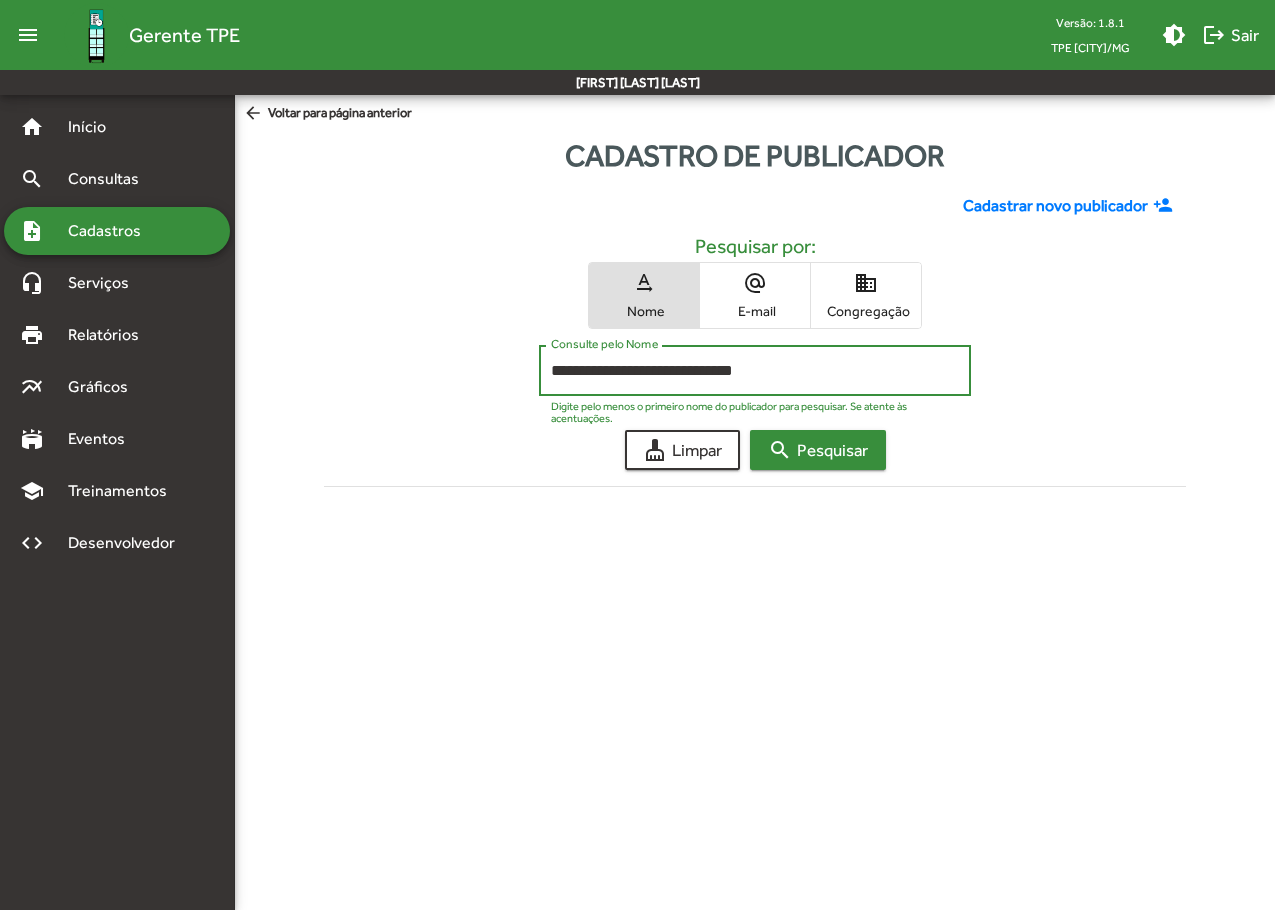 type on "**********" 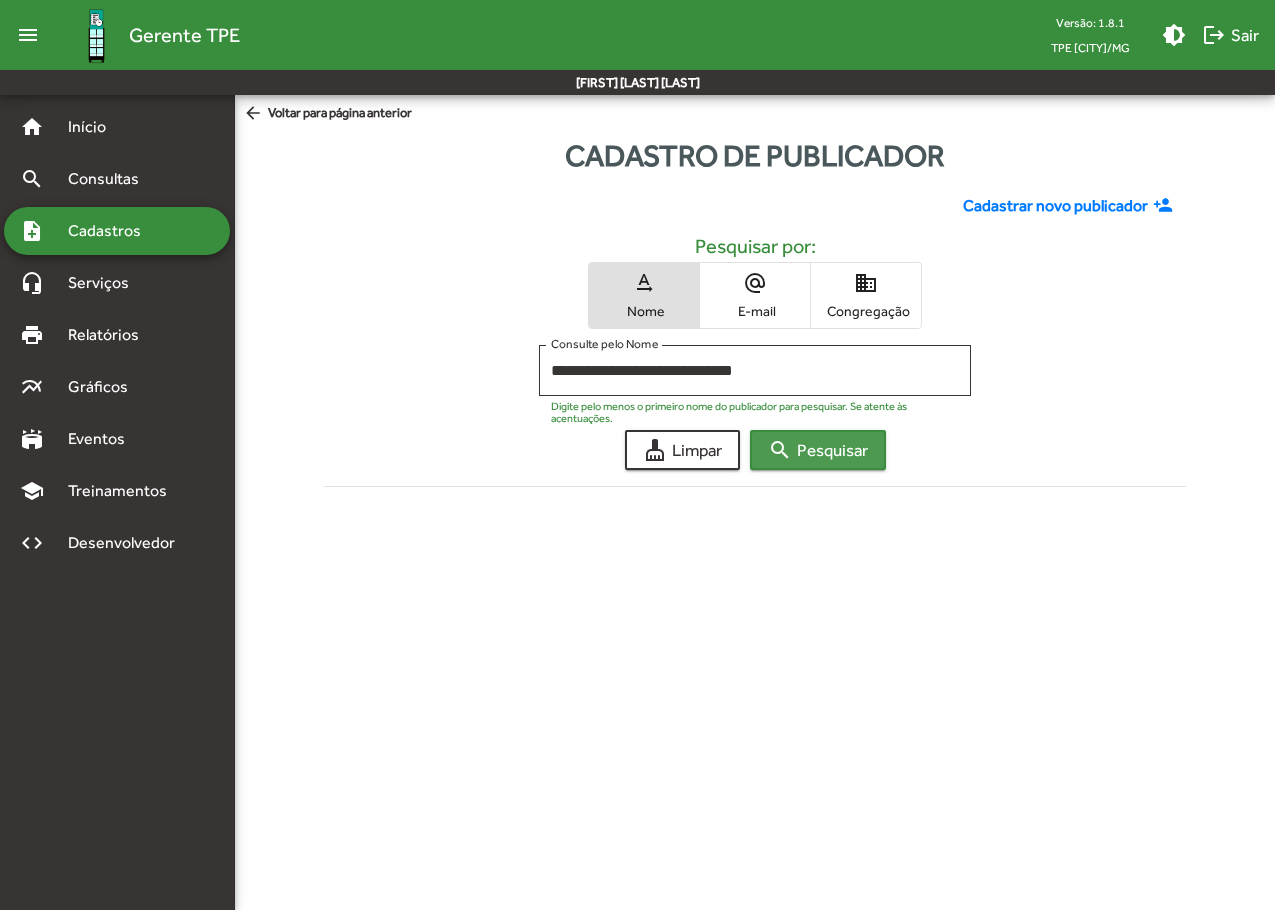 click on "search  Pesquisar" 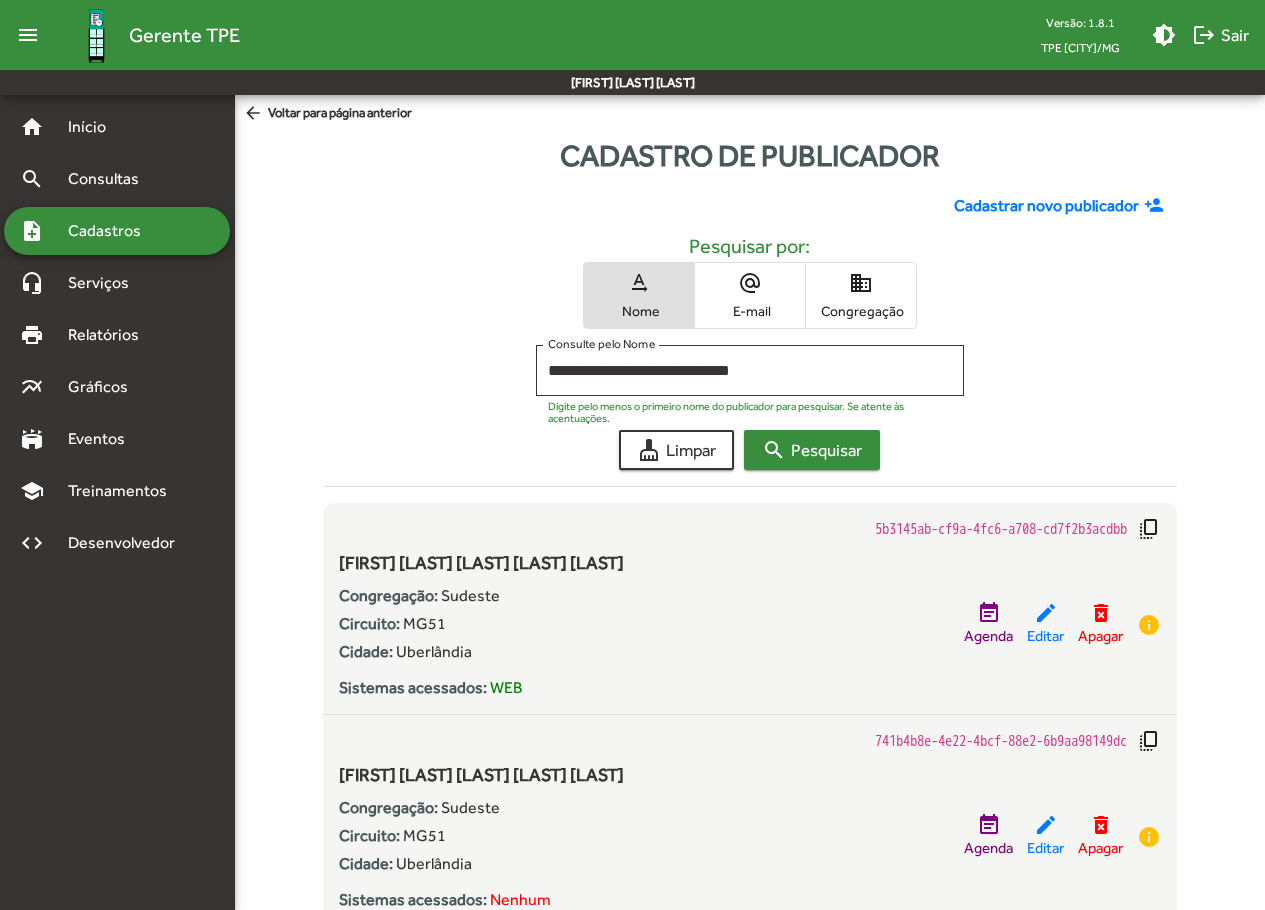 scroll, scrollTop: 80, scrollLeft: 0, axis: vertical 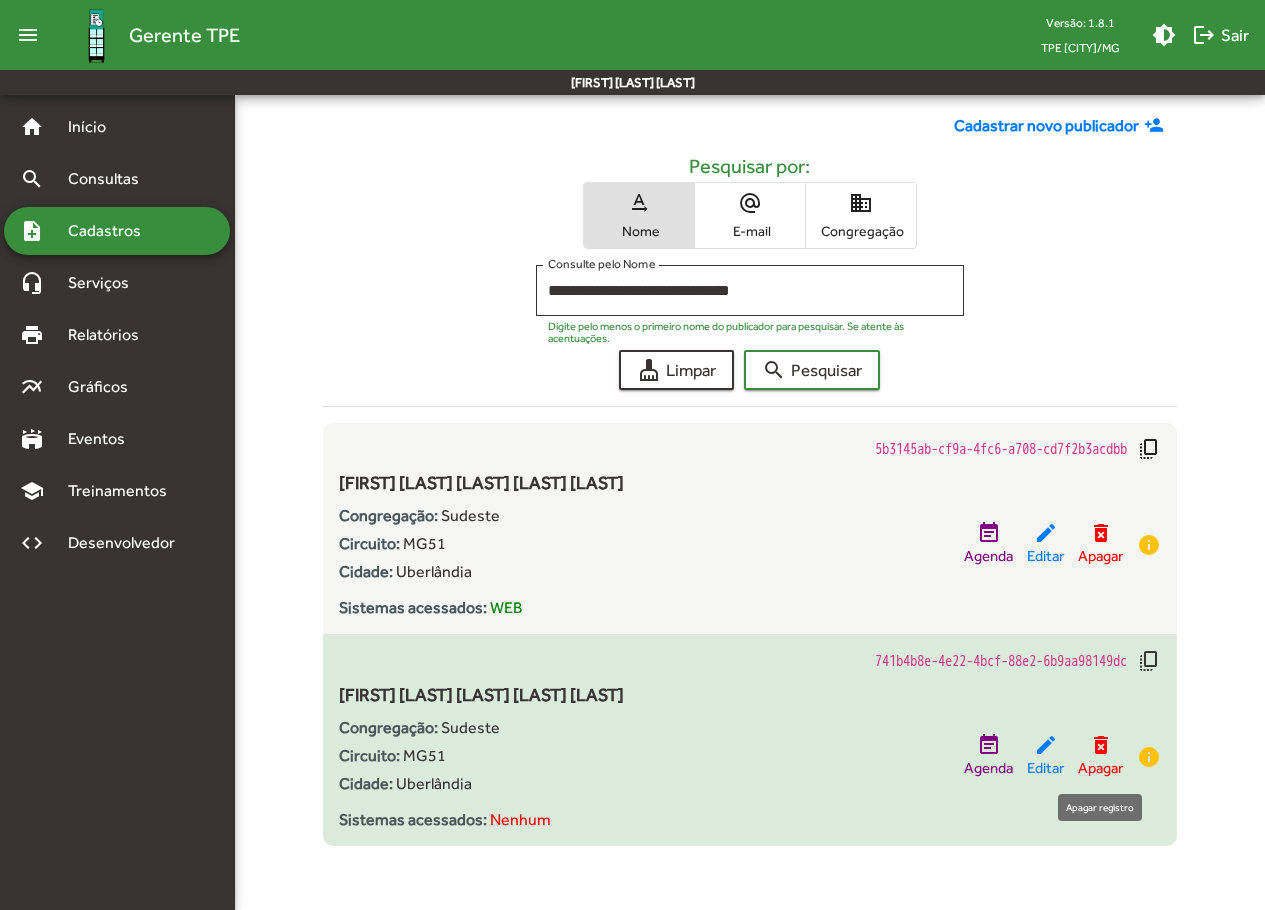 click on "delete_forever" 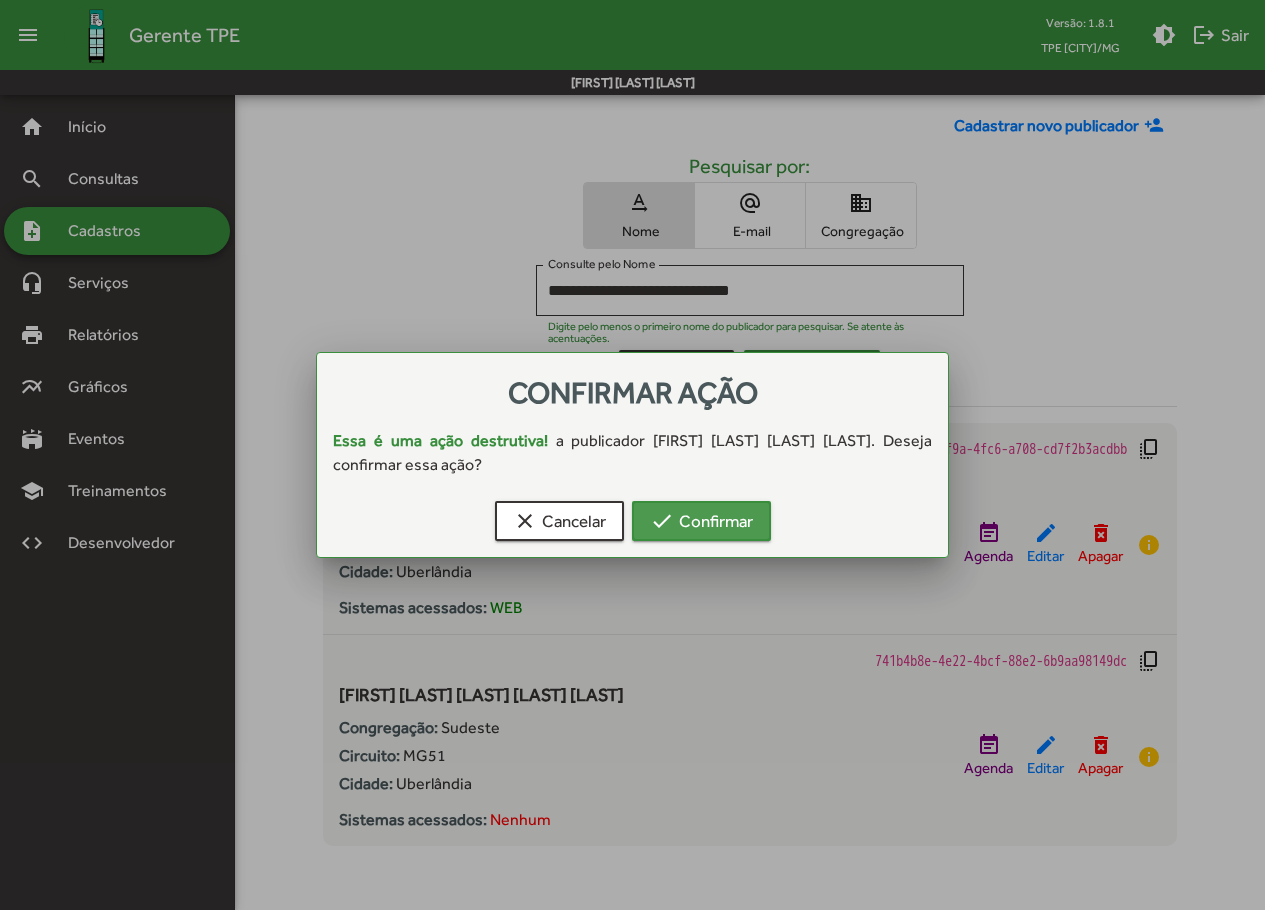 click on "check  Confirmar" at bounding box center [701, 521] 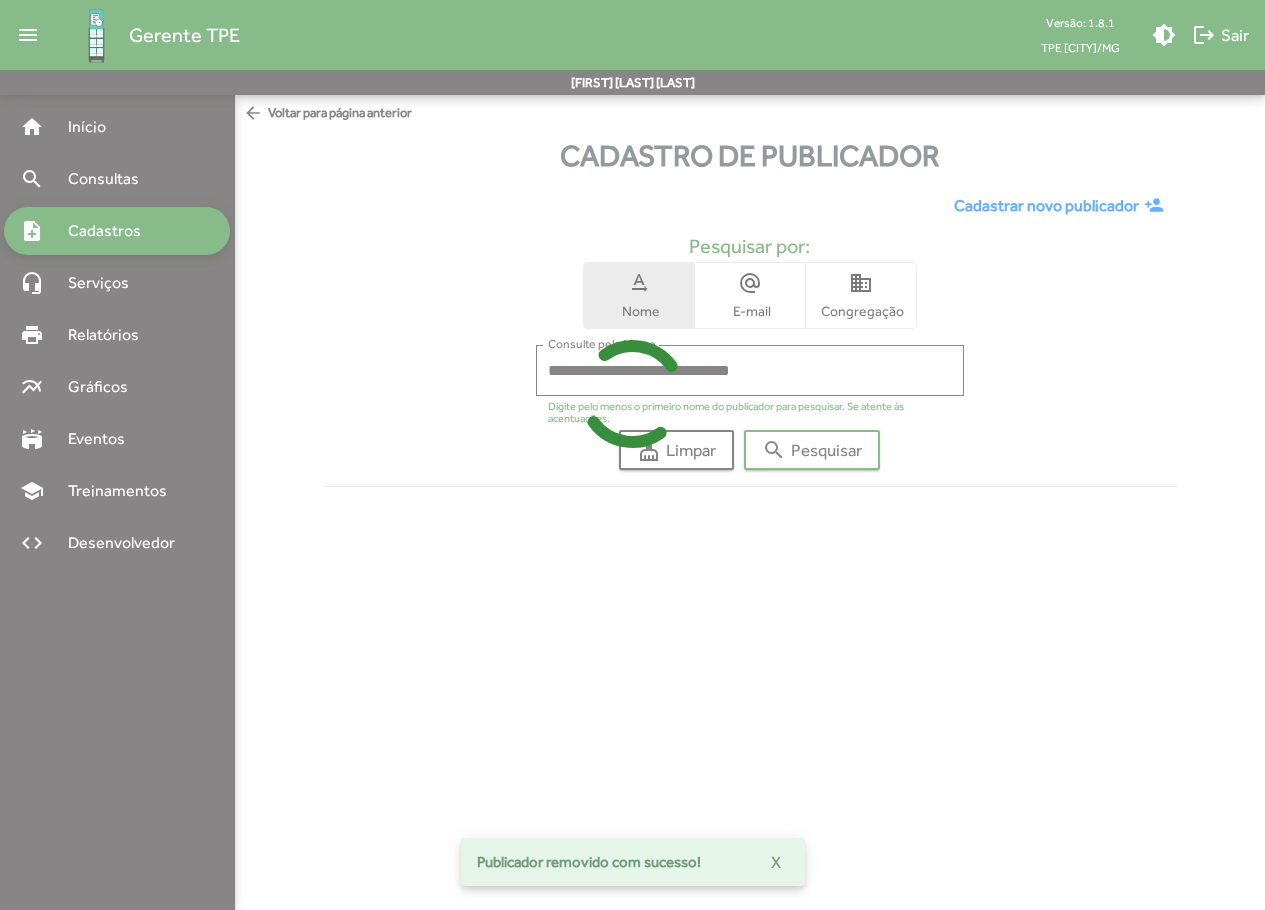 scroll, scrollTop: 0, scrollLeft: 0, axis: both 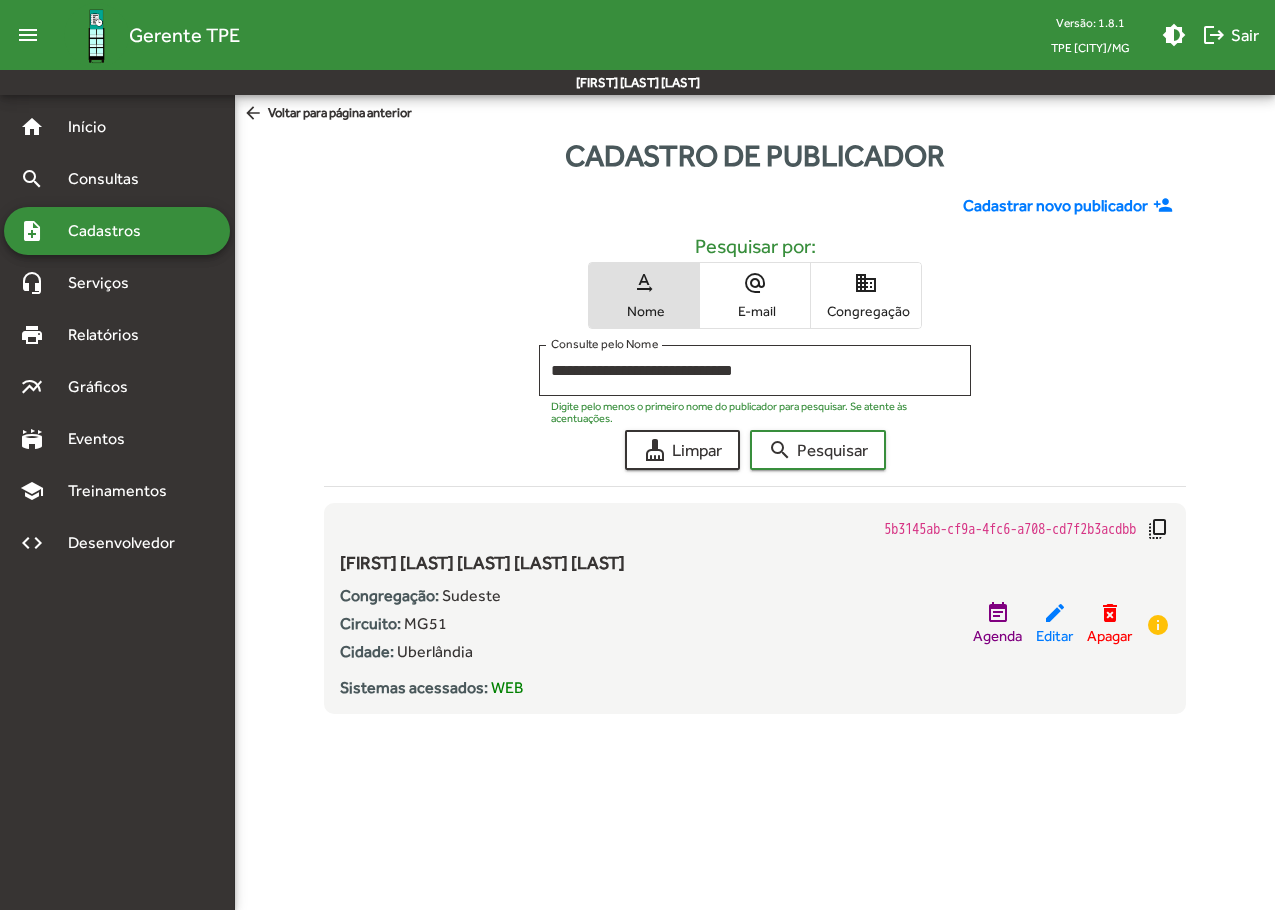 click on "E-mail" at bounding box center [755, 311] 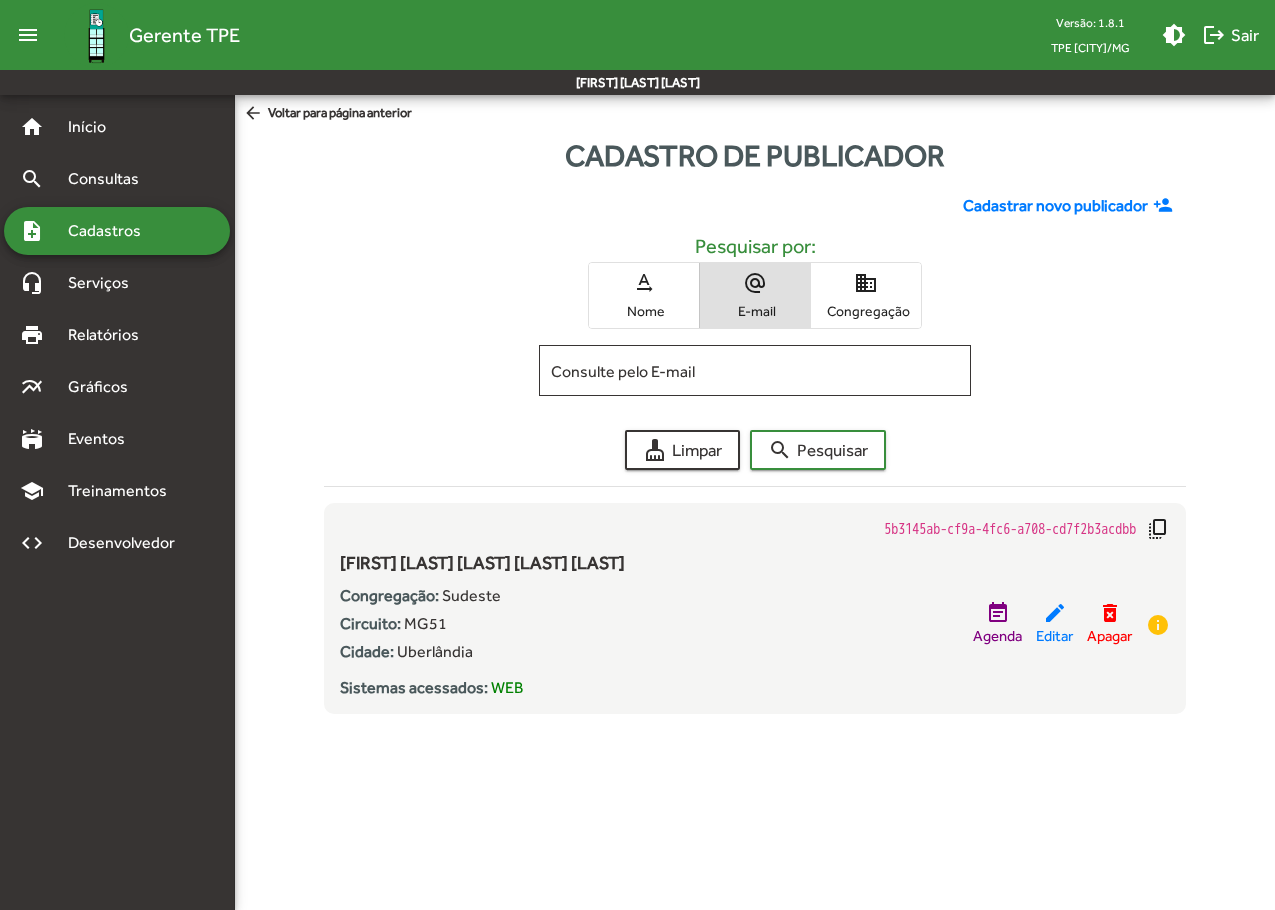click 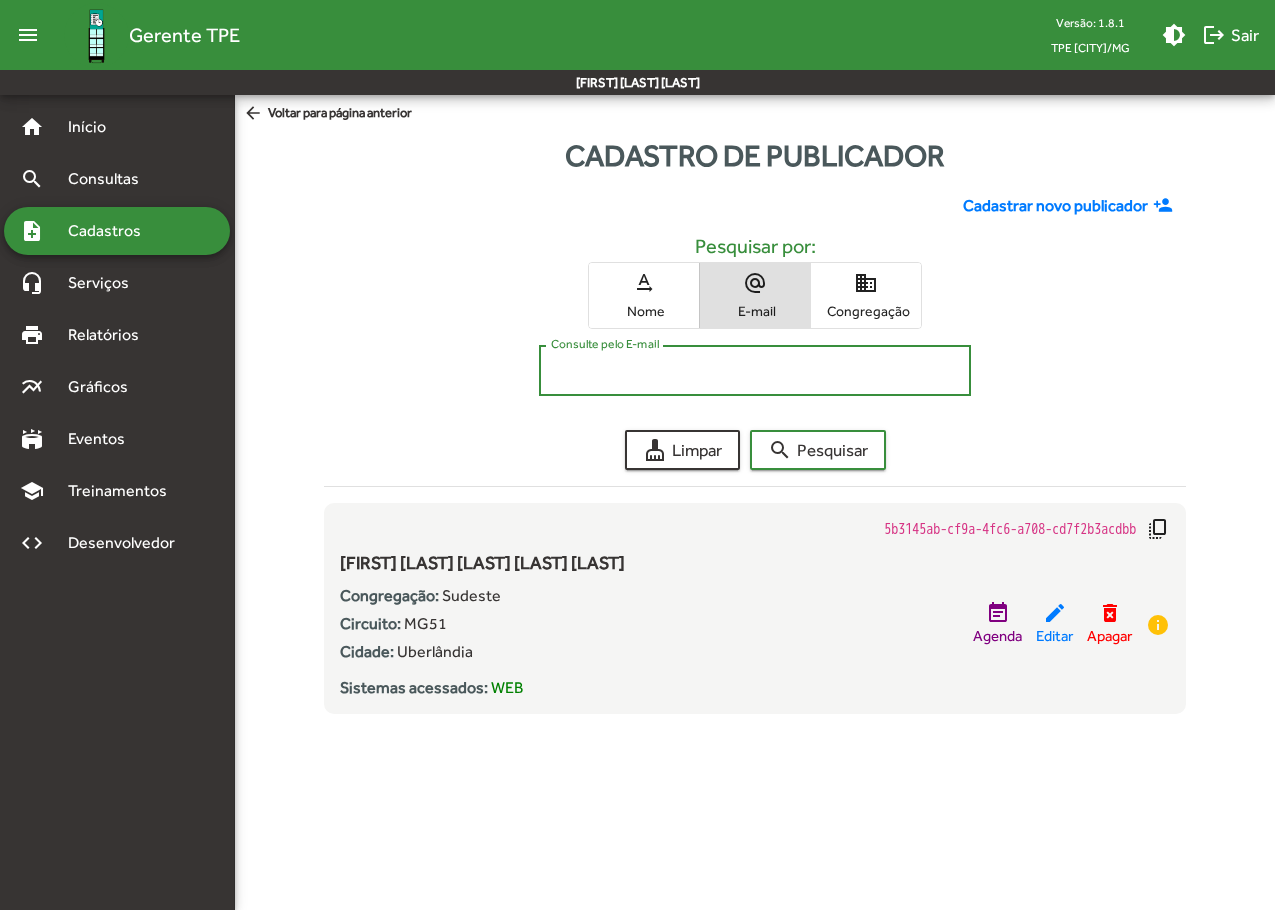 click on "Consulte pelo E-mail" at bounding box center (754, 371) 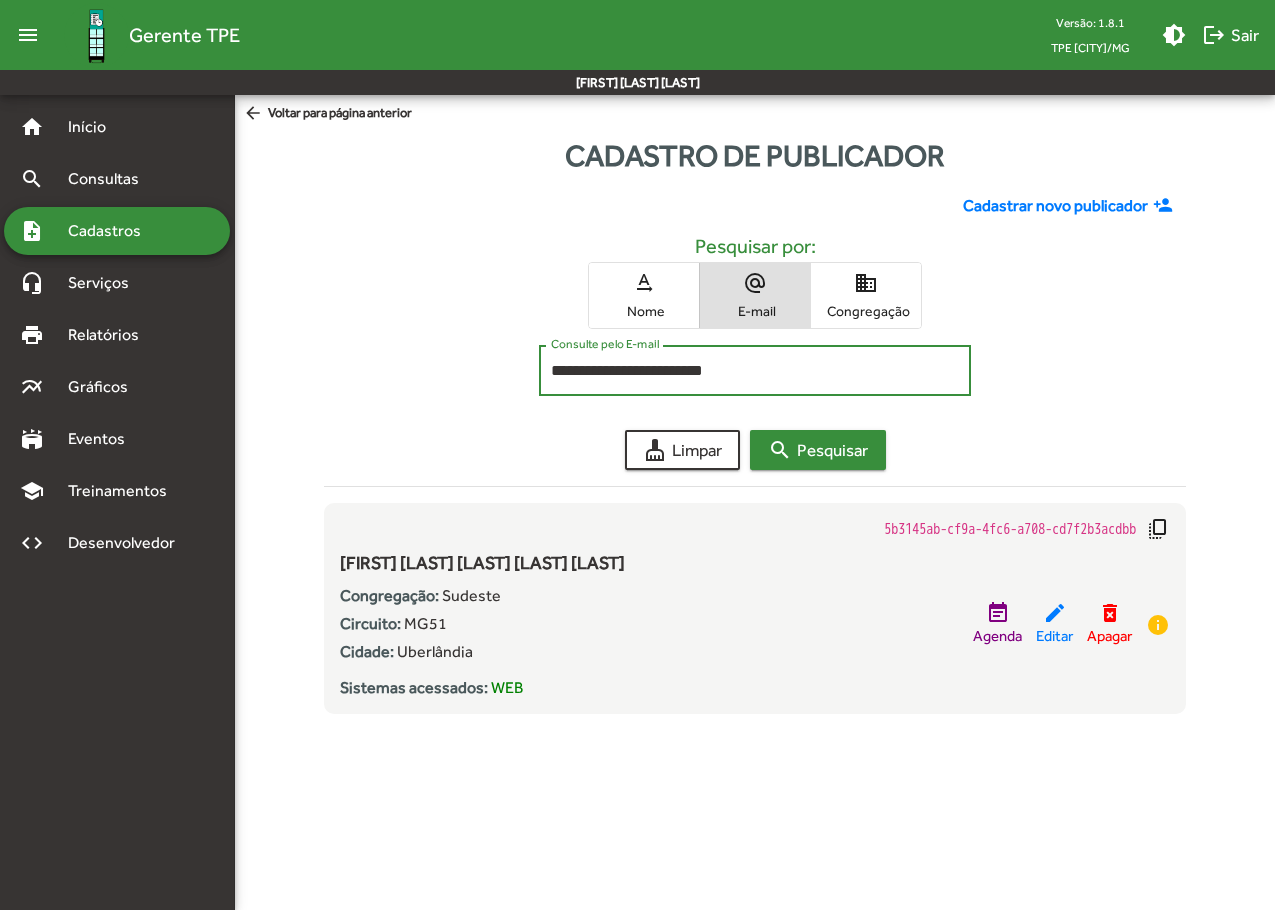 type on "**********" 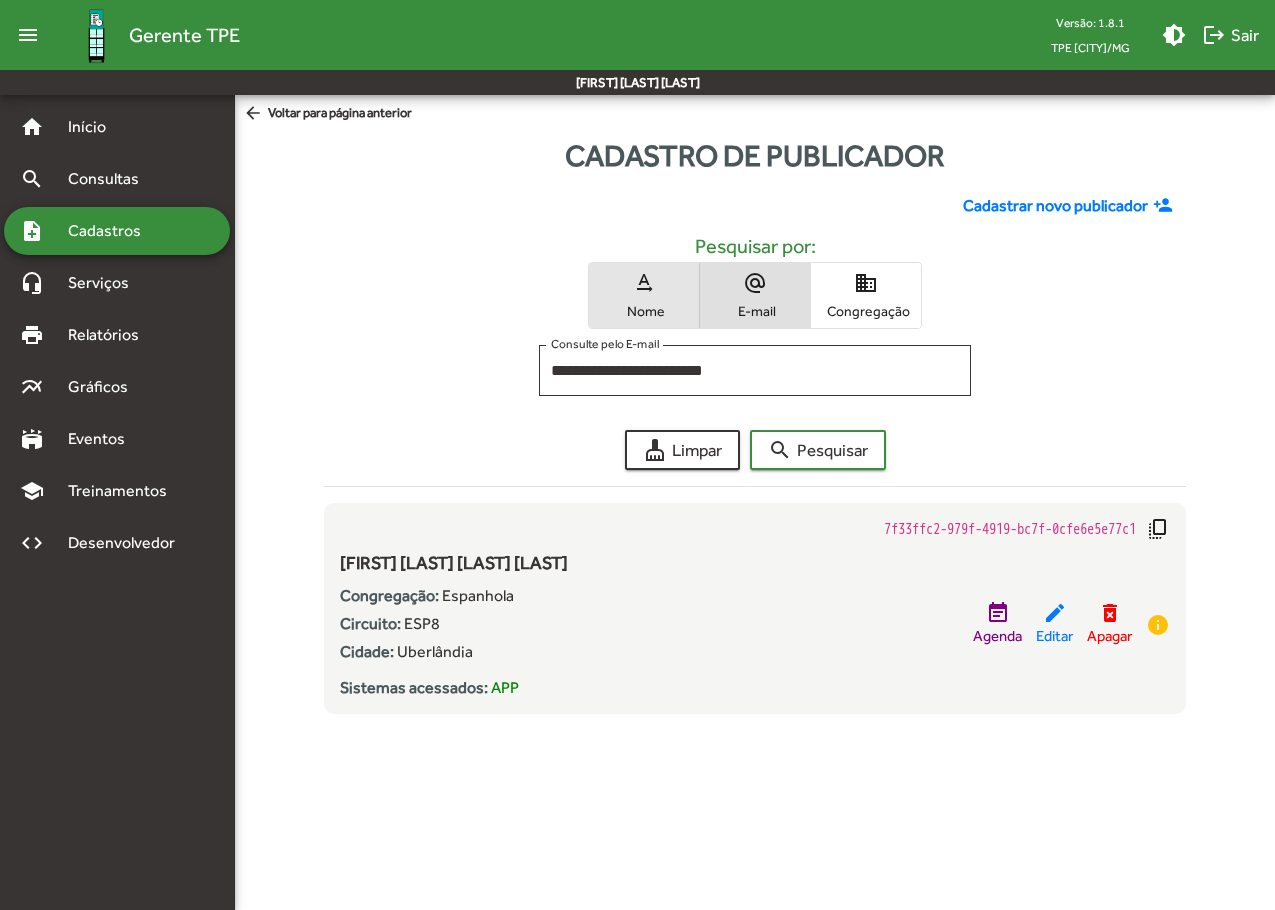 click on "Nome" at bounding box center (644, 311) 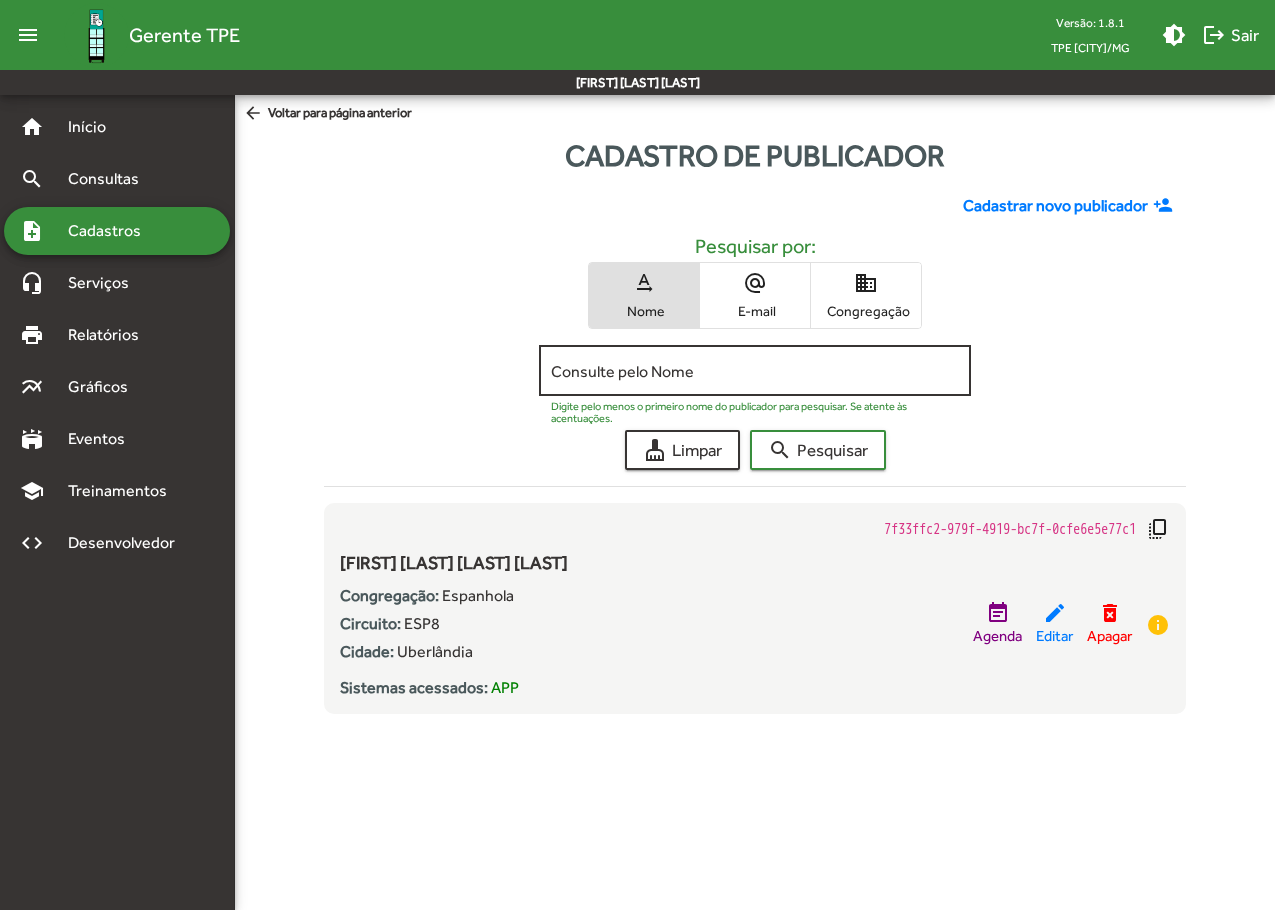 click on "Consulte pelo Nome" 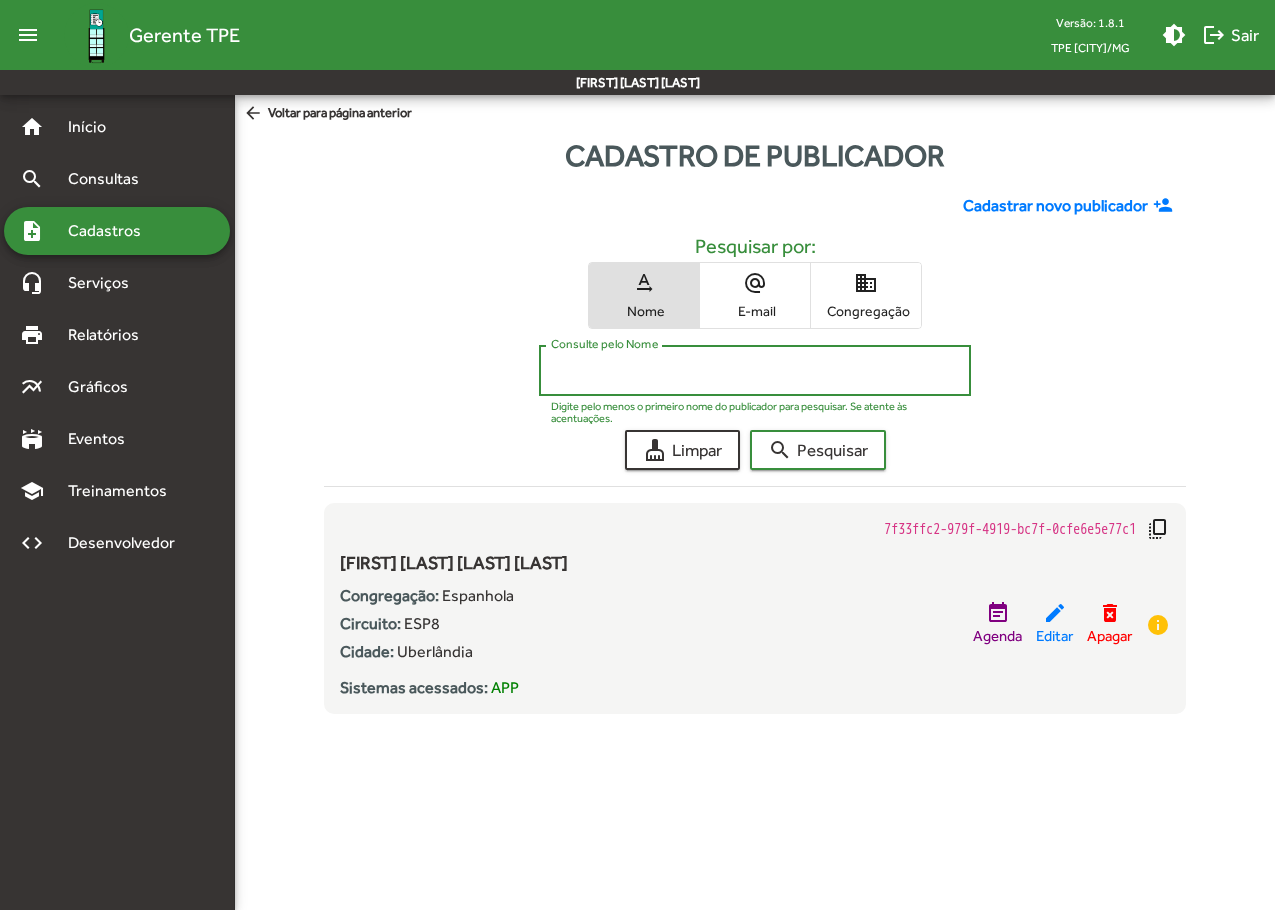 paste on "**********" 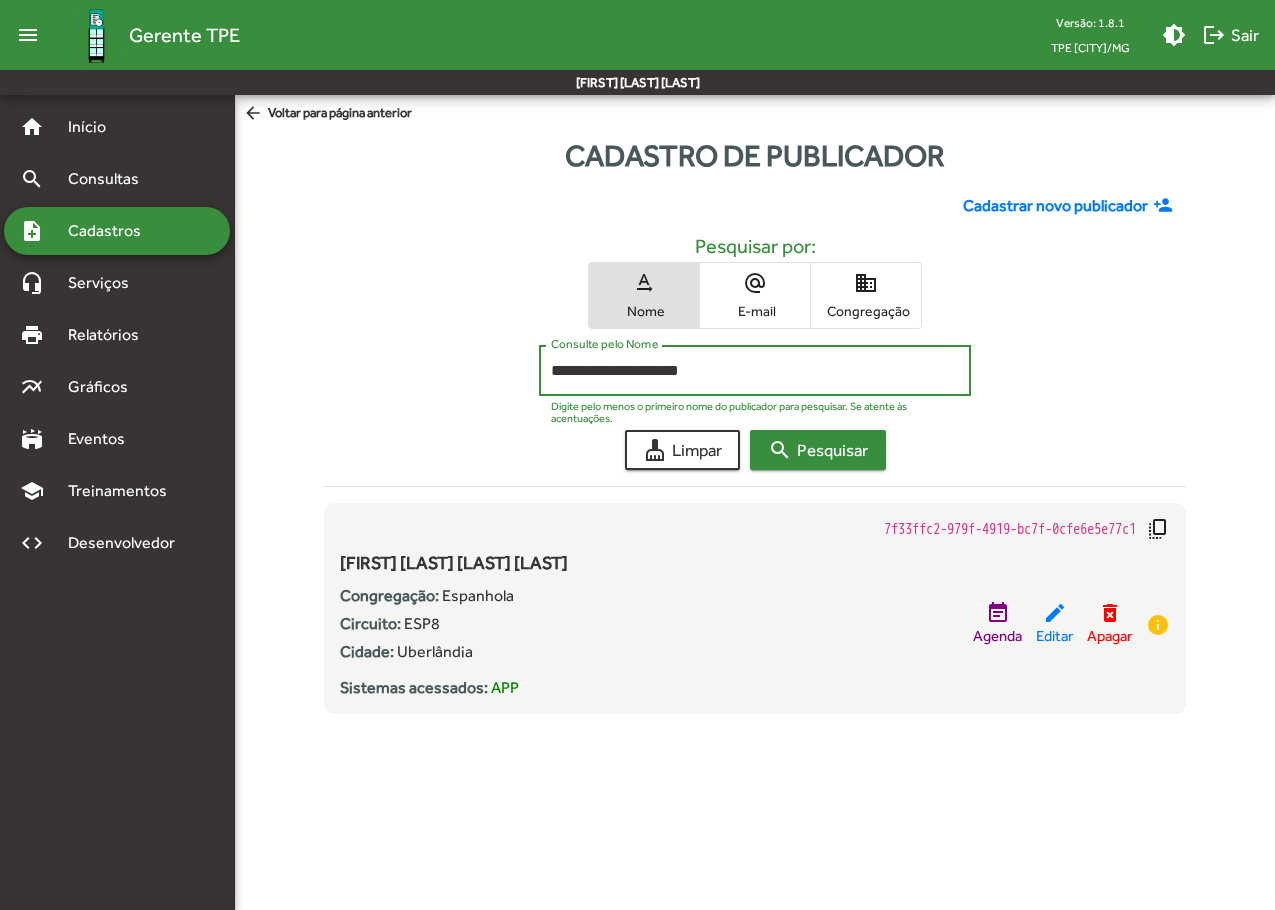 click on "search  Pesquisar" 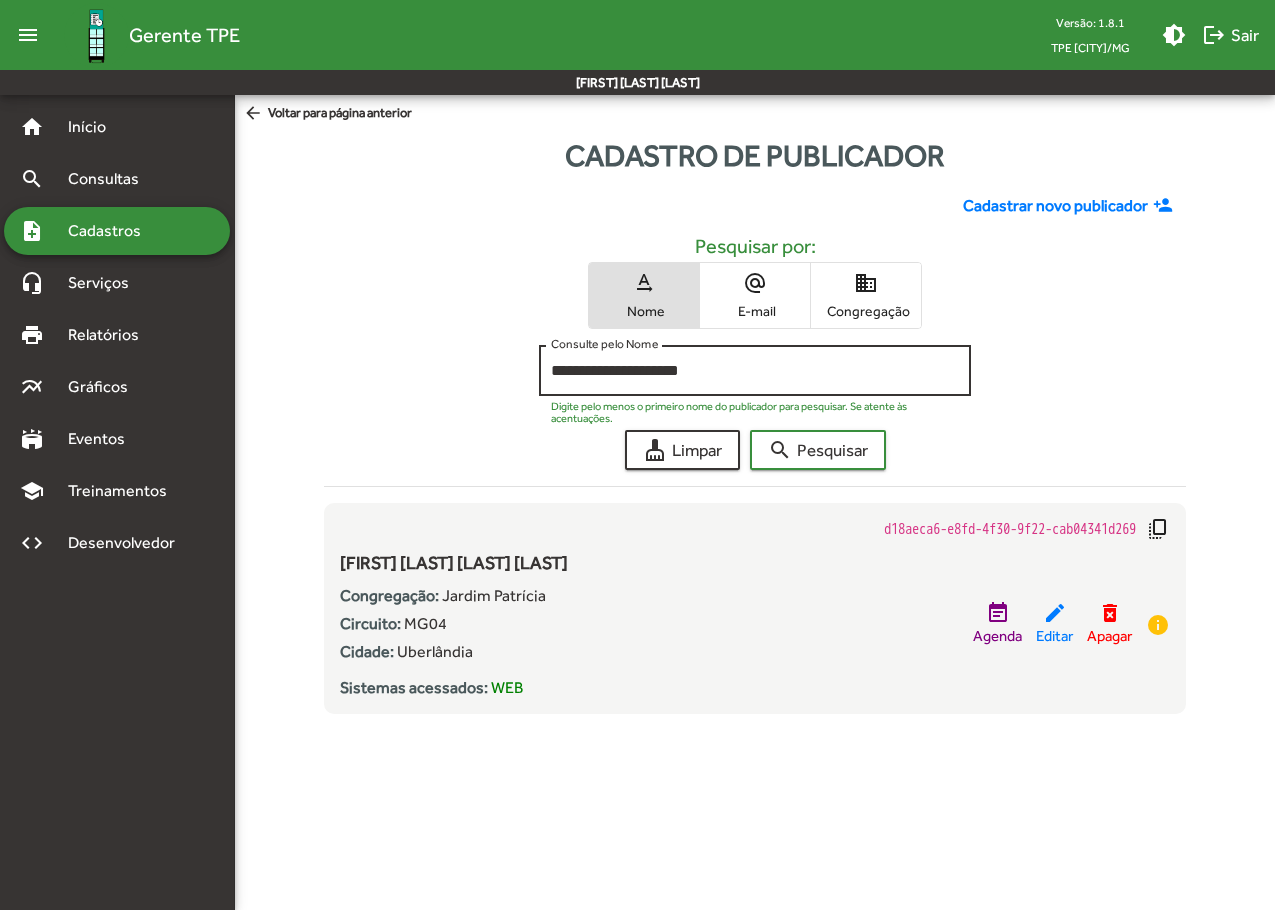 click on "**********" 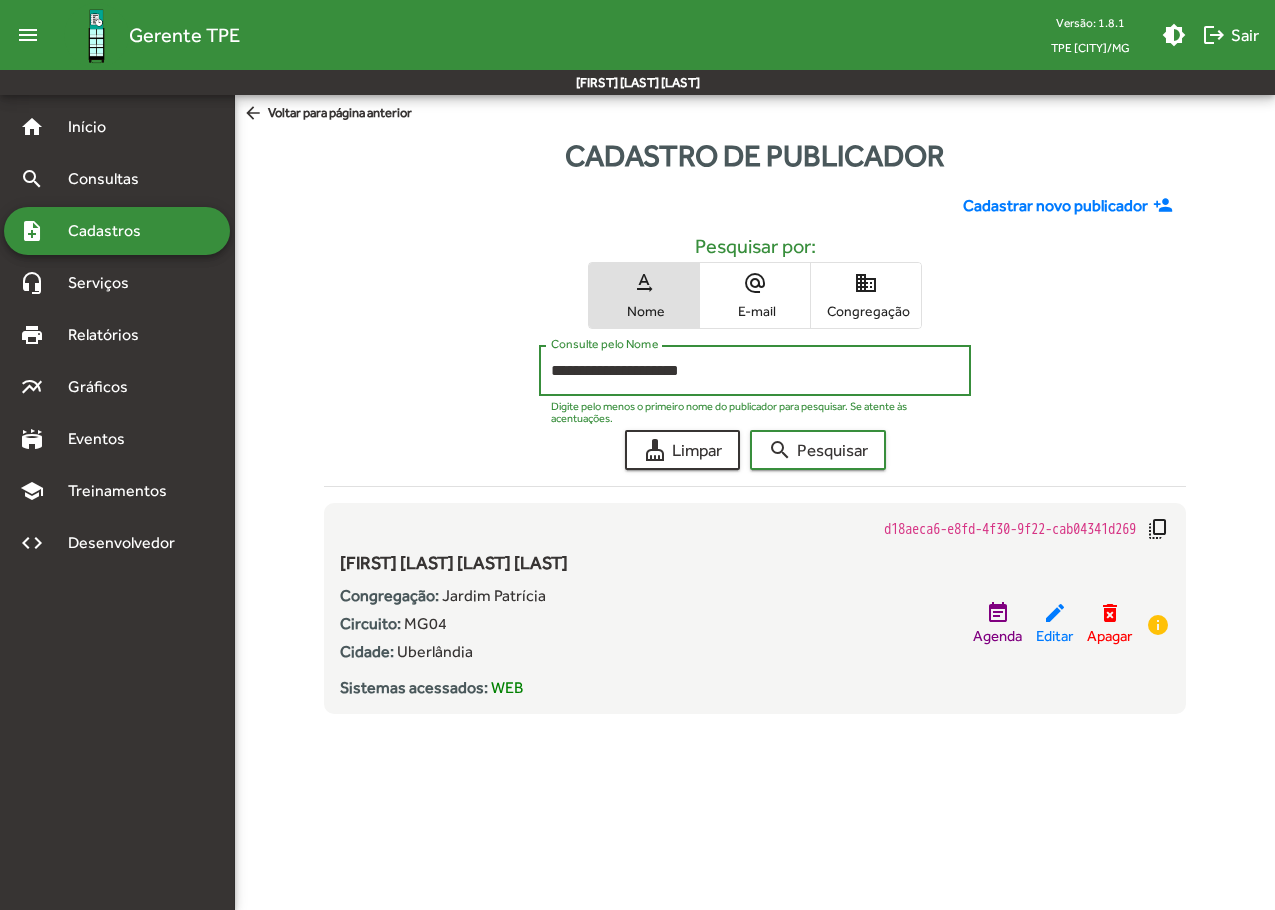 drag, startPoint x: 786, startPoint y: 366, endPoint x: 430, endPoint y: 364, distance: 356.0056 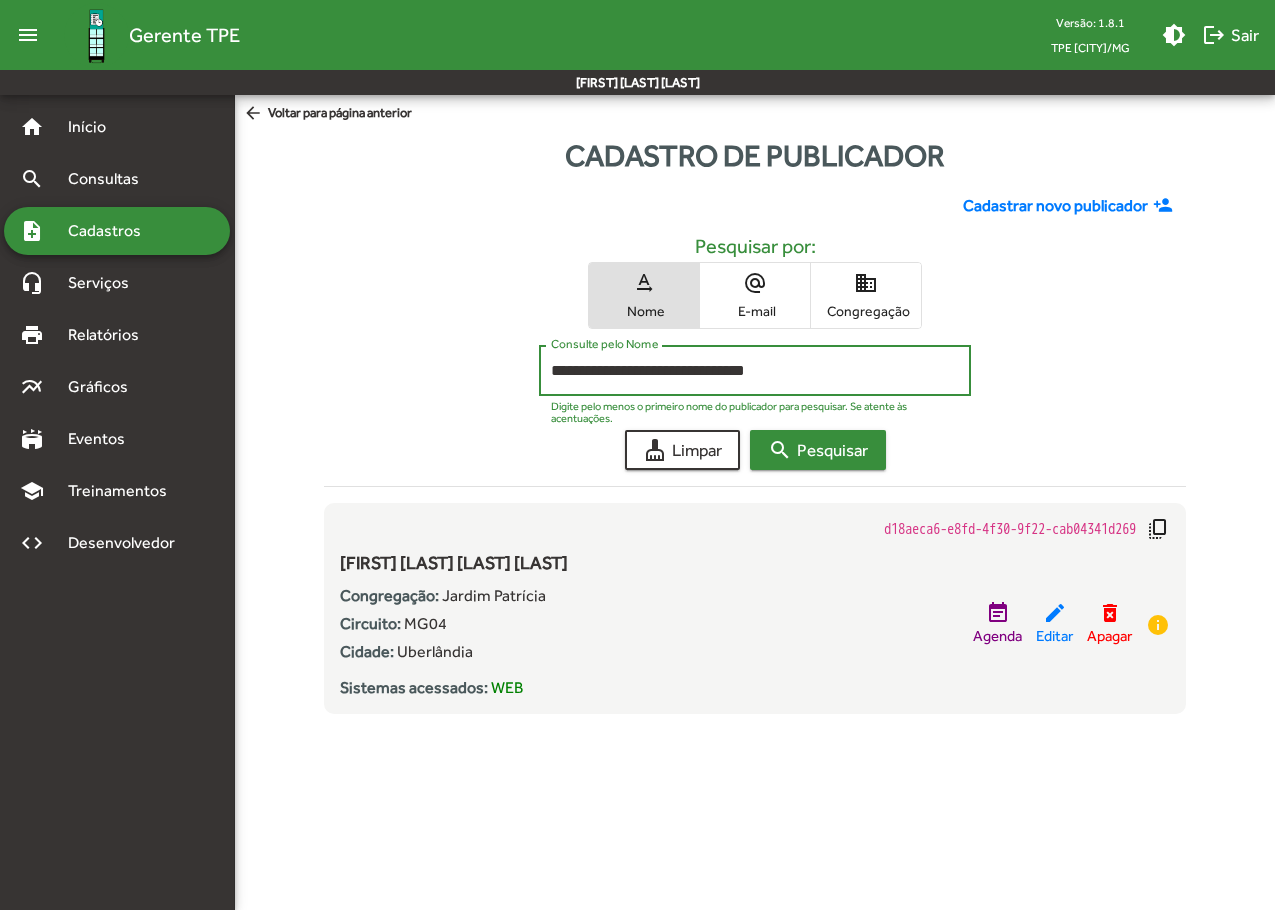 type on "**********" 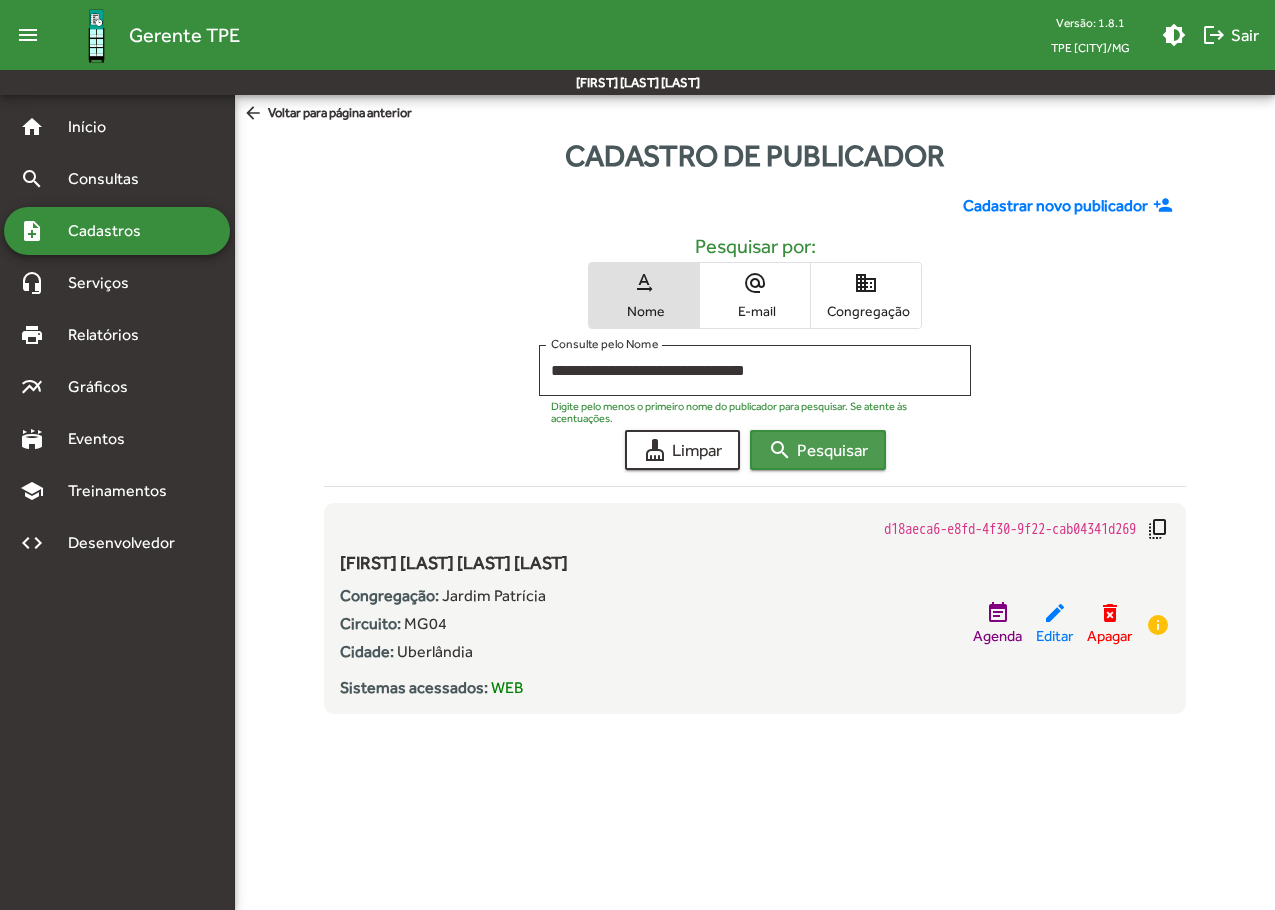 click on "search  Pesquisar" 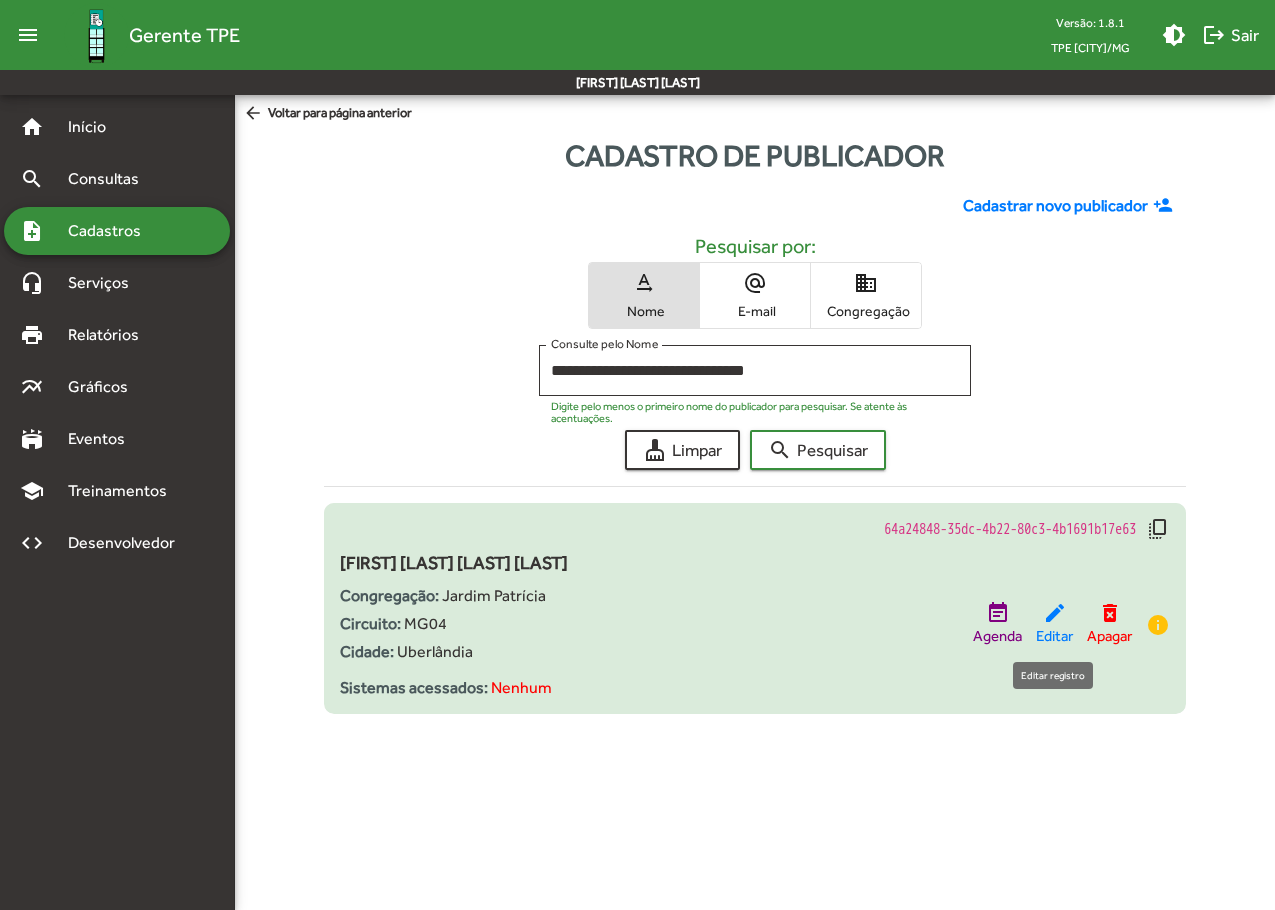 click on "Editar" 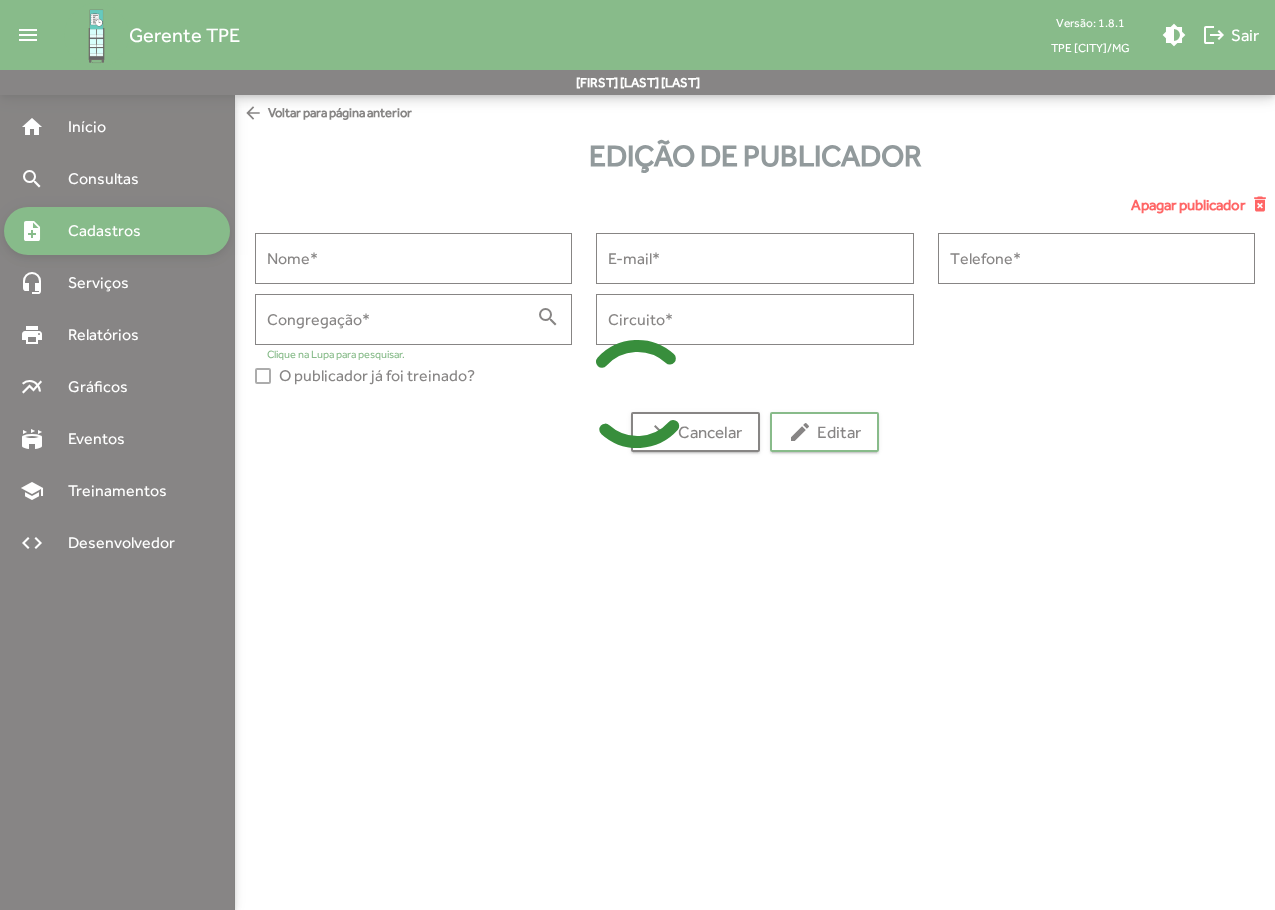 type on "**********" 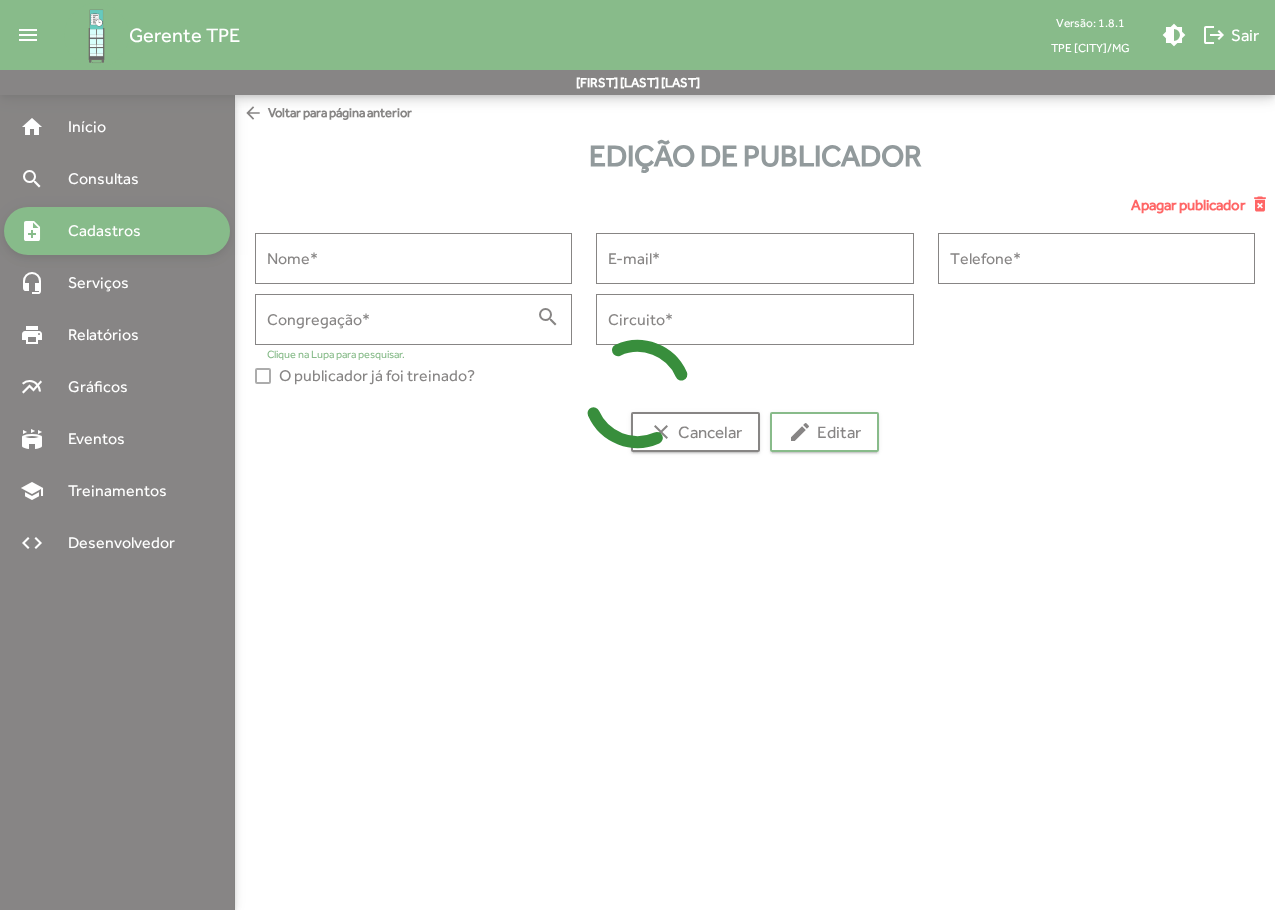 type on "**********" 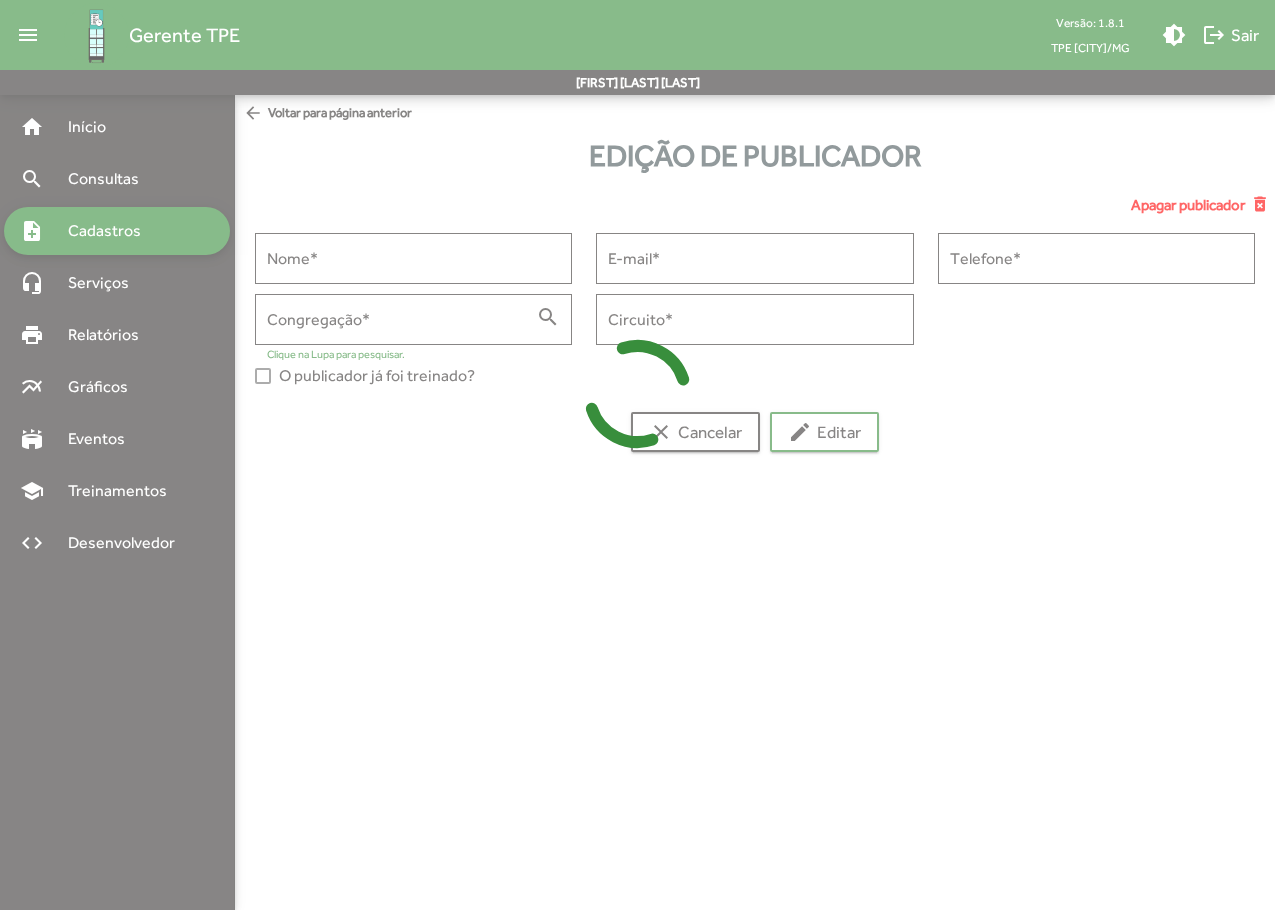 type on "**********" 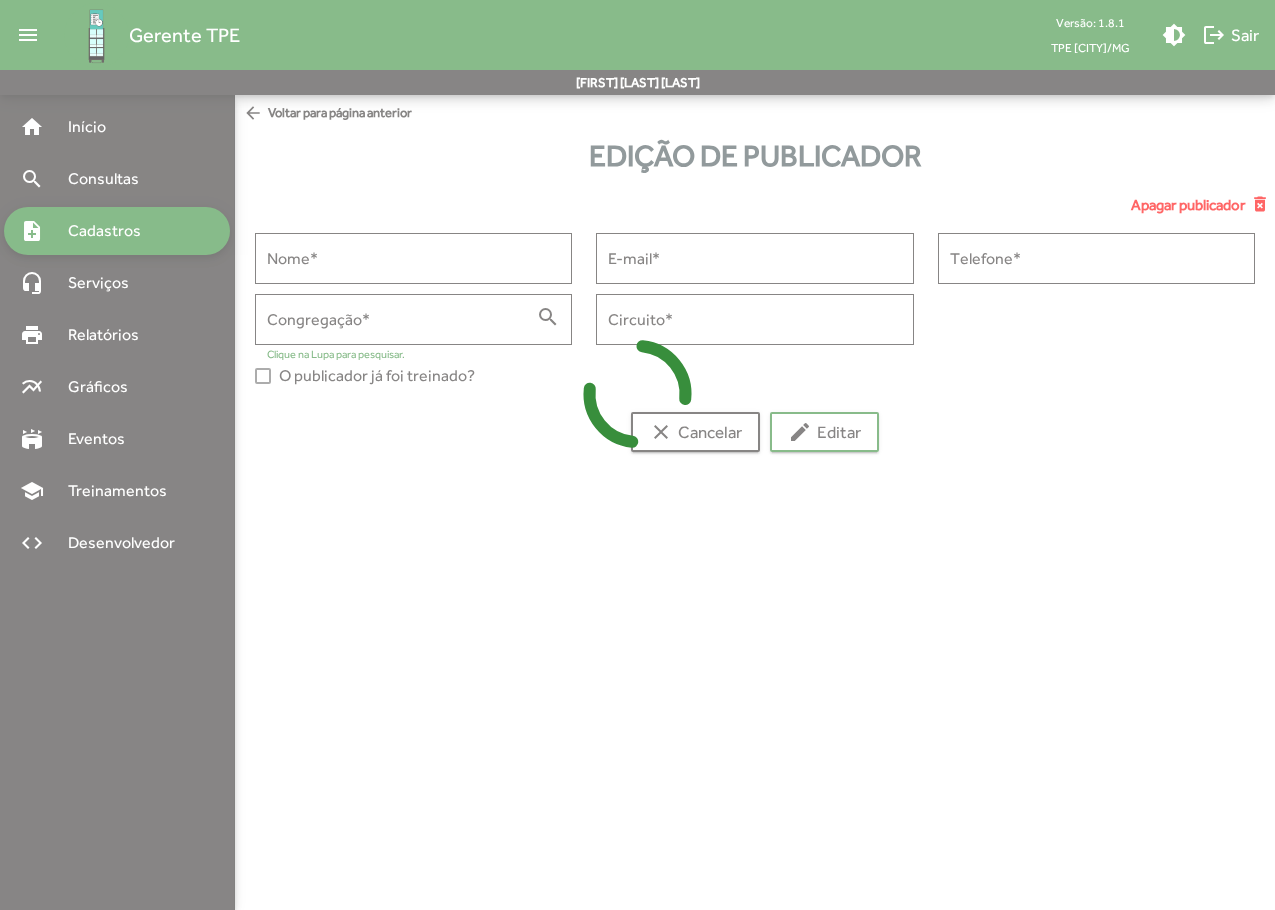 type on "**********" 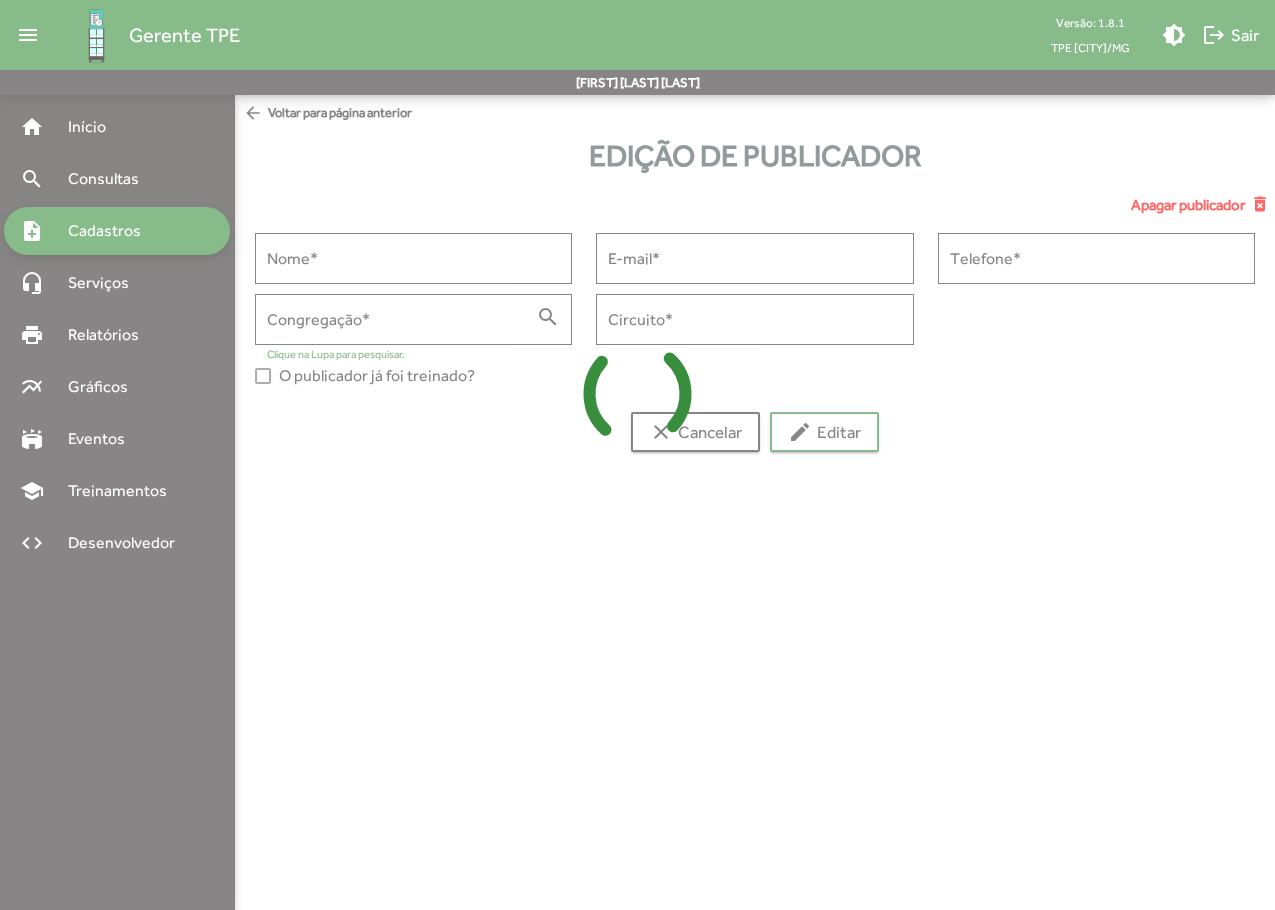 type on "****" 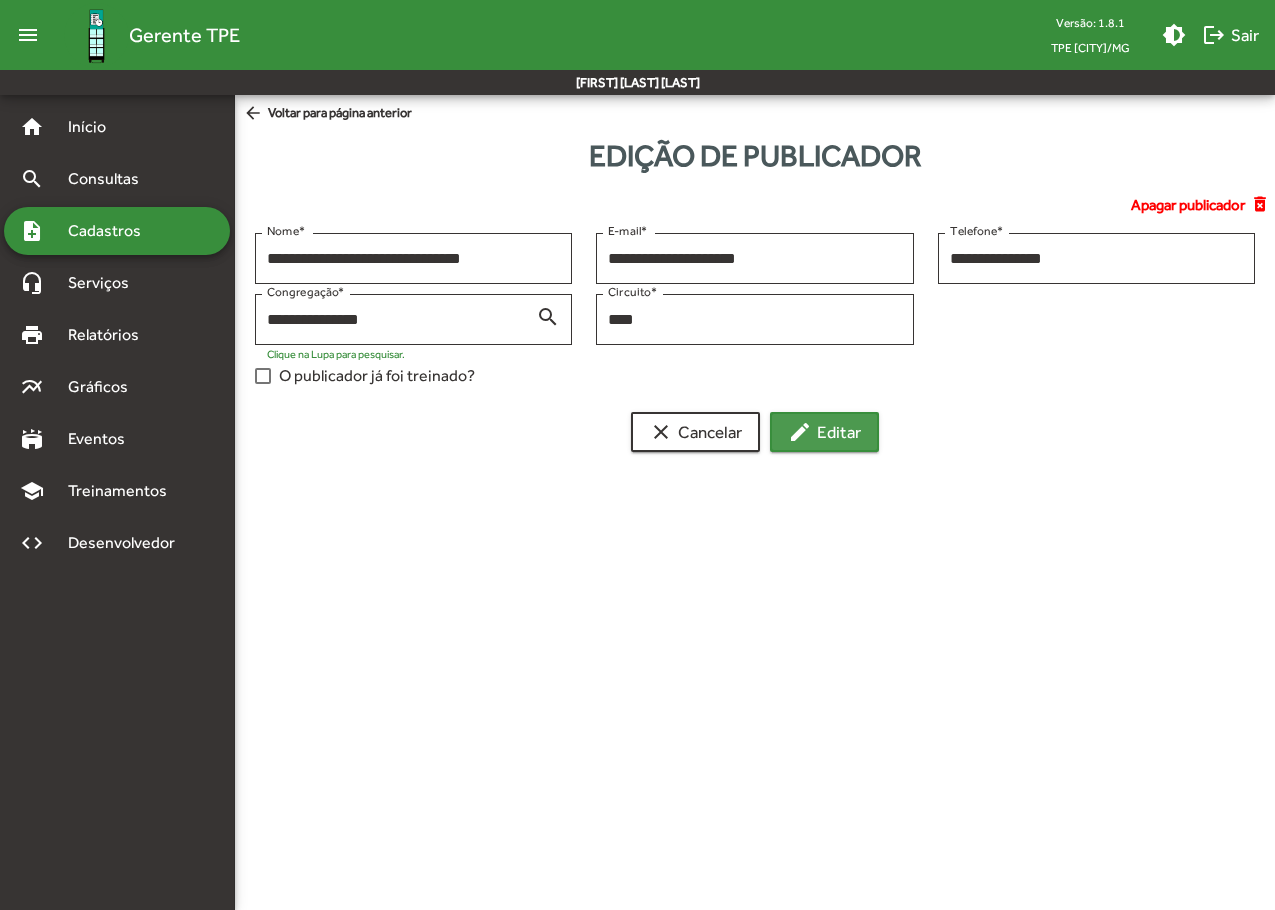 click on "edit  Editar" at bounding box center [824, 432] 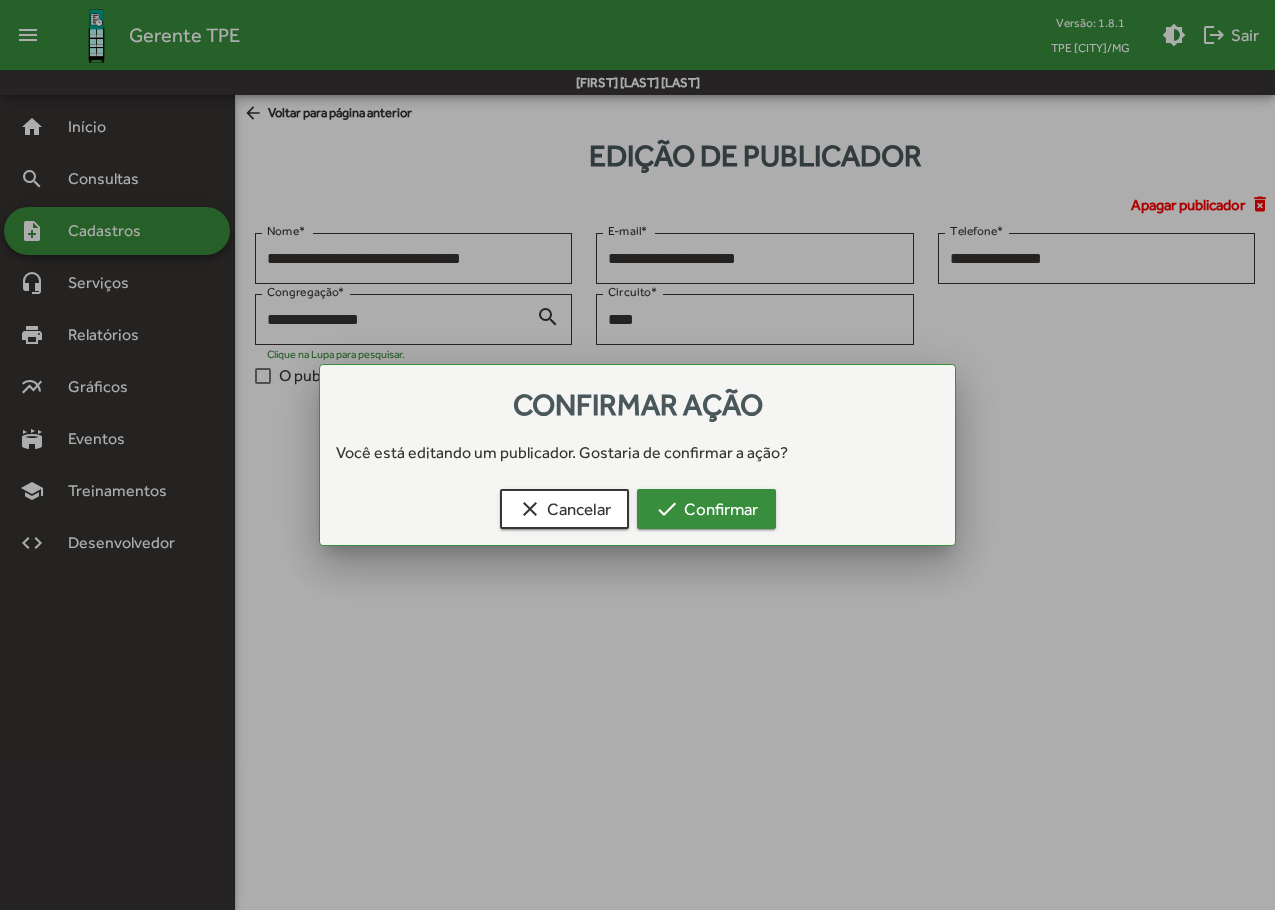 click on "check  Confirmar" at bounding box center (706, 509) 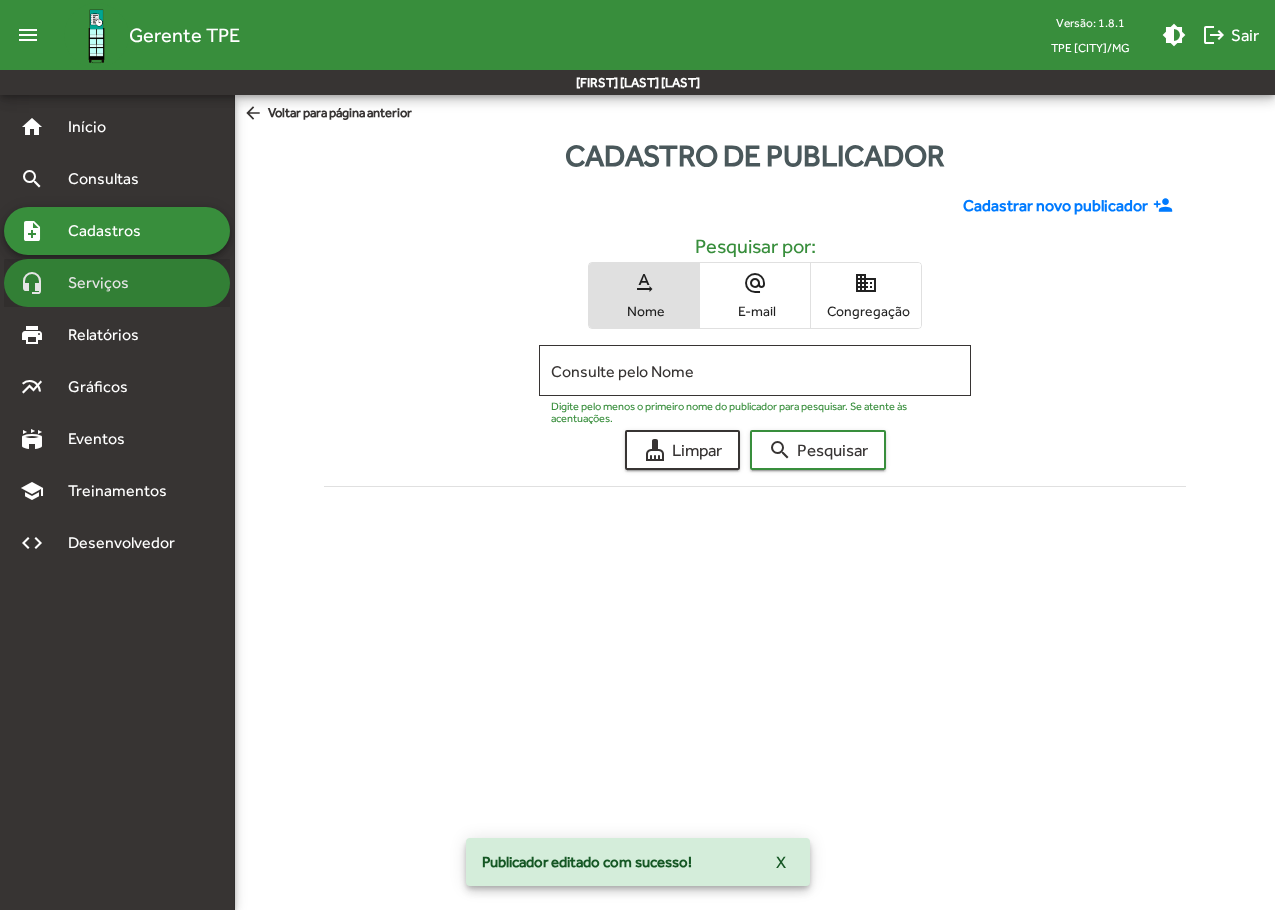 click on "Serviços" at bounding box center [106, 283] 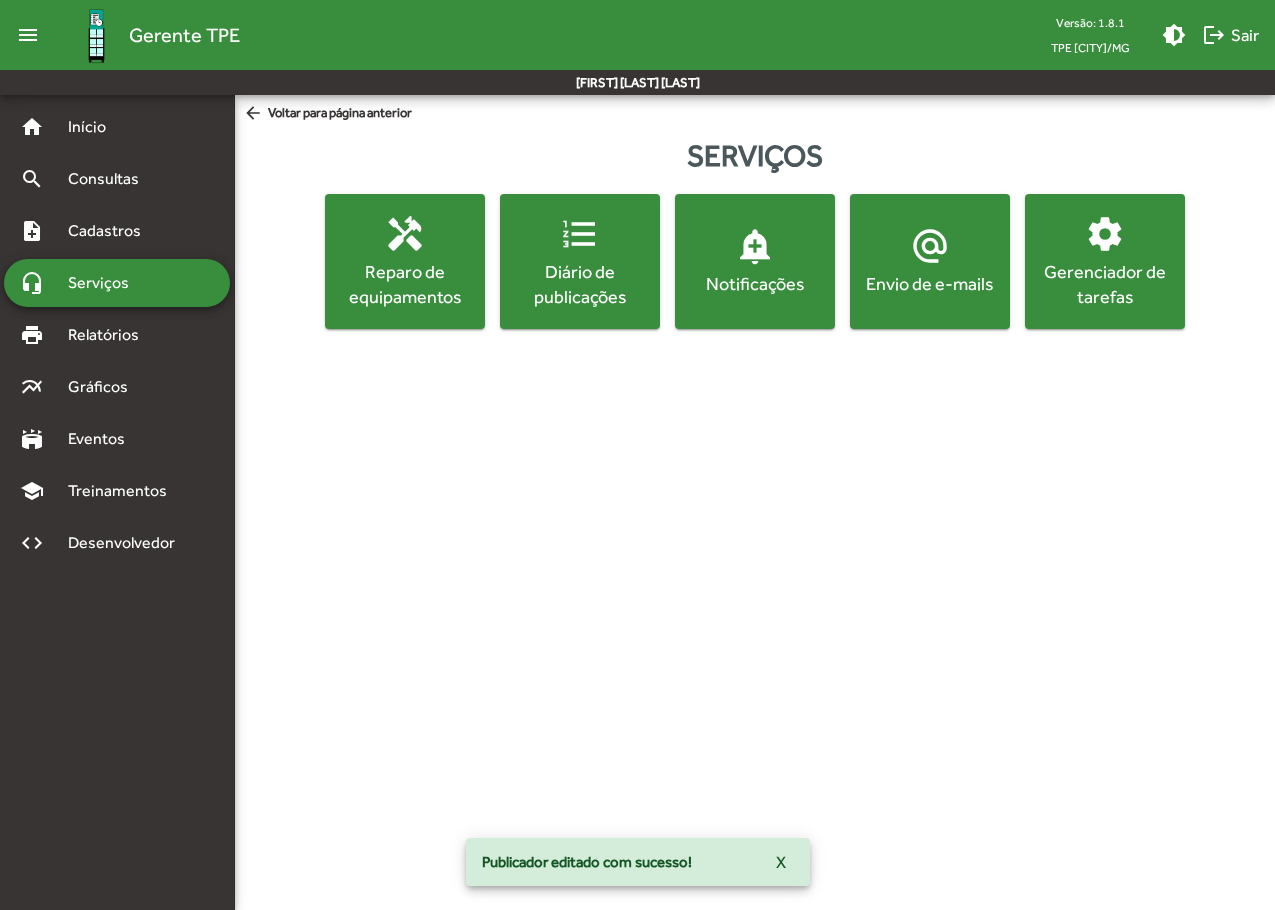 click on "Envio de e-mails" 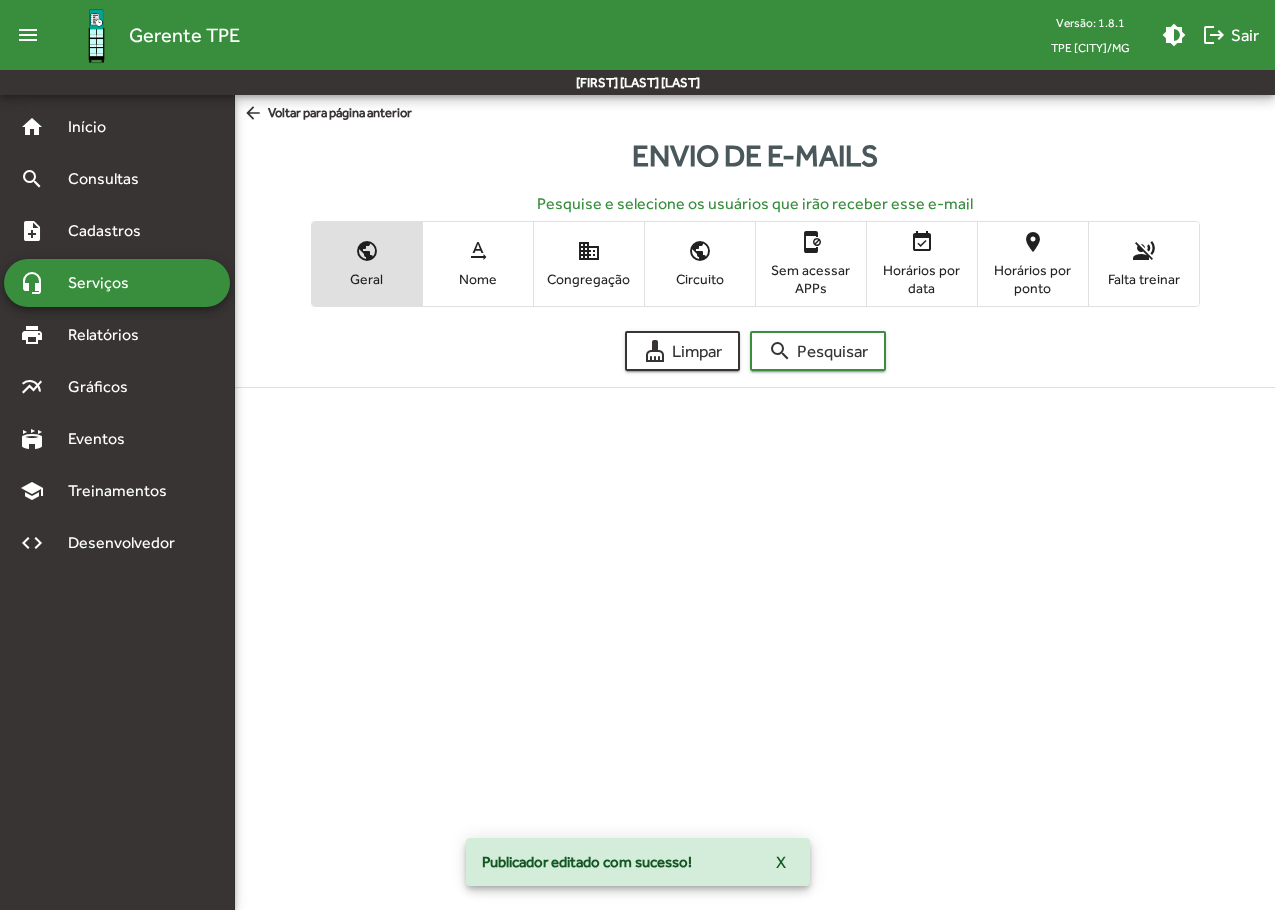 click on "Nome" at bounding box center (478, 279) 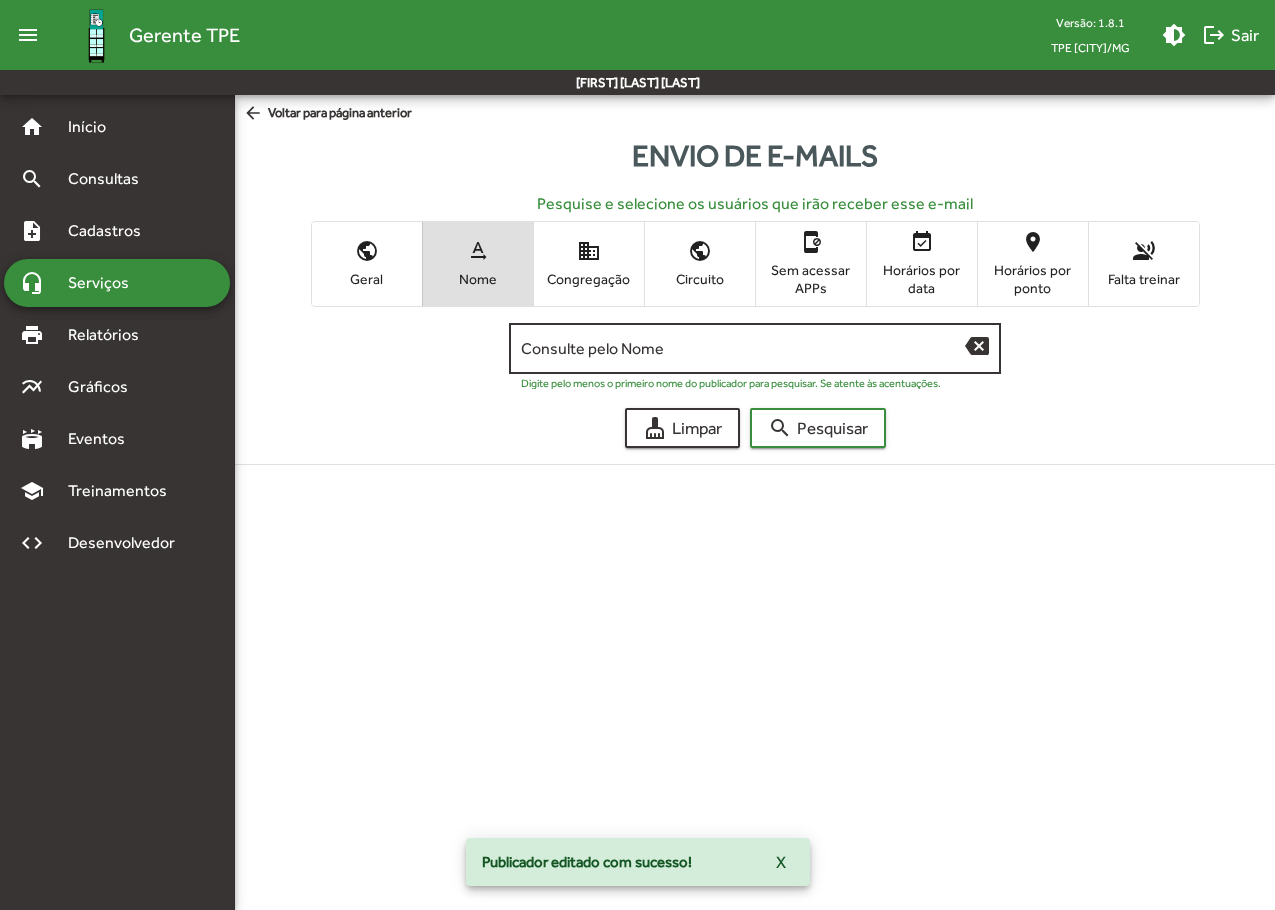 click on "Consulte pelo Nome" at bounding box center (743, 349) 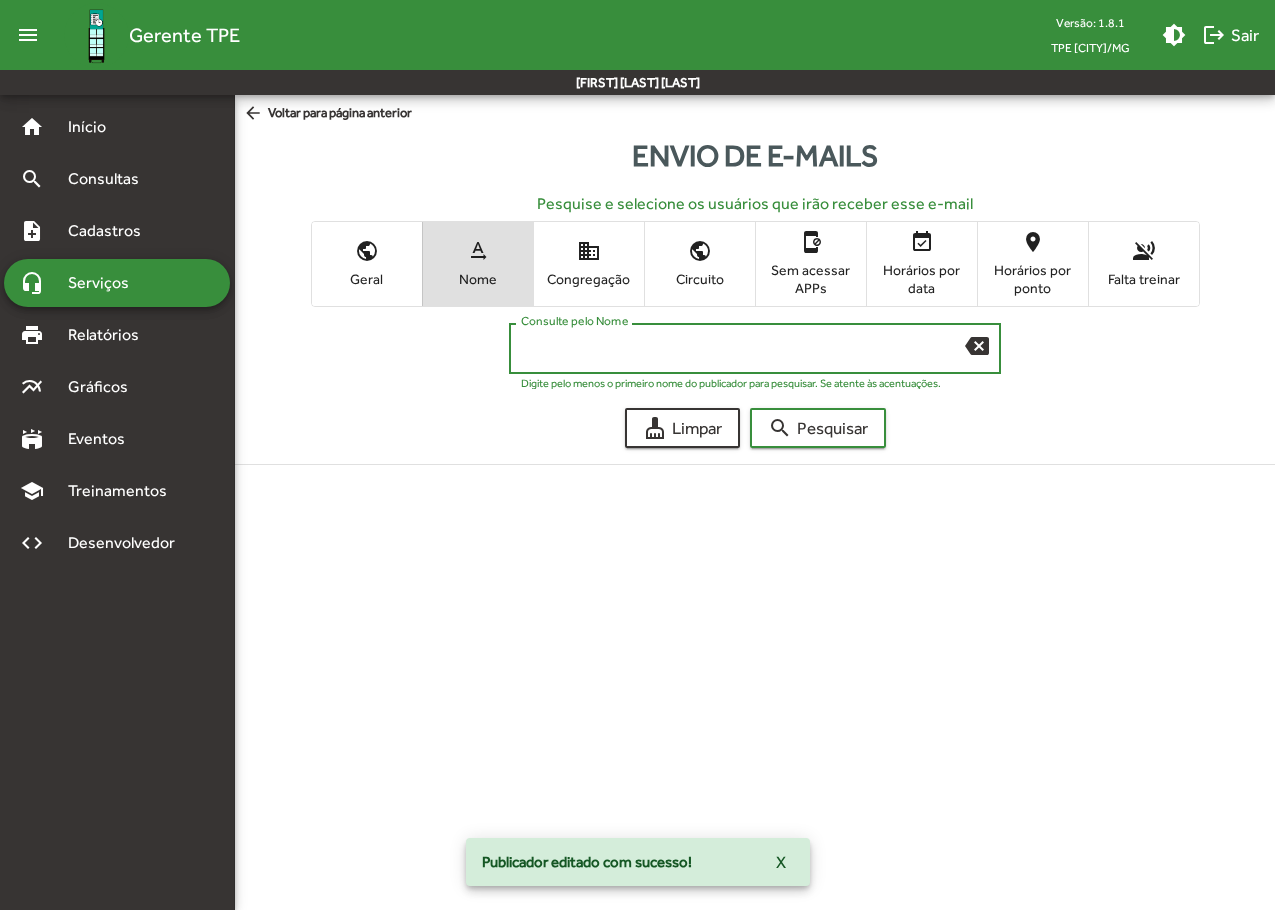 paste on "**********" 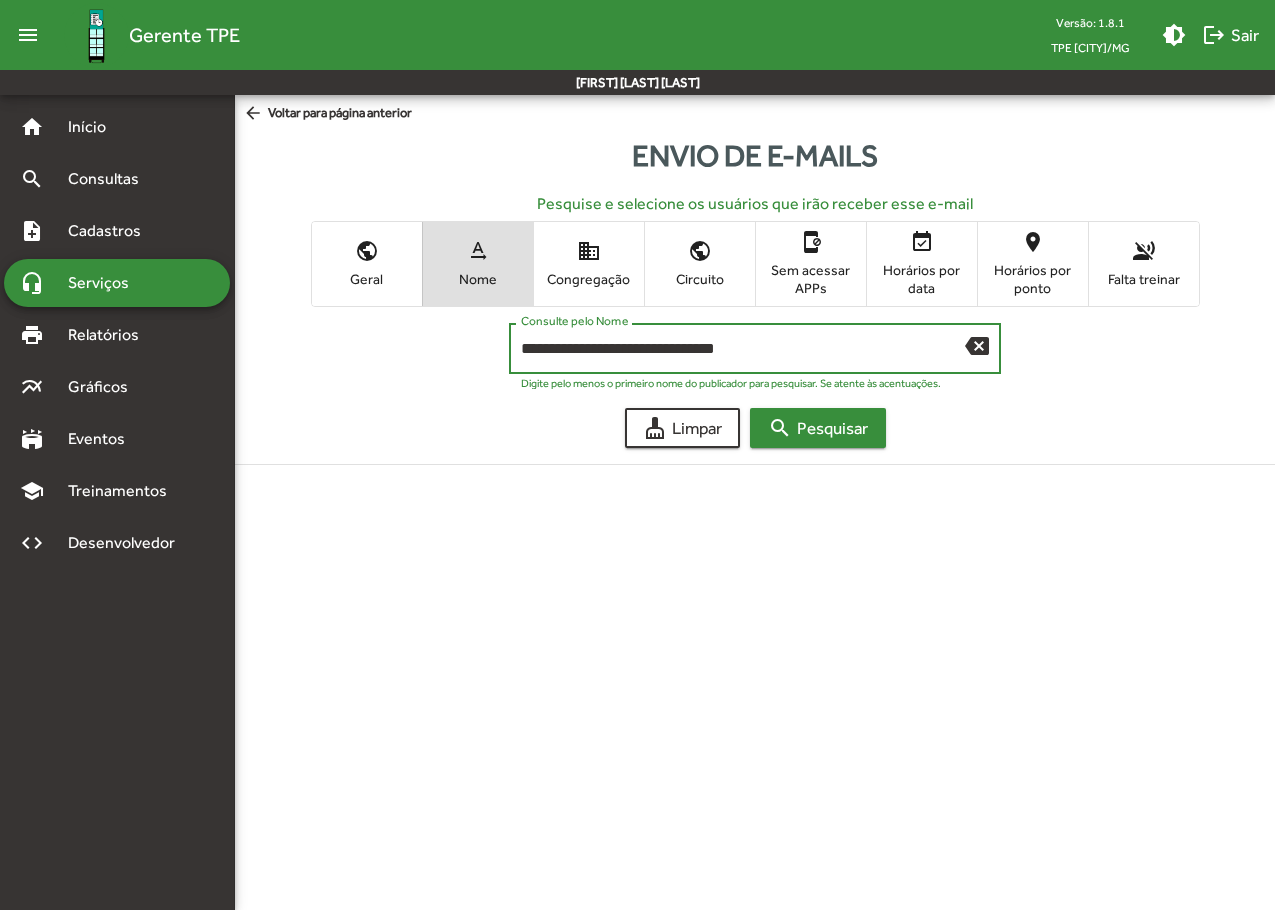 type on "**********" 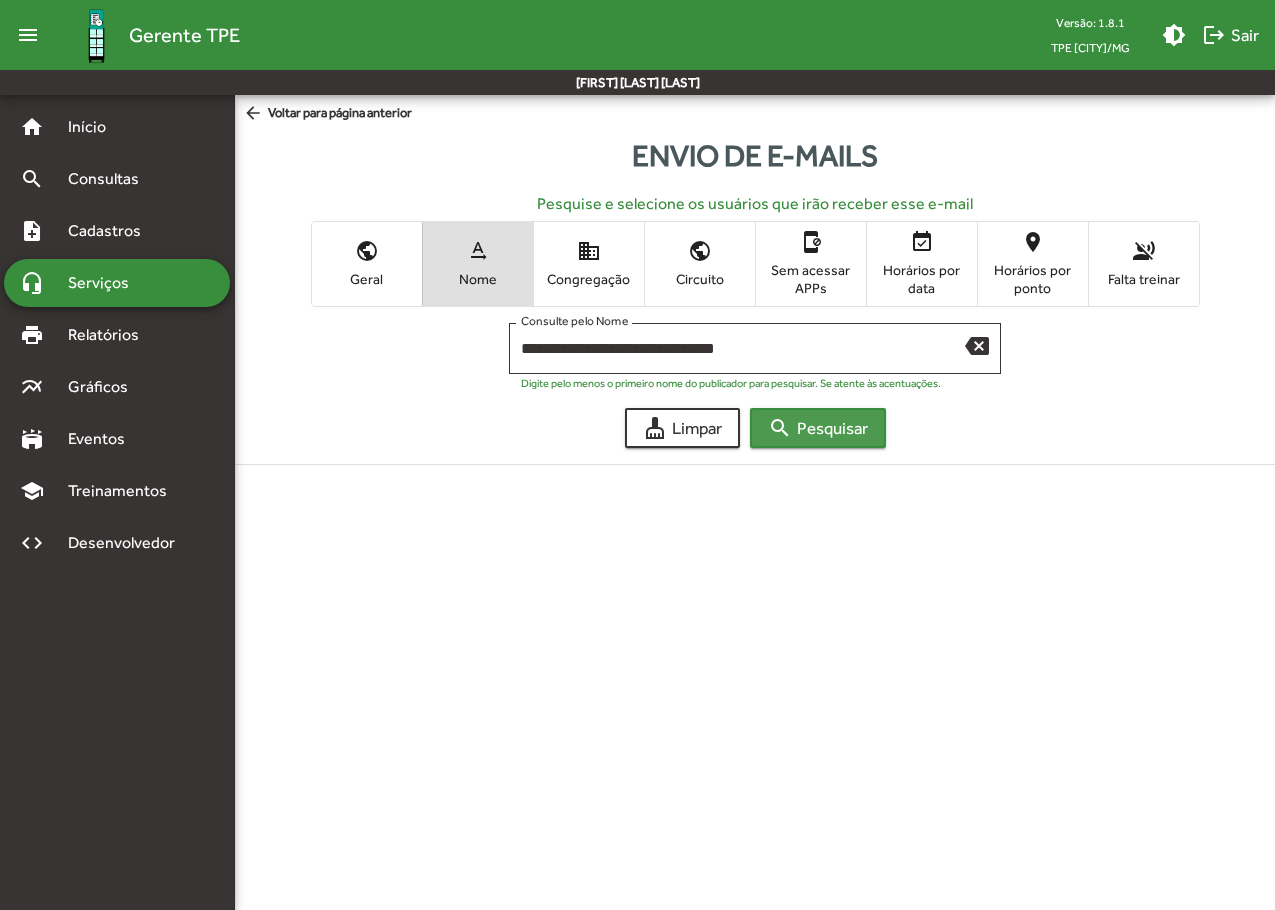 click on "search  Pesquisar" 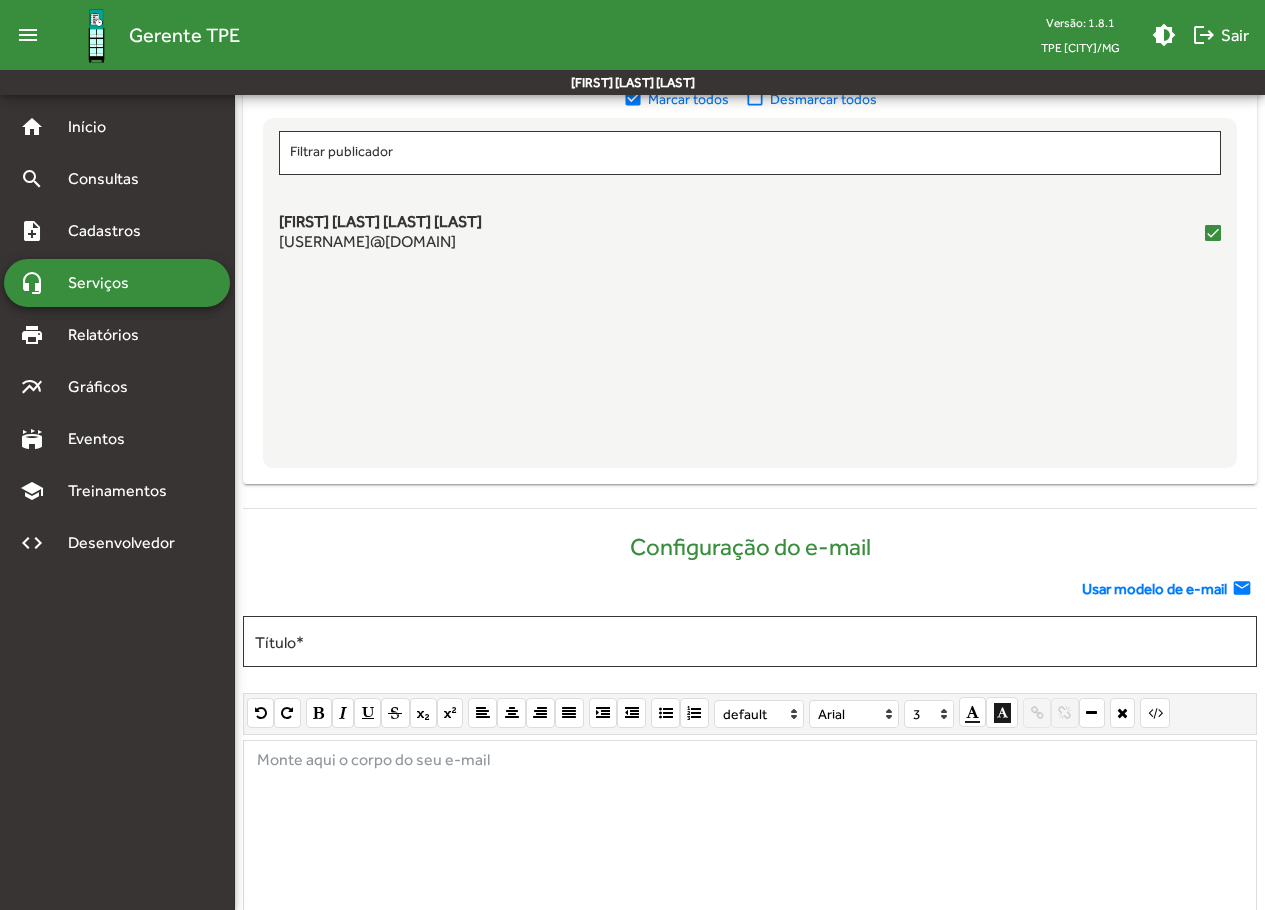 scroll, scrollTop: 700, scrollLeft: 0, axis: vertical 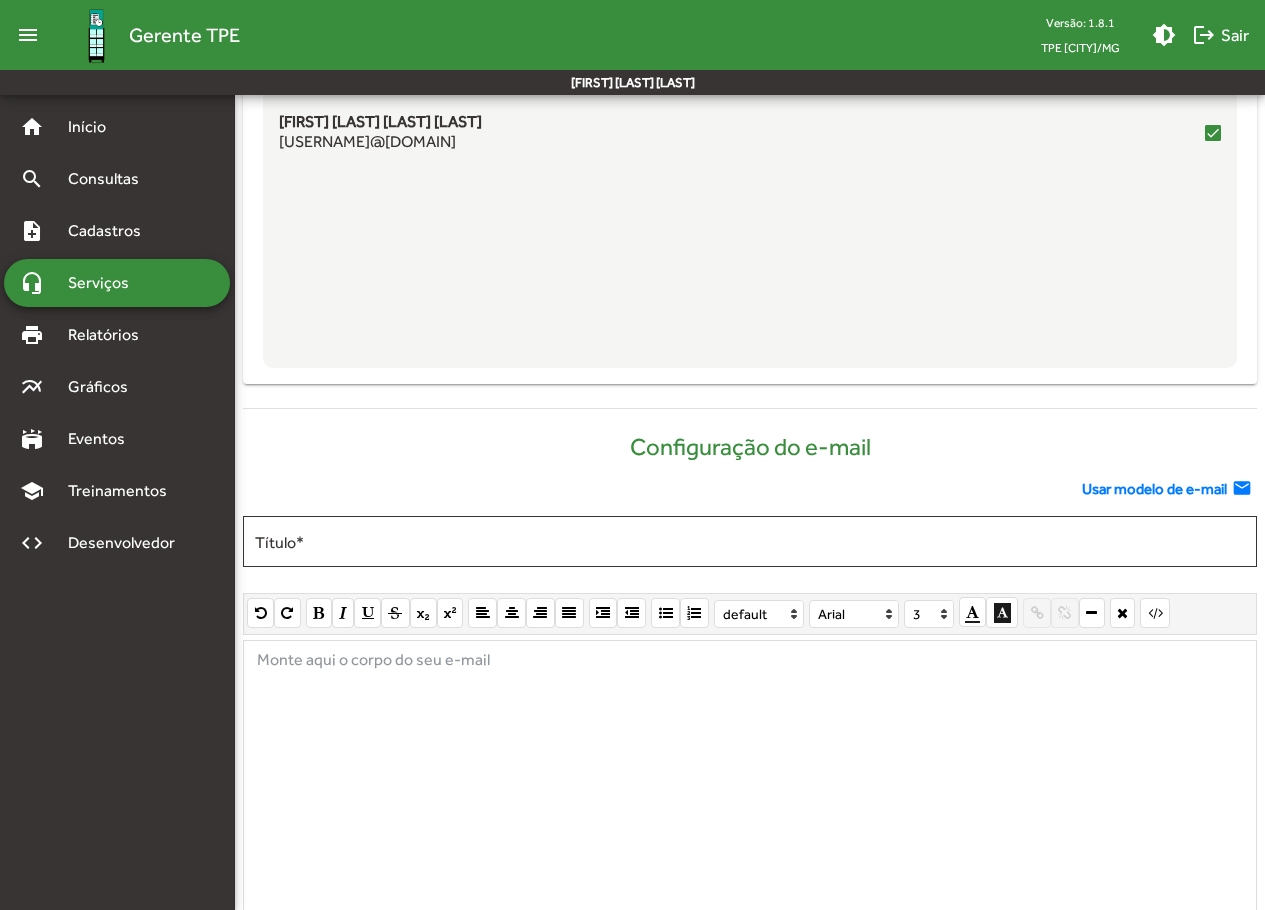 click on "Usar modelo de e-mail" 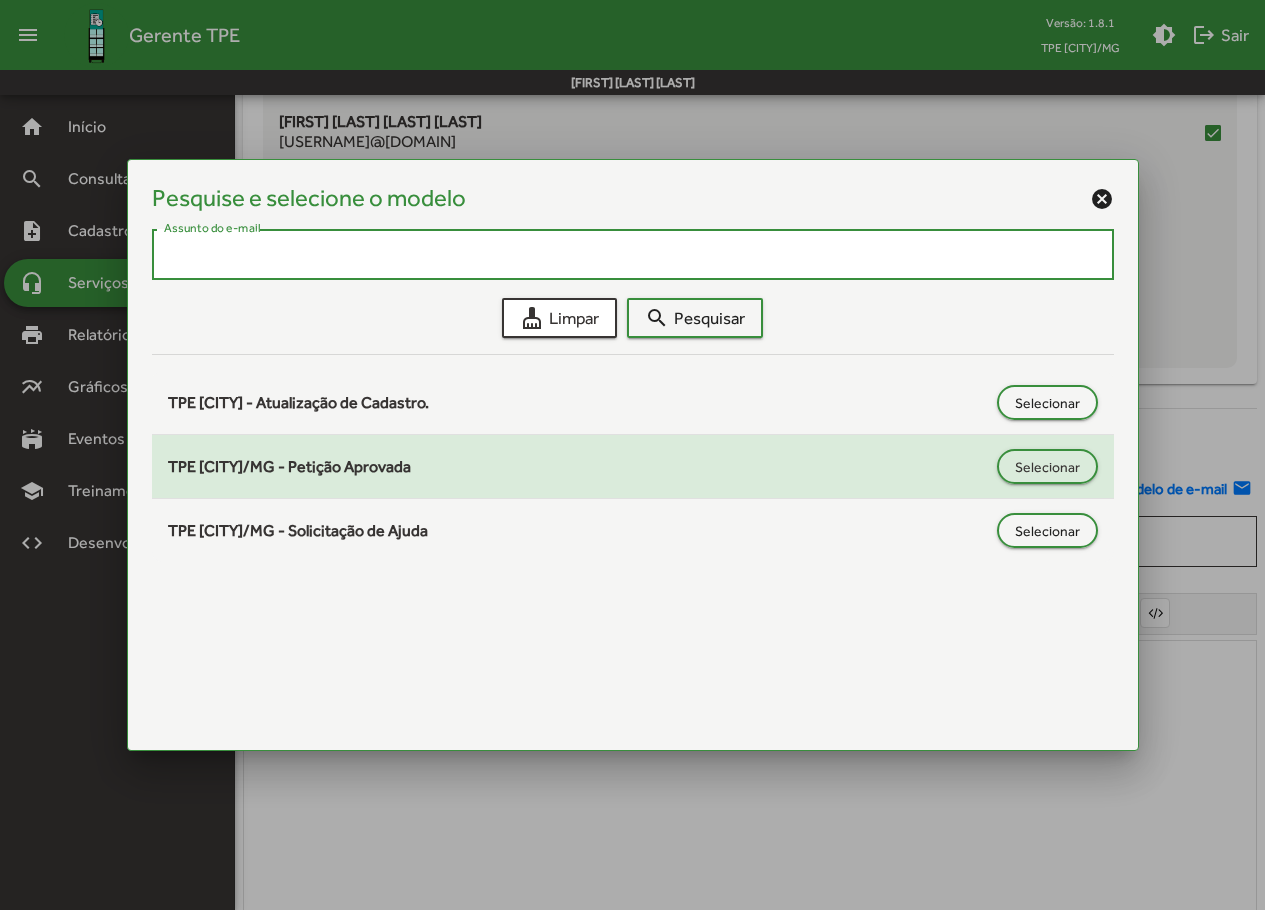 click on "TPE [CITY]/MG - Petição Aprovada" 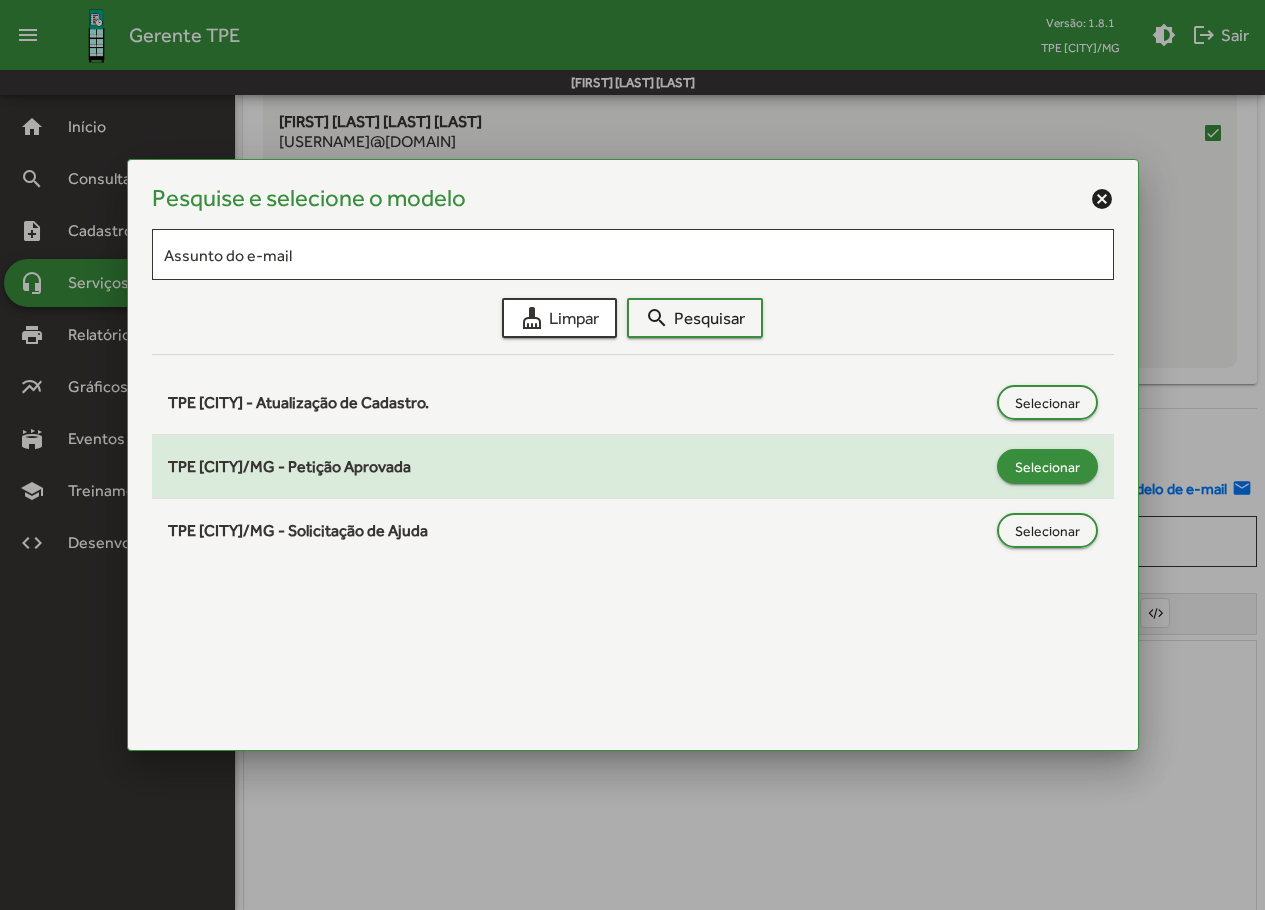 click on "Selecionar" 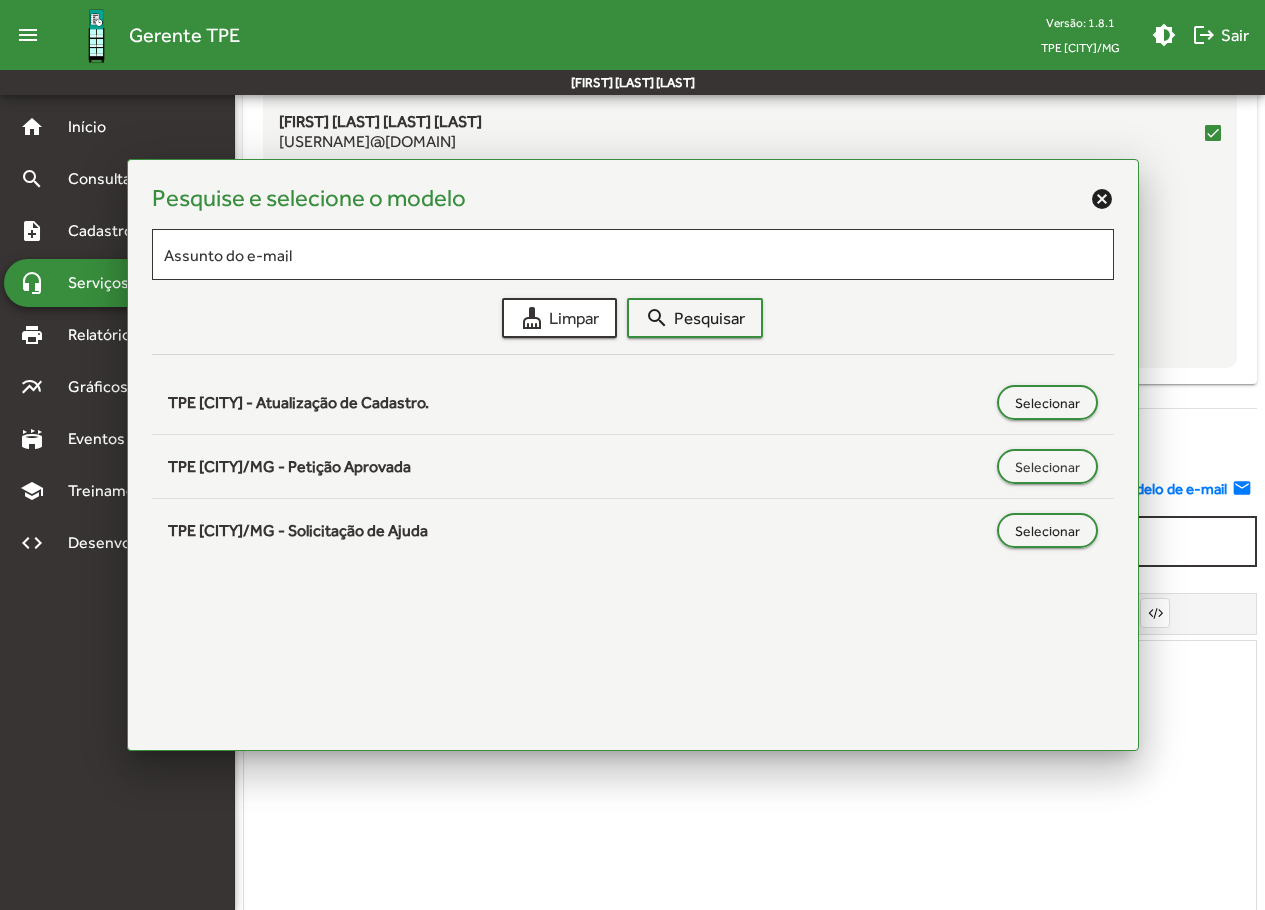 type on "**********" 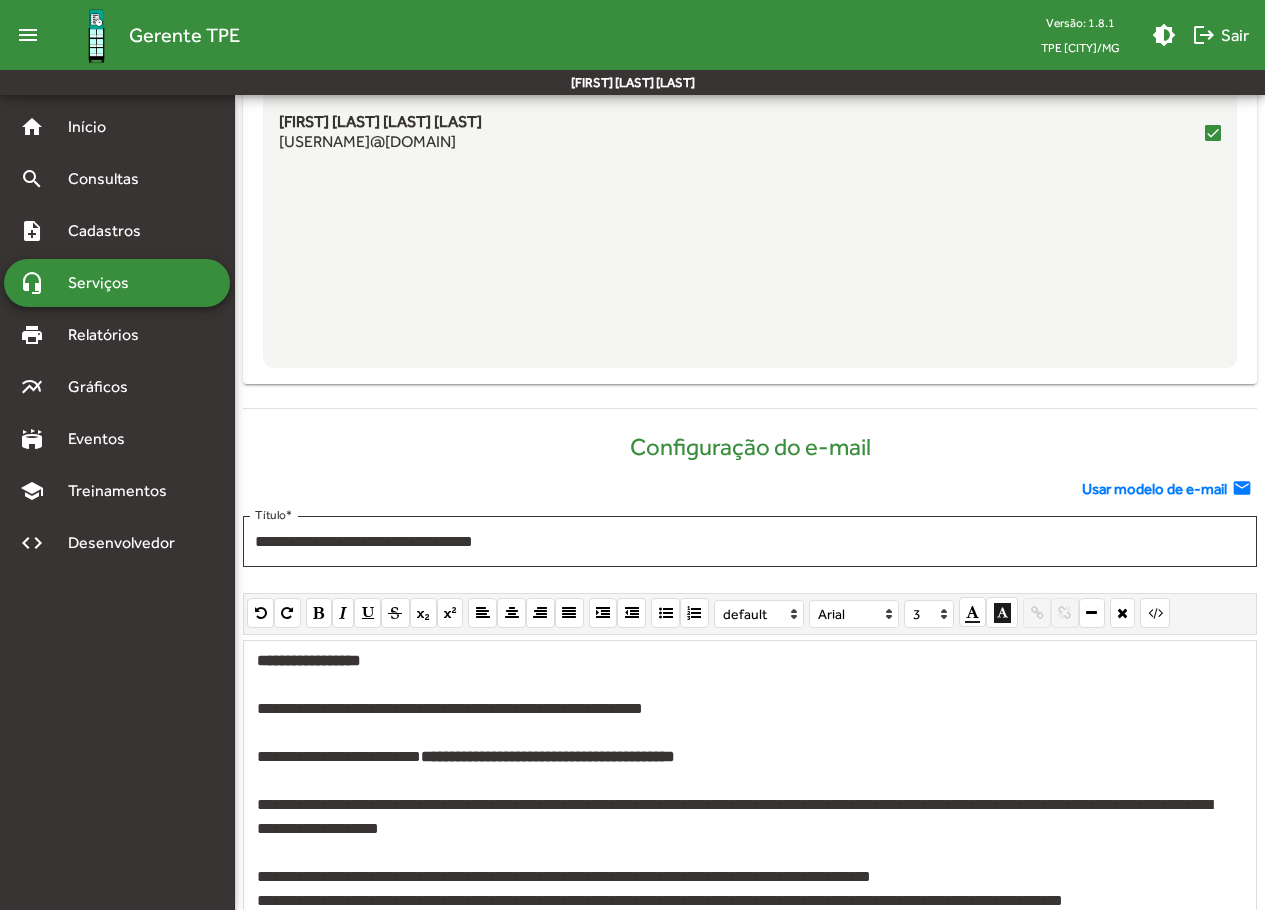 scroll, scrollTop: 866, scrollLeft: 0, axis: vertical 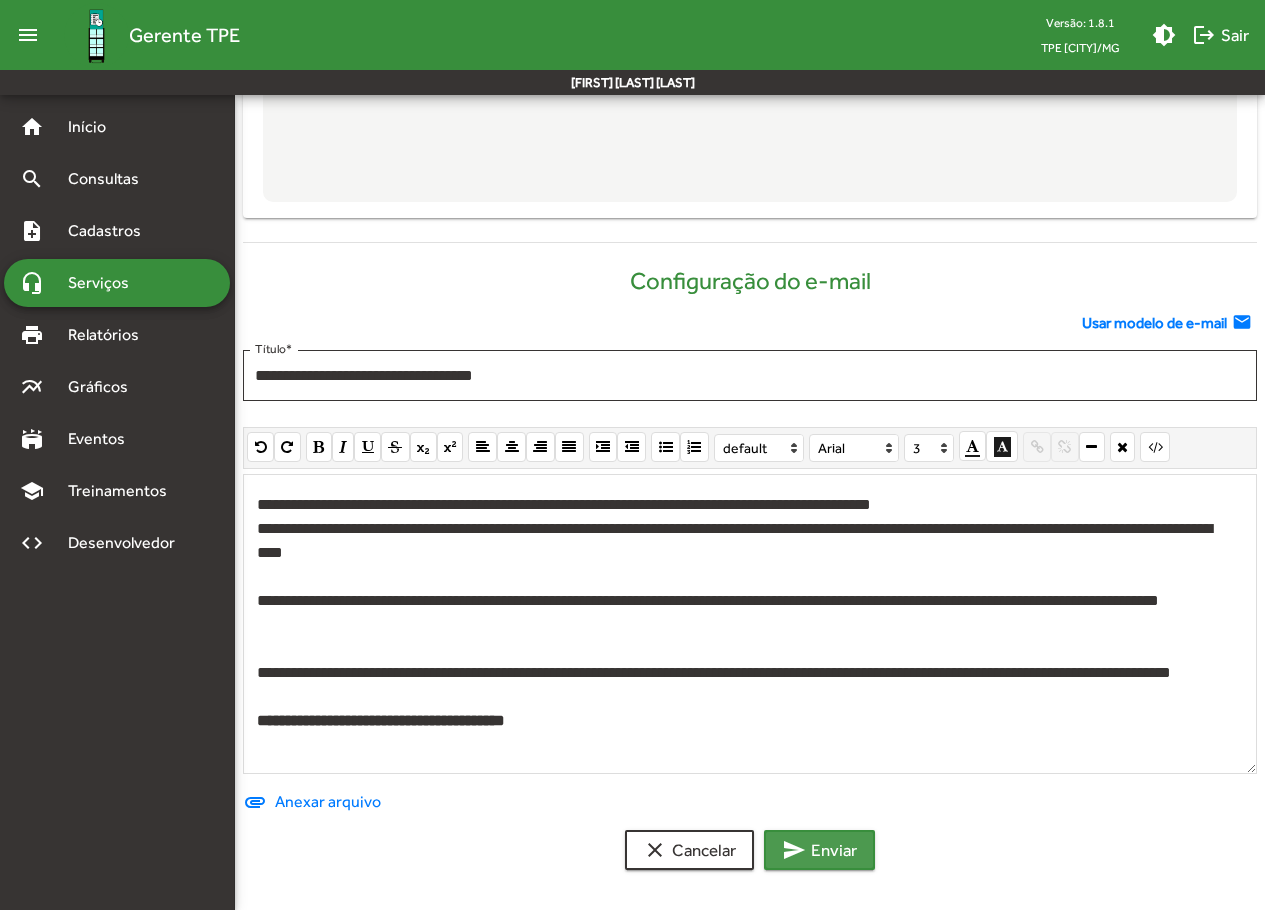 click on "send  Enviar" 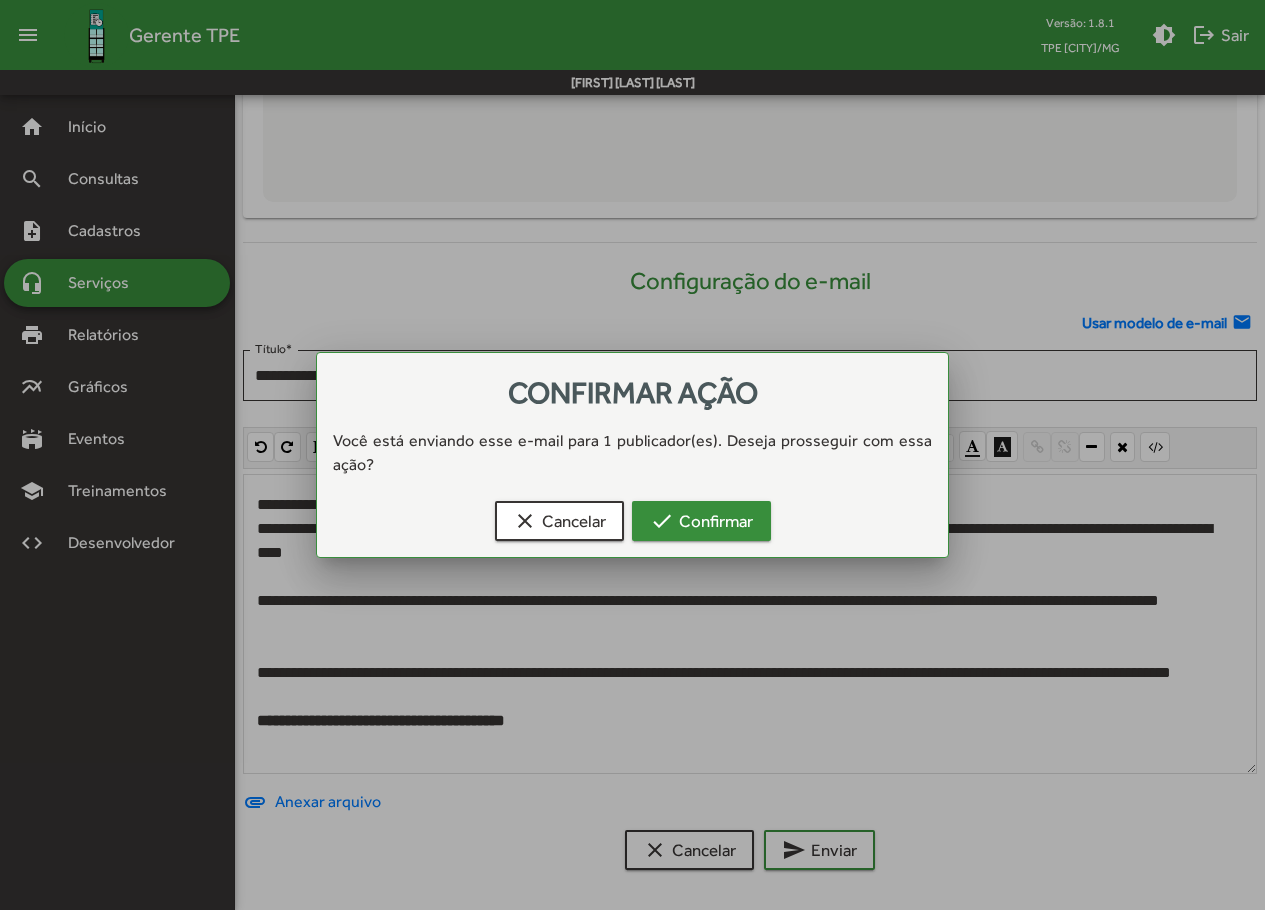 click on "check  Confirmar" at bounding box center [701, 521] 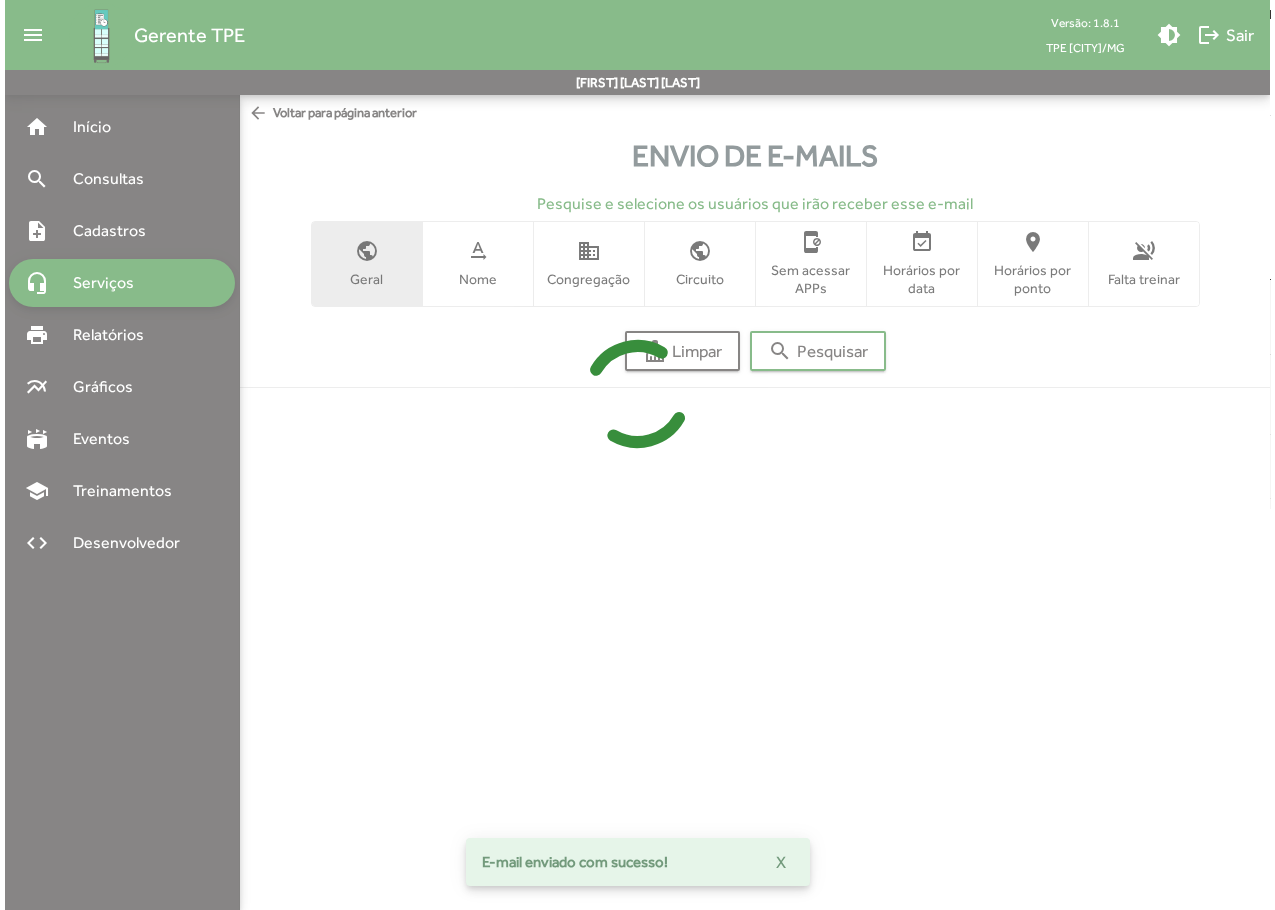 scroll, scrollTop: 0, scrollLeft: 0, axis: both 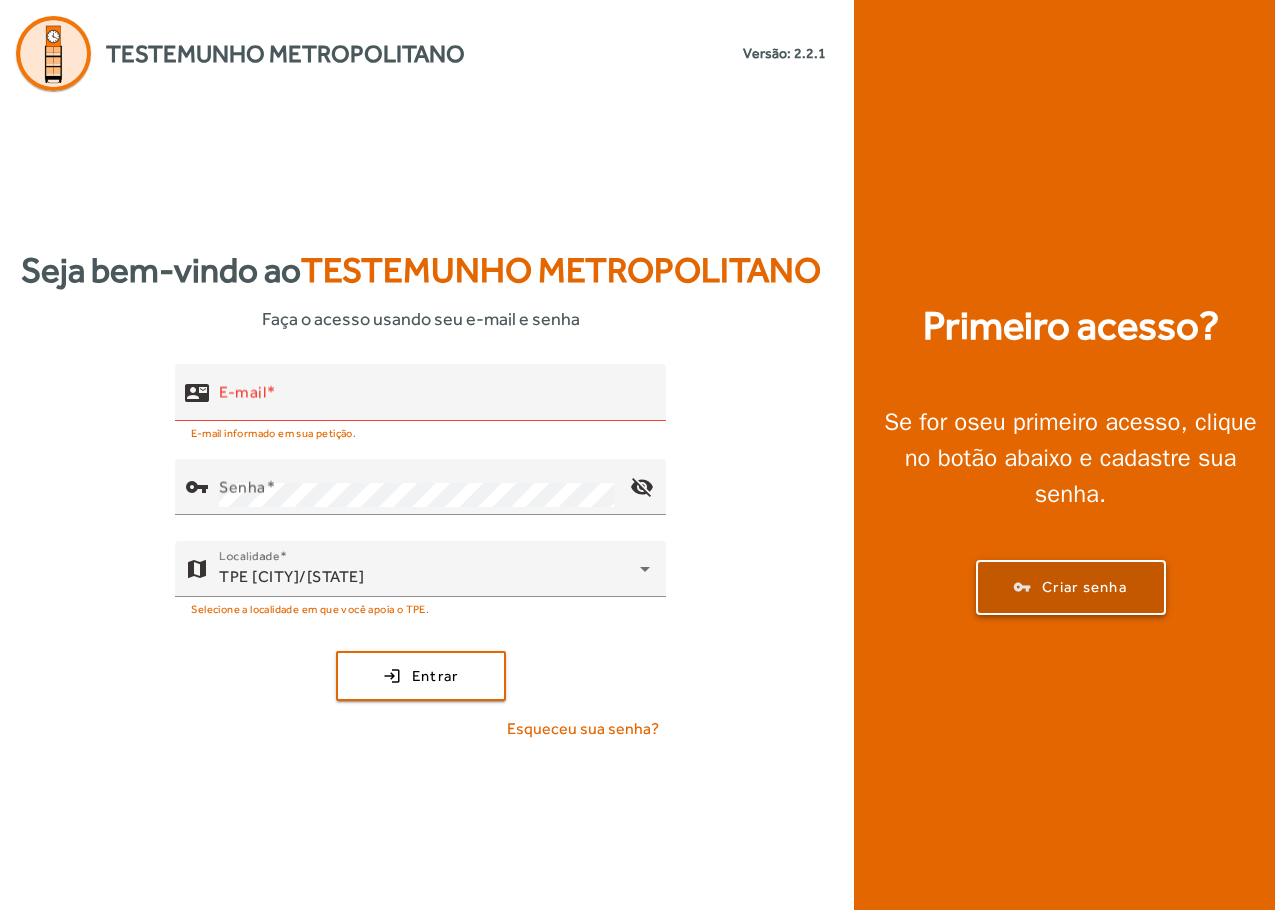 click on "Criar senha" 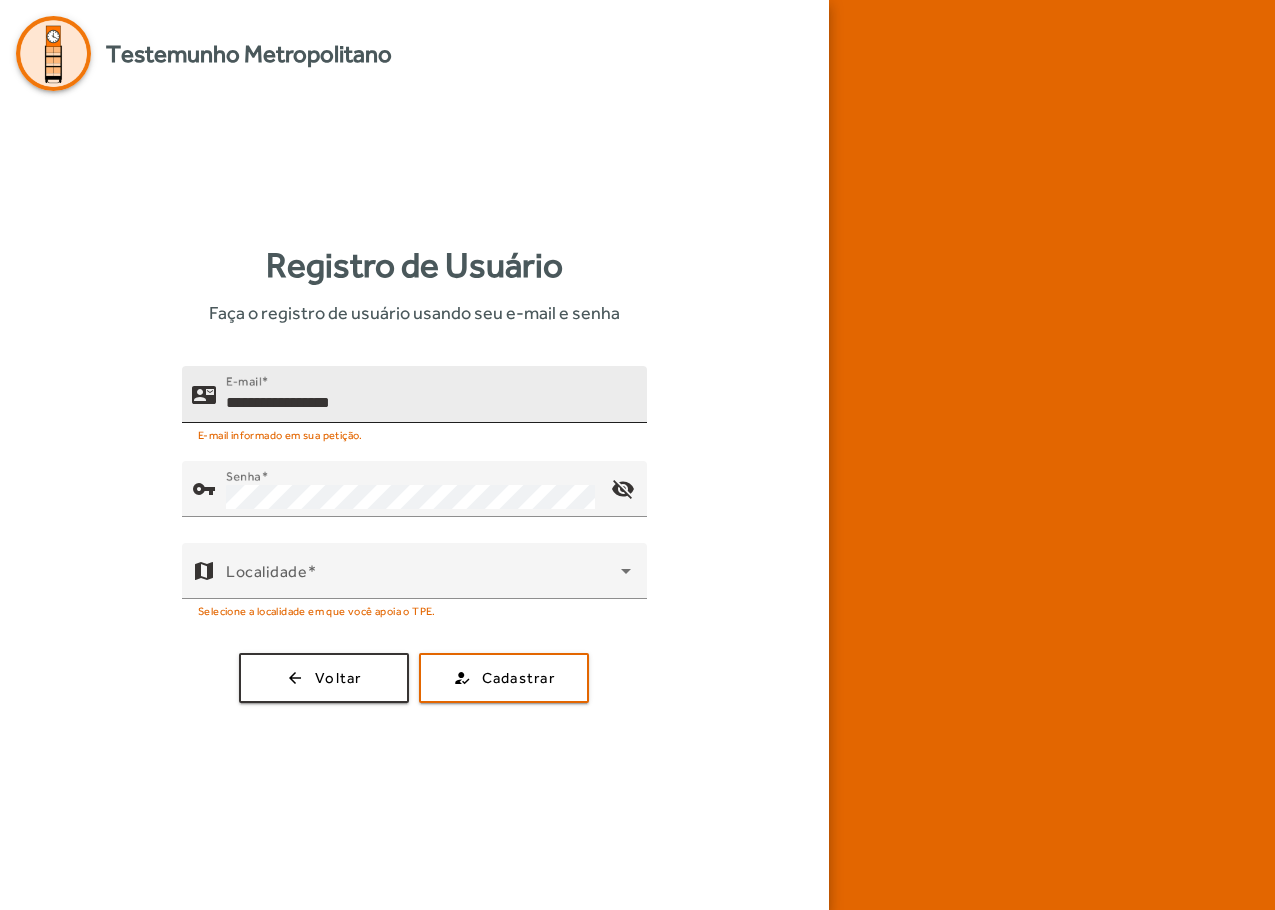 click on "**********" at bounding box center (428, 403) 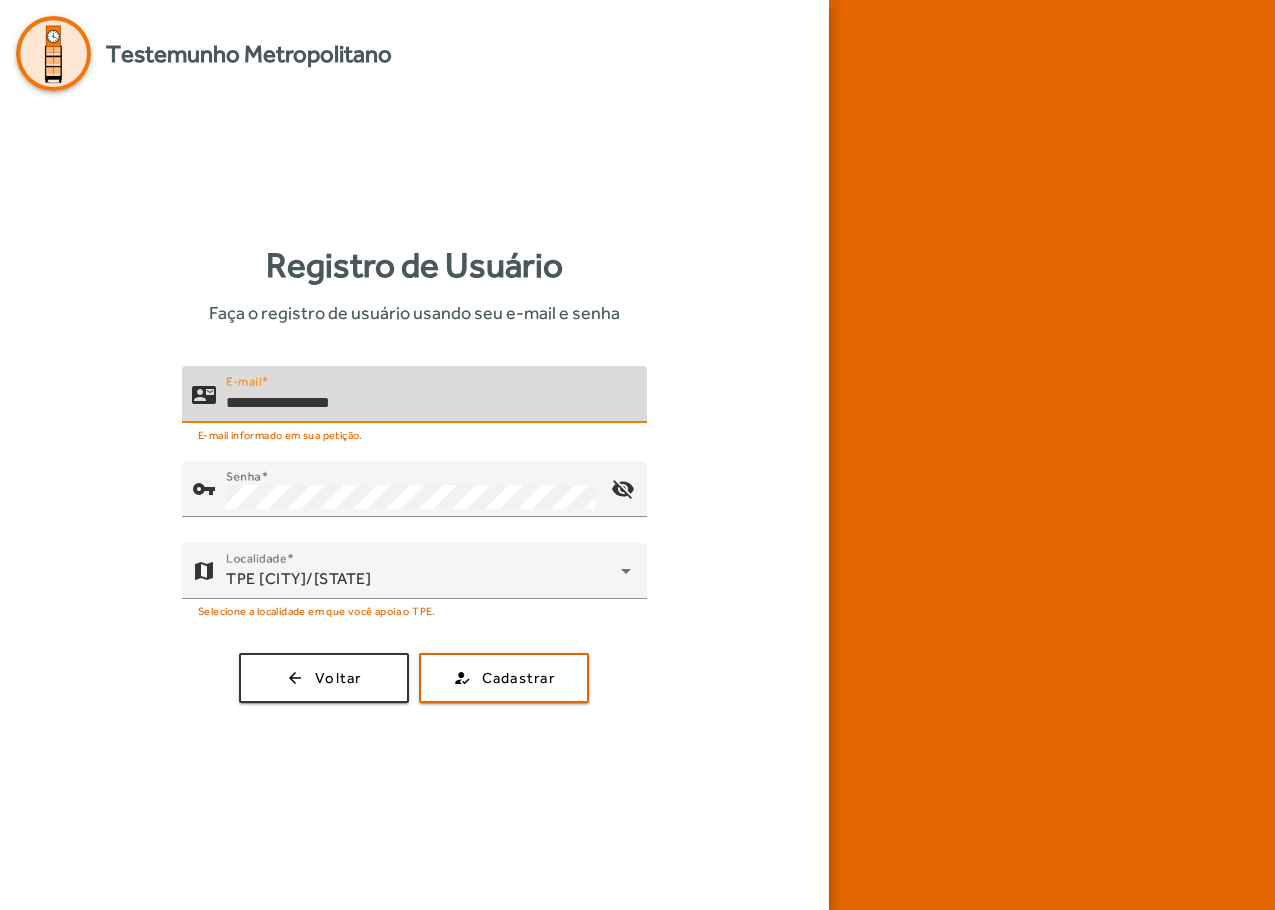drag, startPoint x: 464, startPoint y: 402, endPoint x: 81, endPoint y: 388, distance: 383.2558 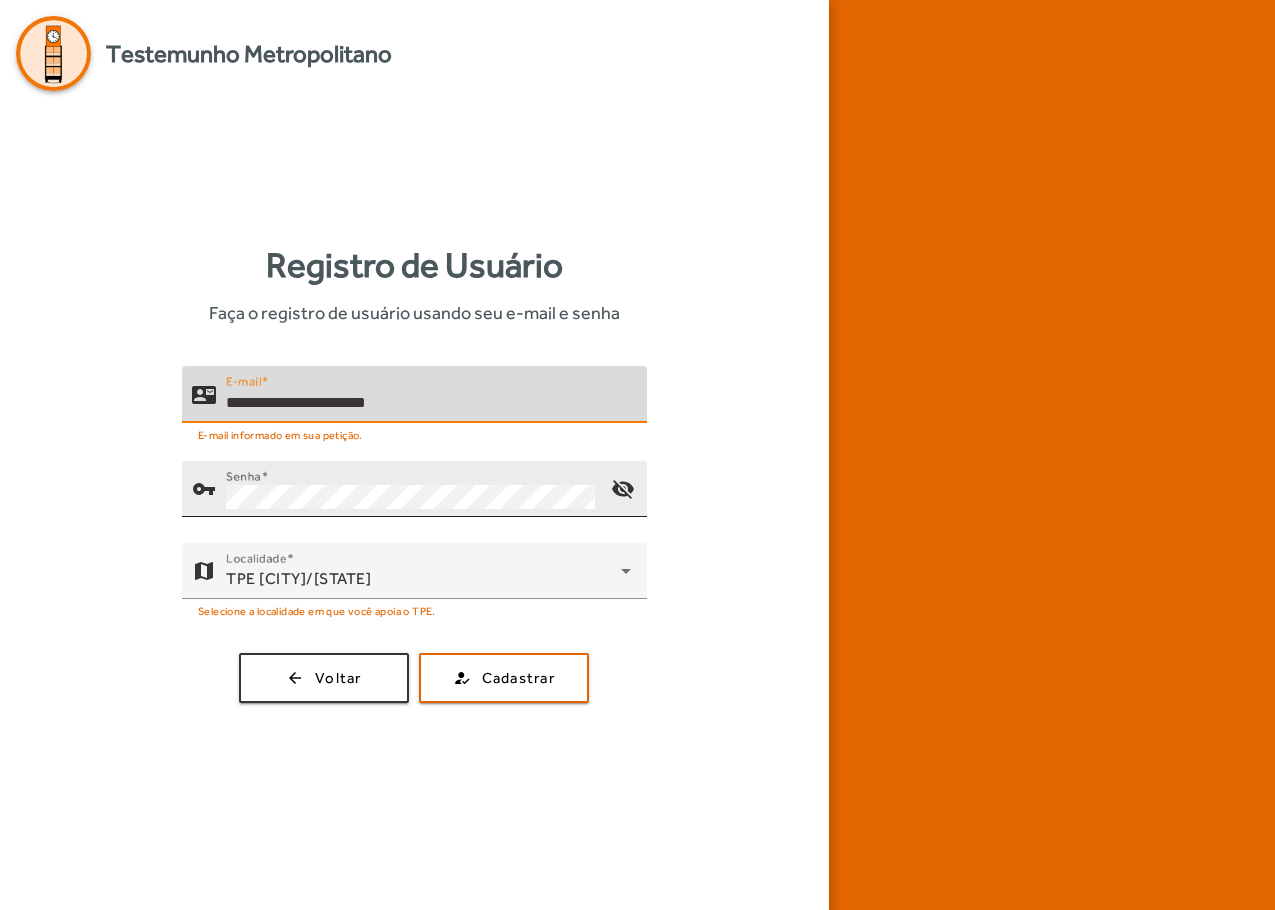 type on "**********" 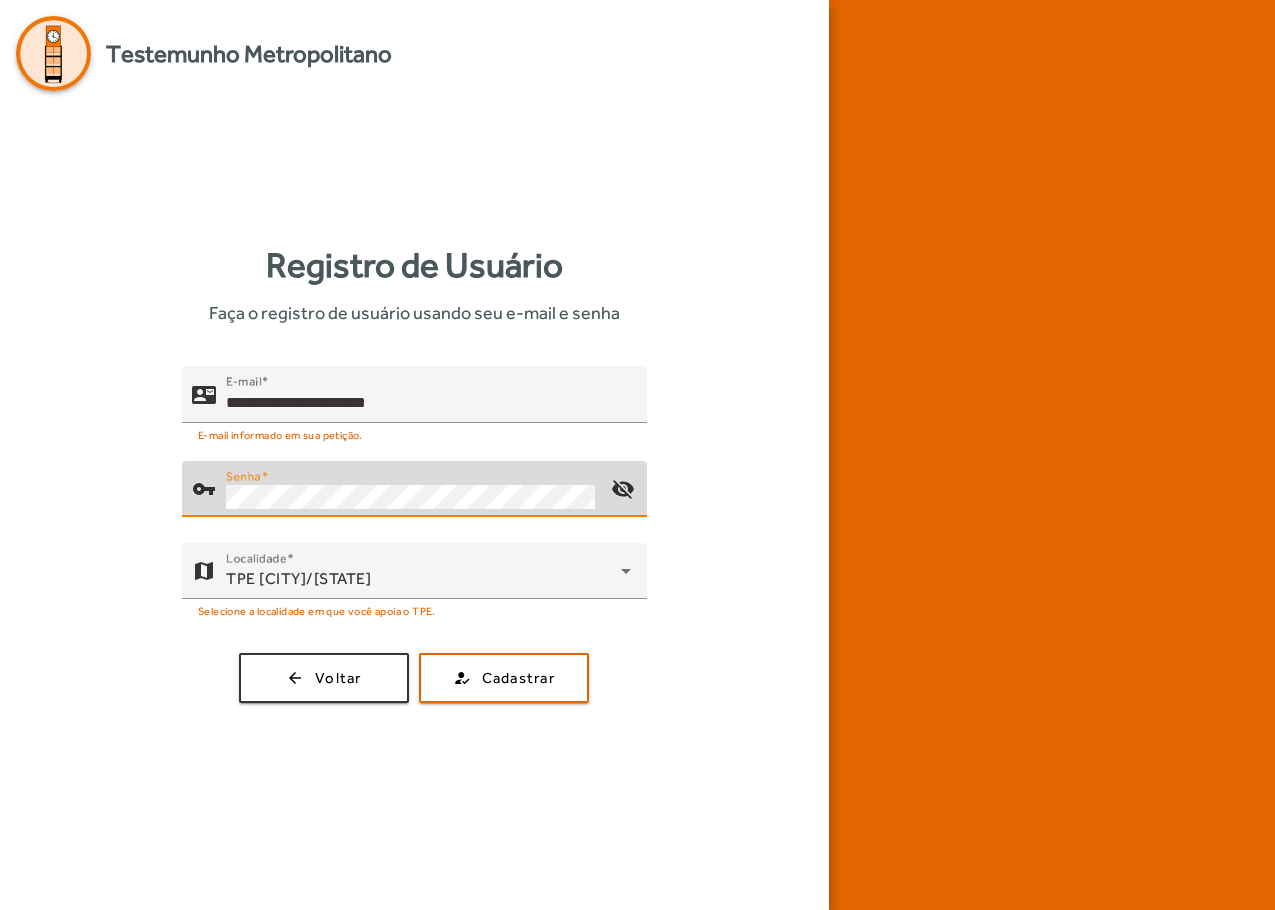 click on "**********" 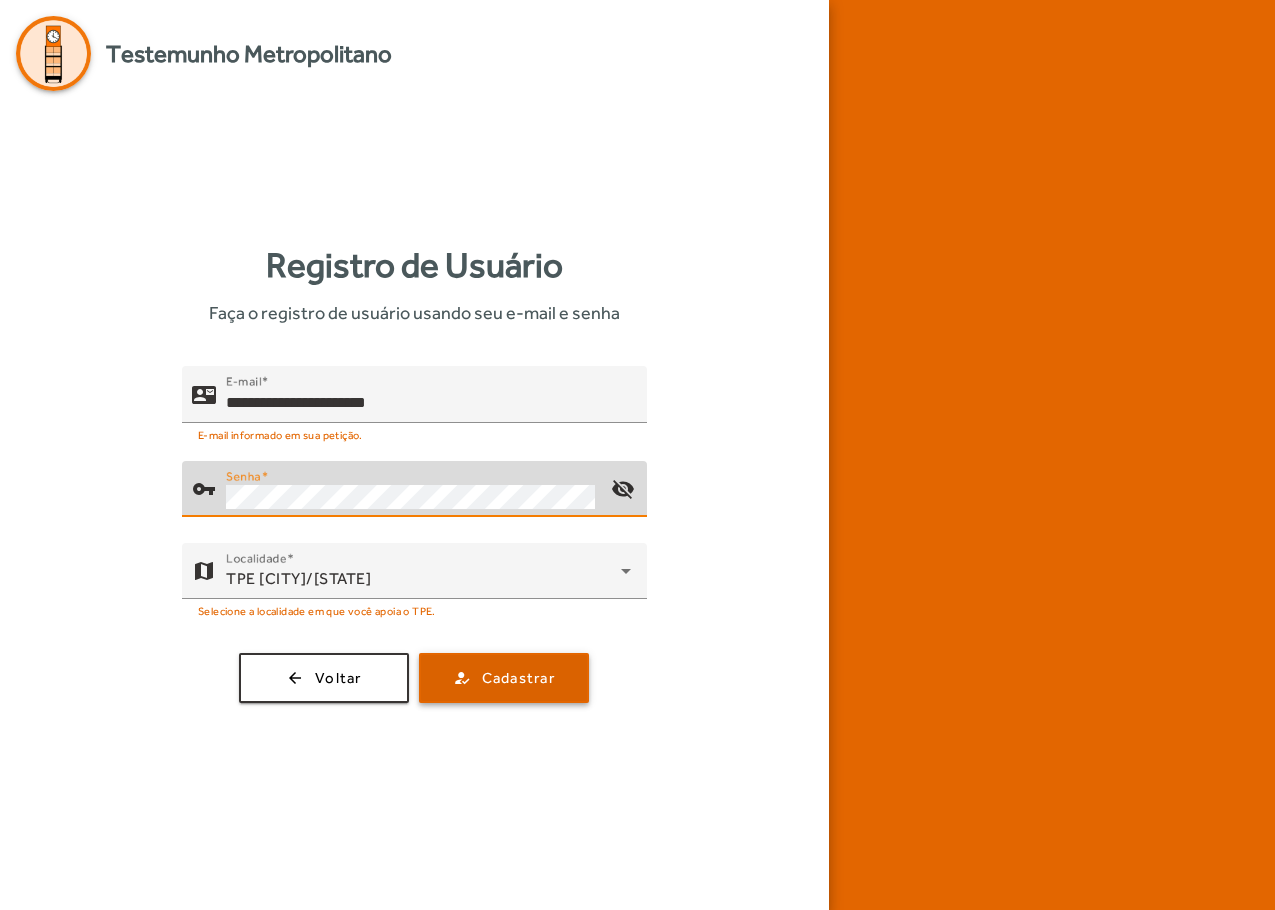 click on "Cadastrar" 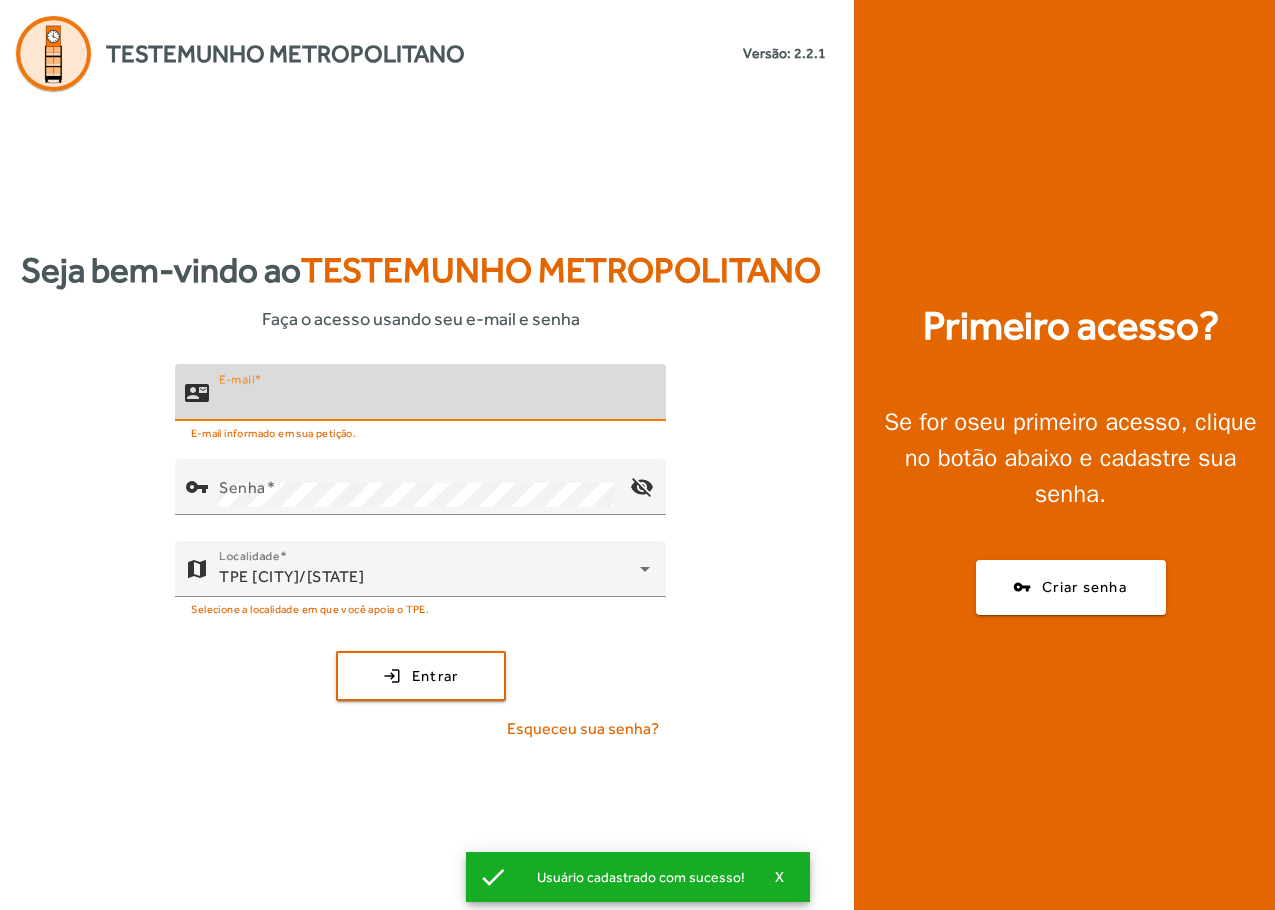 click on "E-mail" at bounding box center (434, 401) 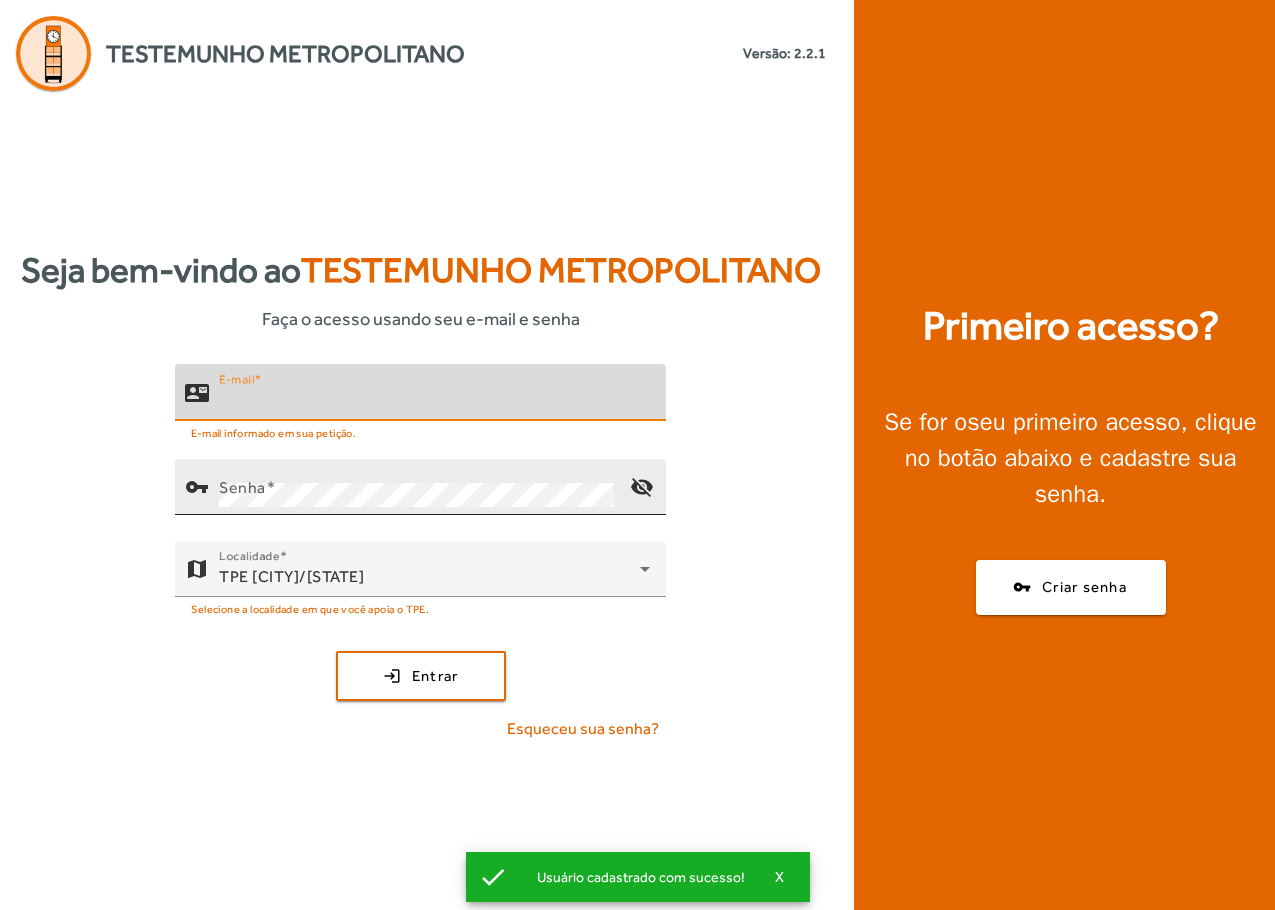 paste on "**********" 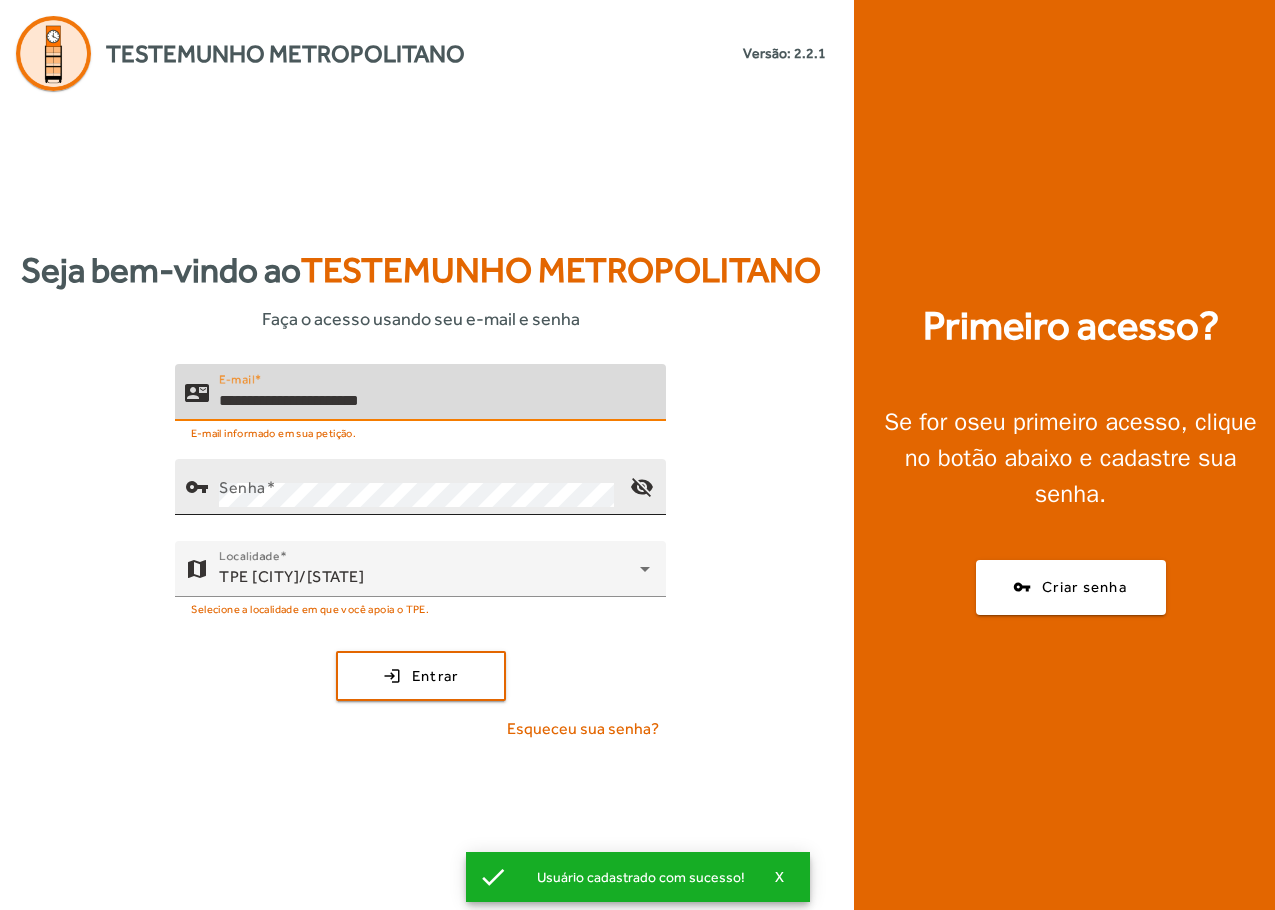 type on "**********" 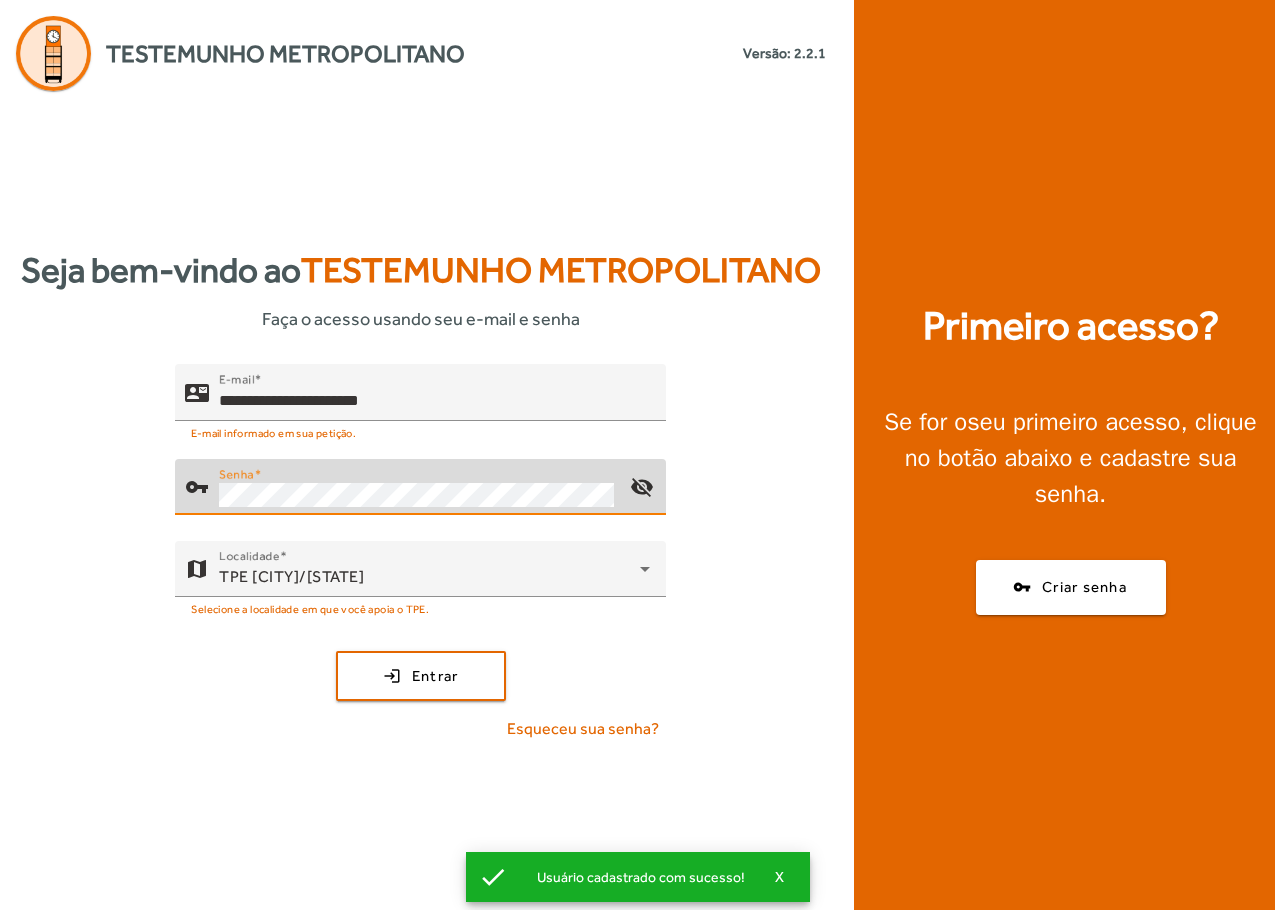 click on "login  Entrar" 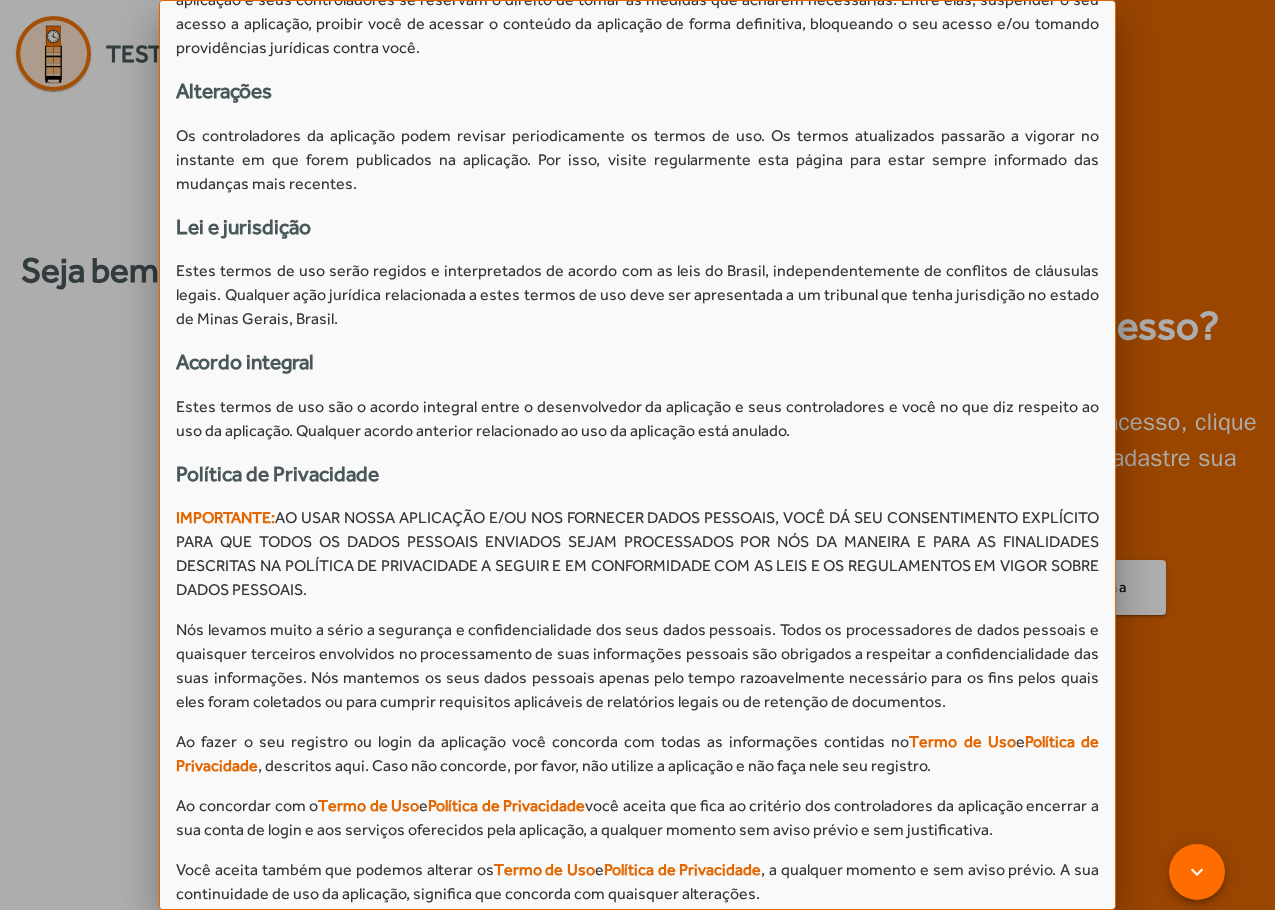 scroll, scrollTop: 1890, scrollLeft: 0, axis: vertical 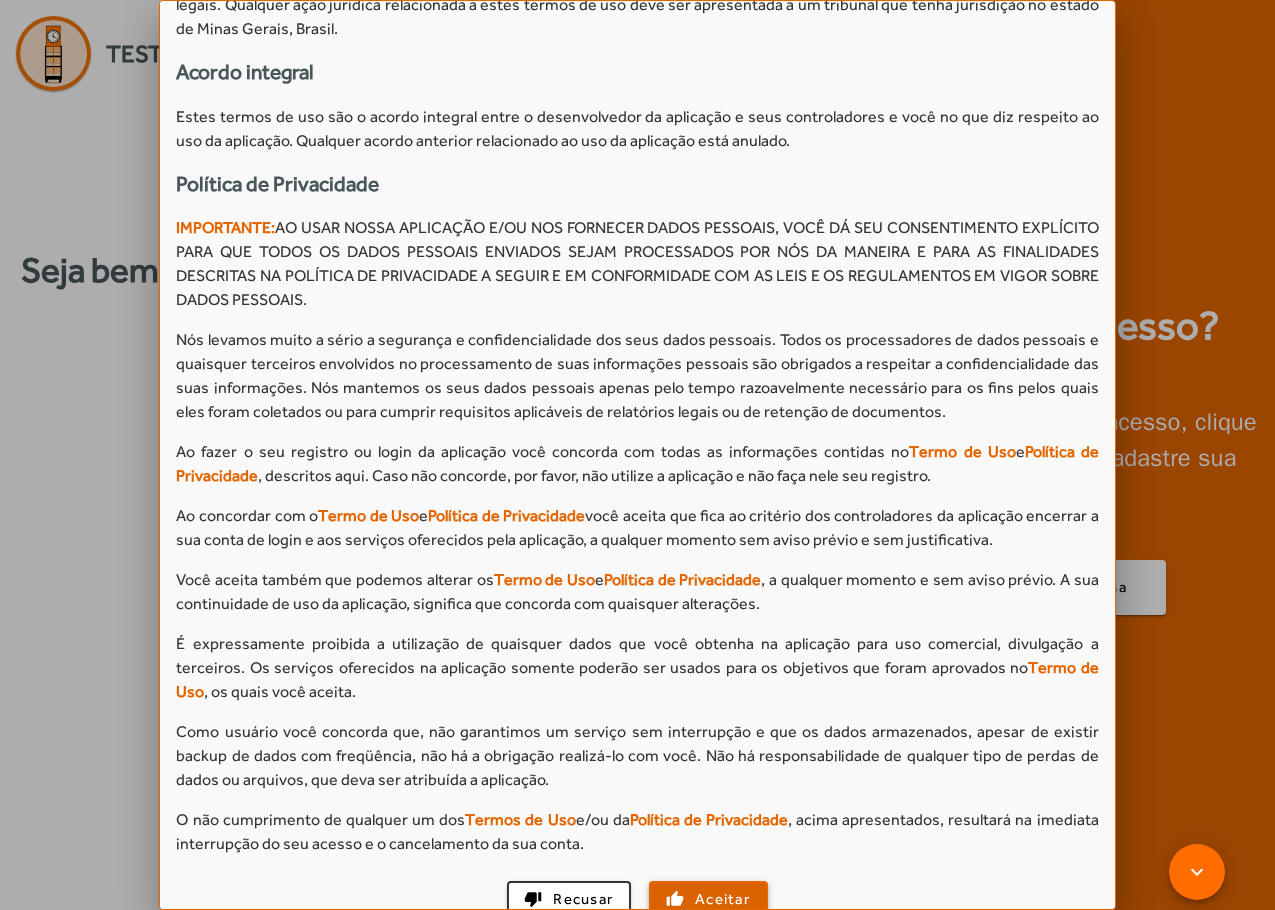 click on "Aceitar" at bounding box center [722, 899] 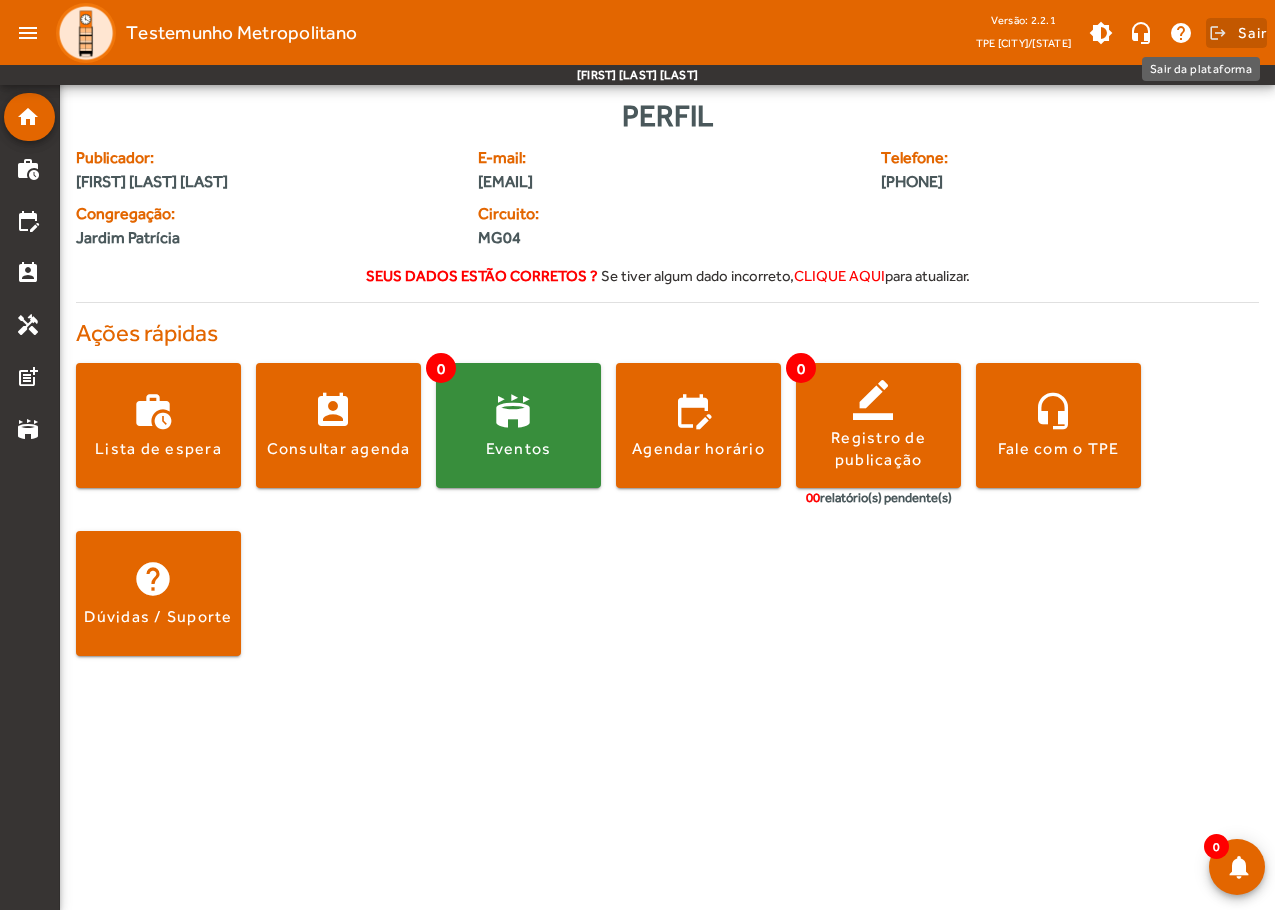 click on "Sair" 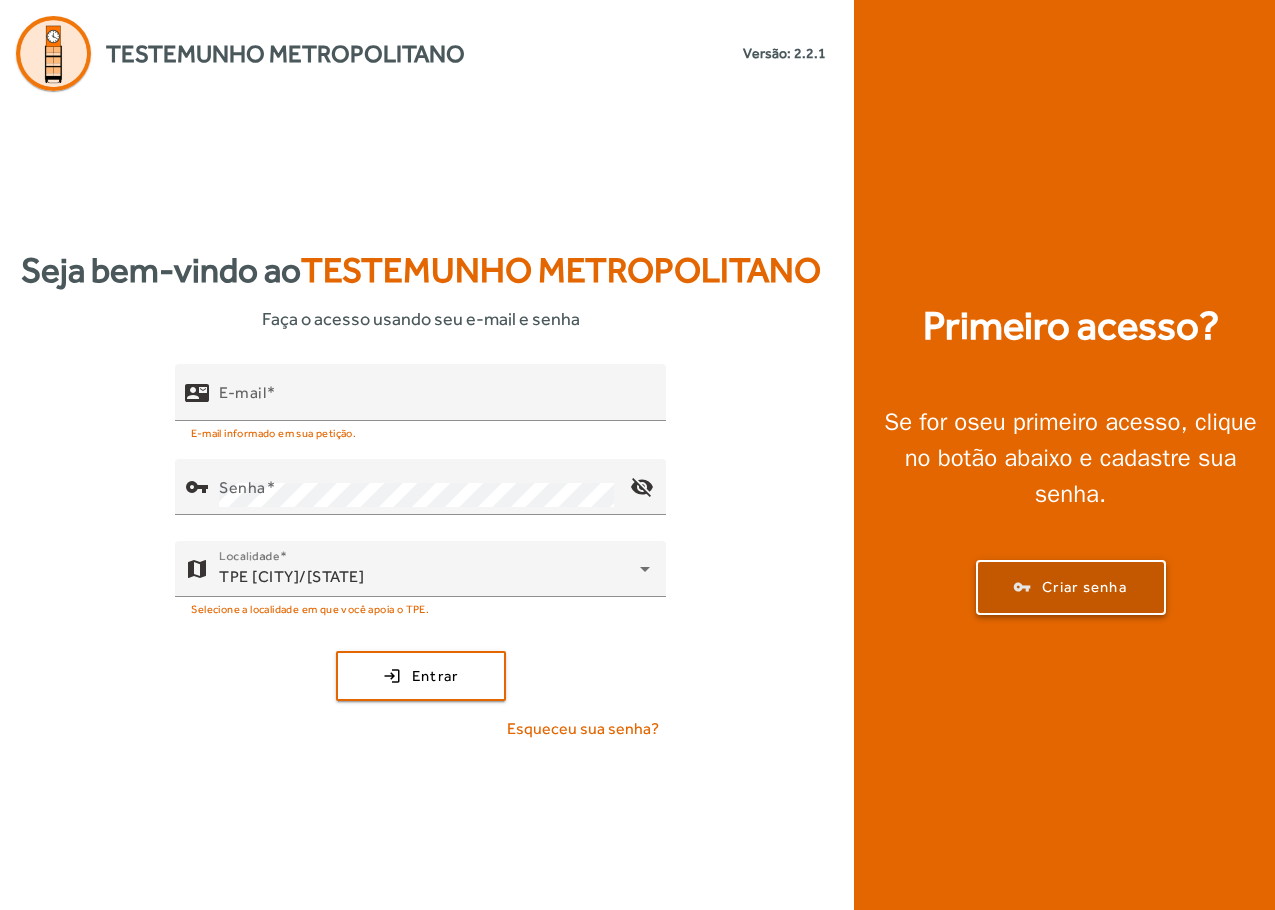 click 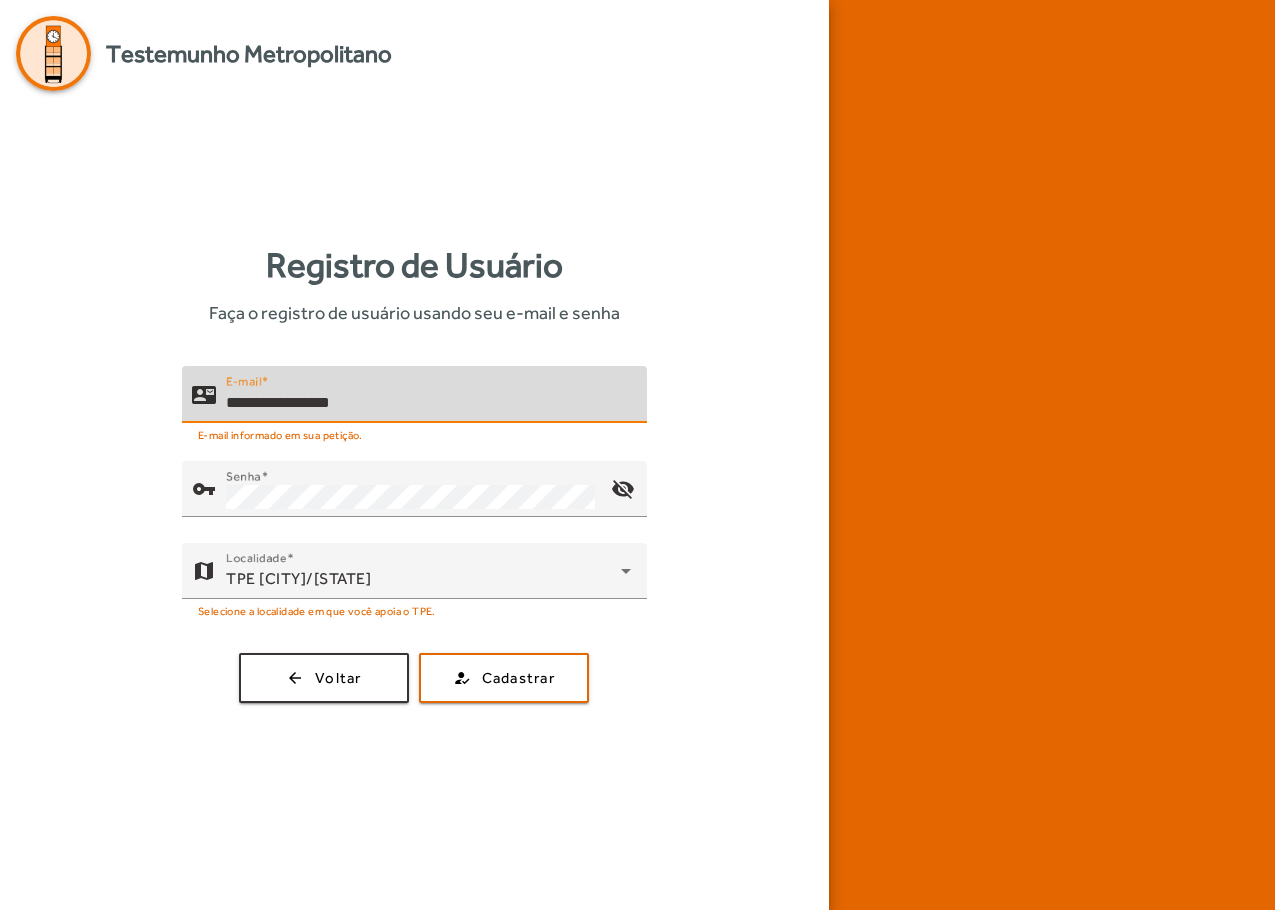 click on "**********" at bounding box center (428, 403) 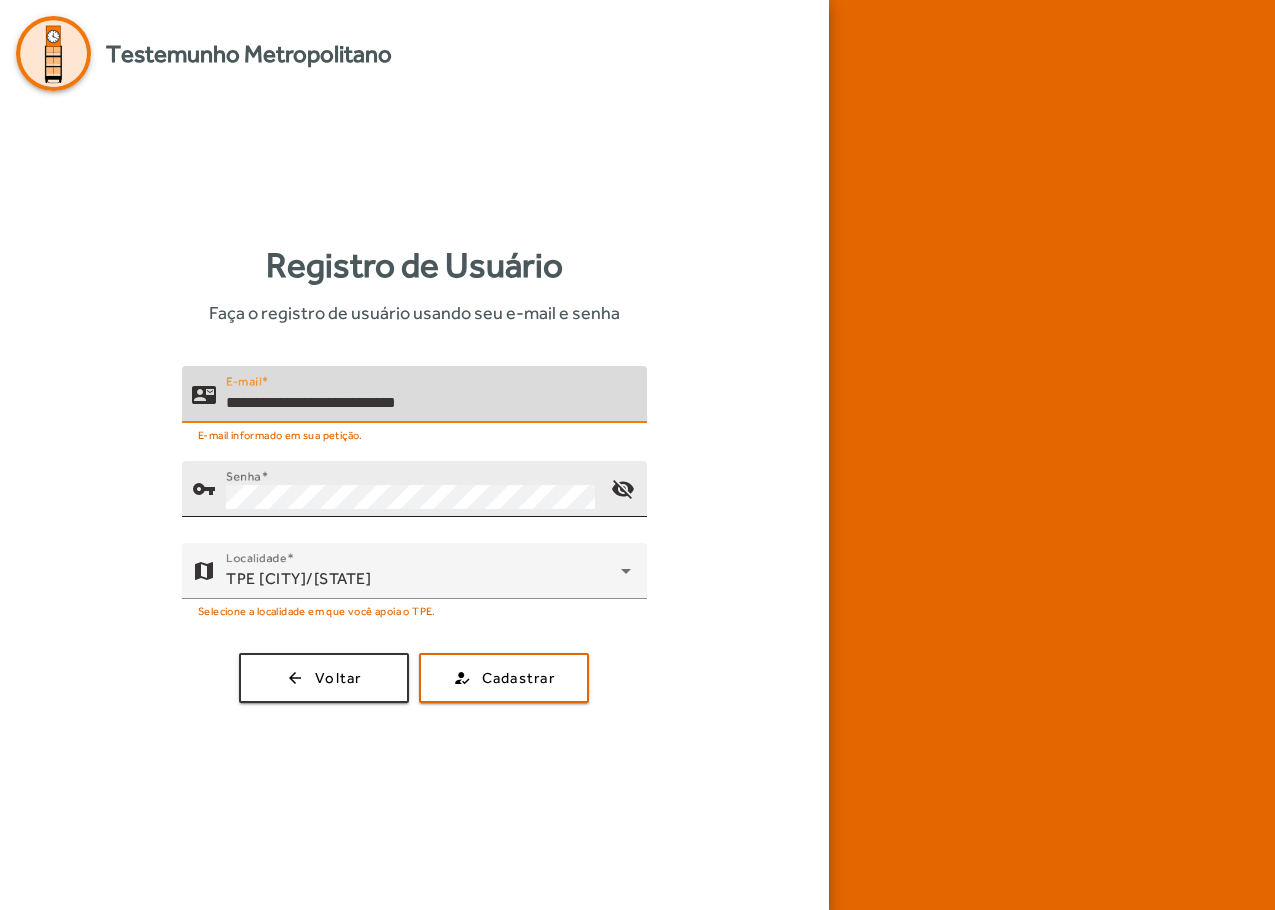 type on "**********" 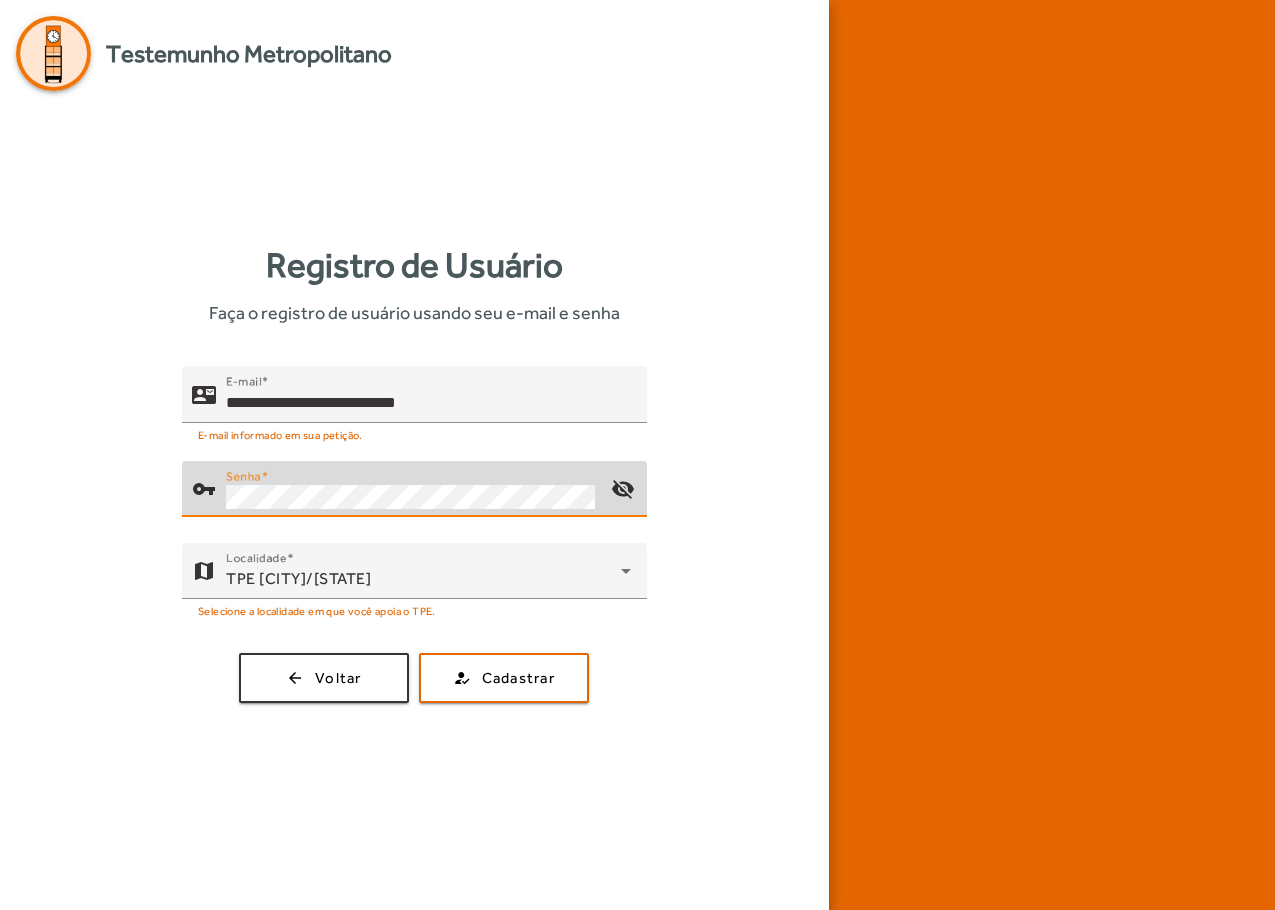 click on "**********" 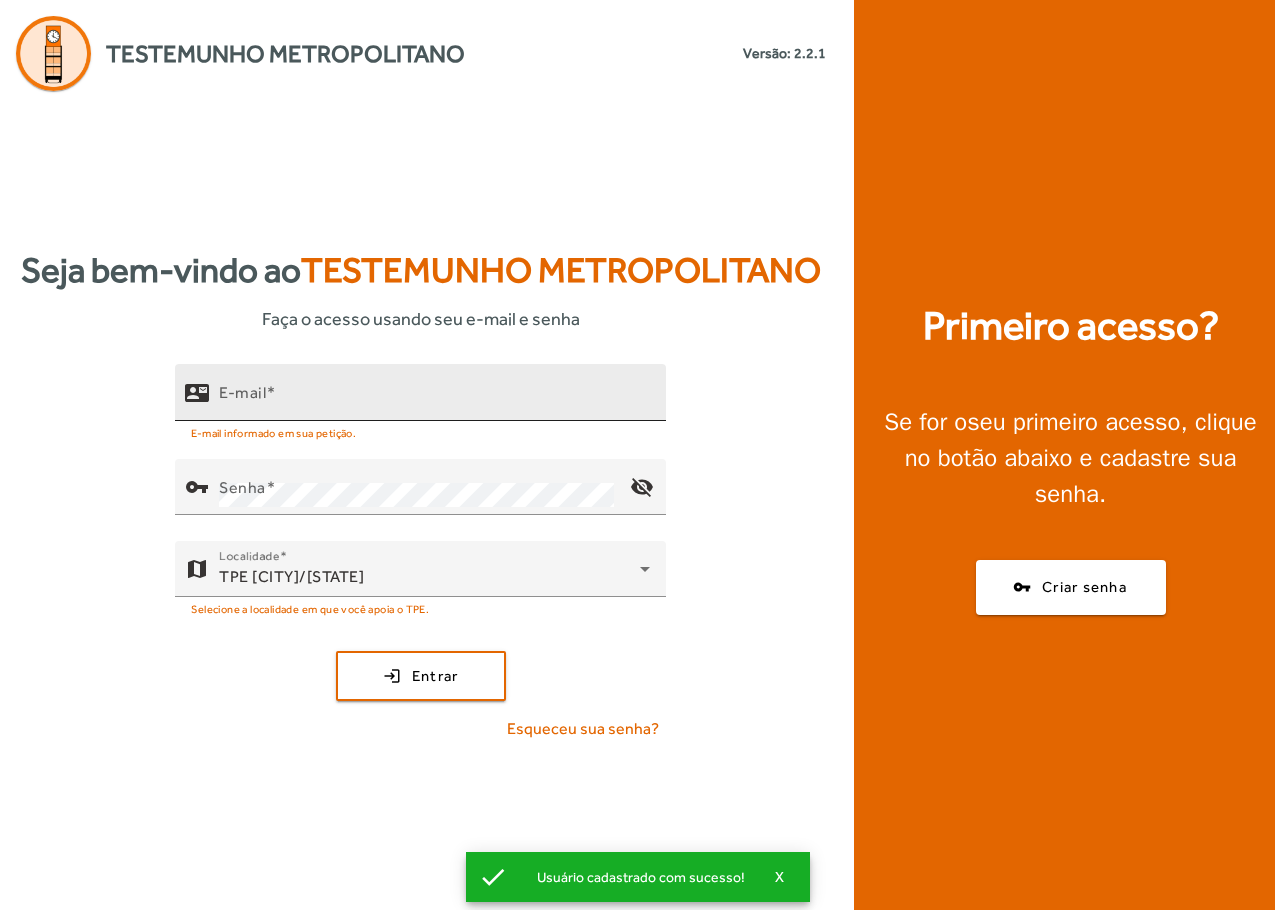 click on "E-mail" 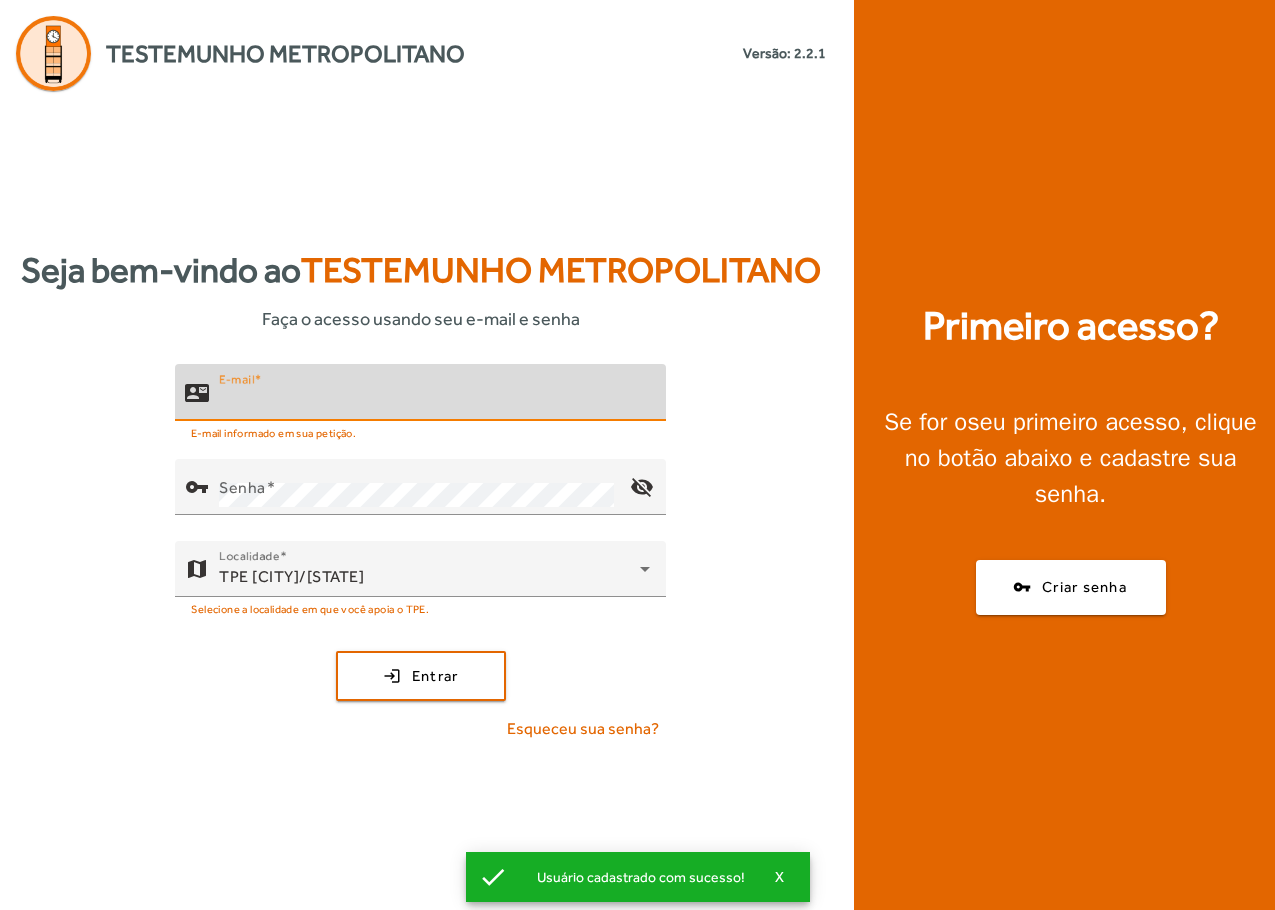 paste on "**********" 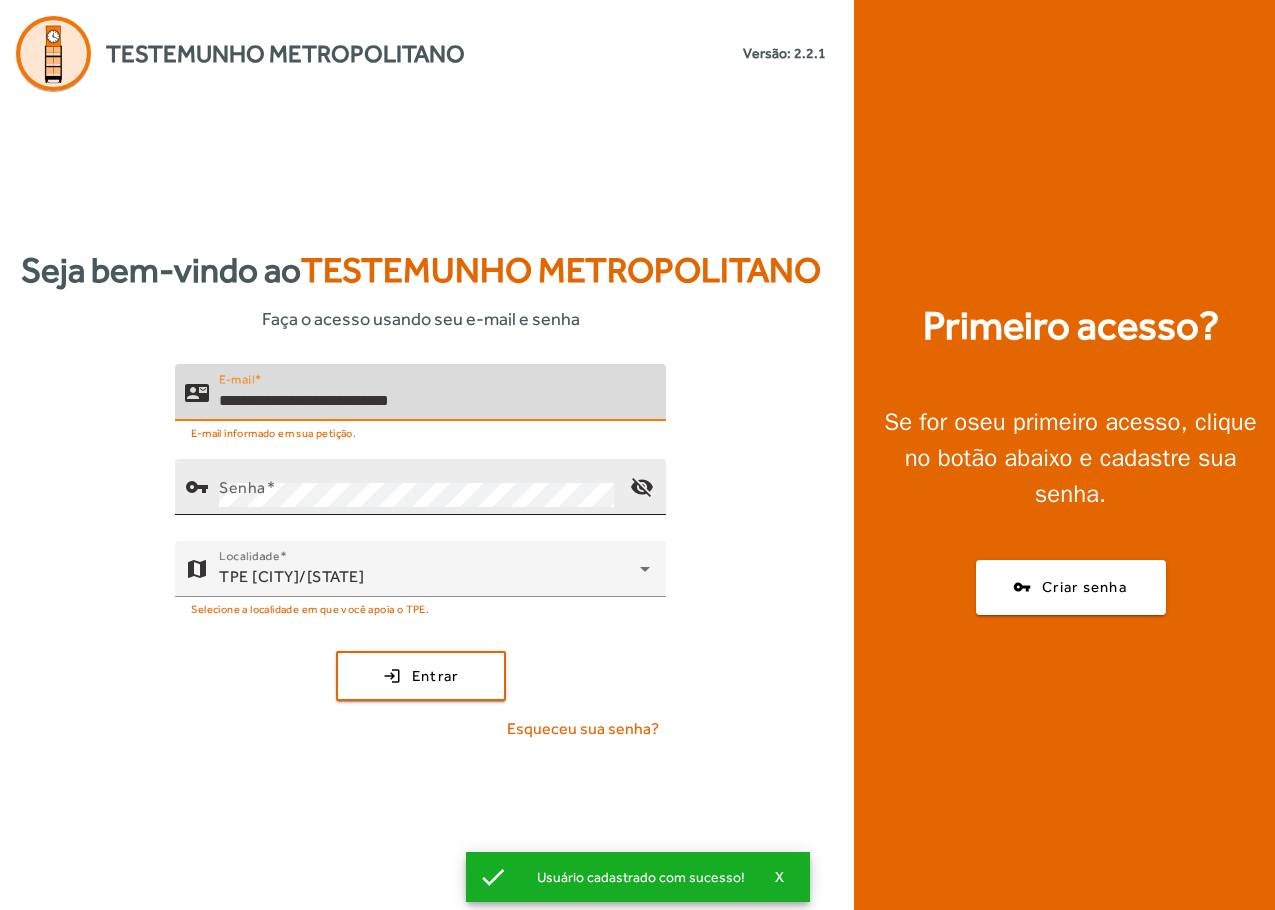 type on "**********" 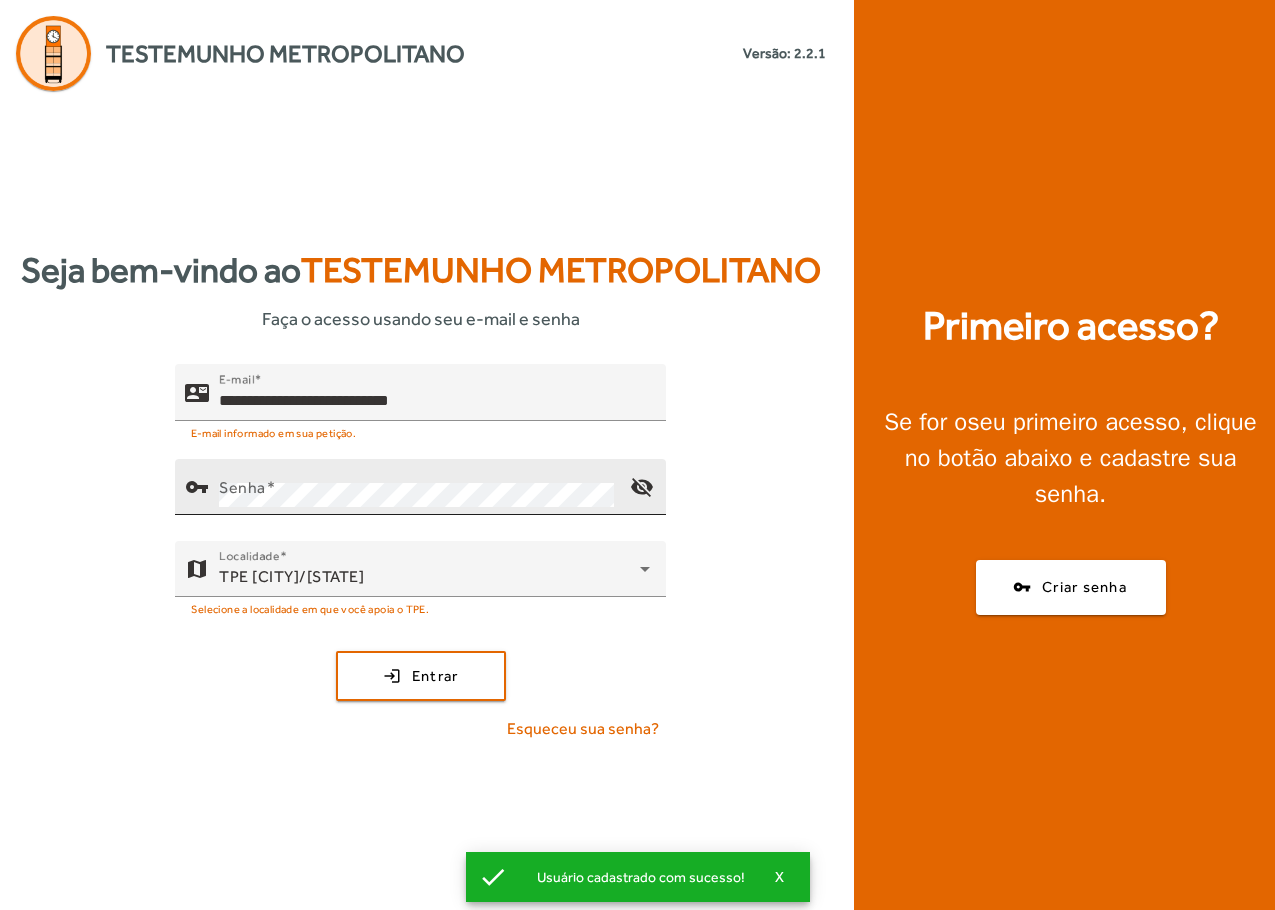 click on "Senha" 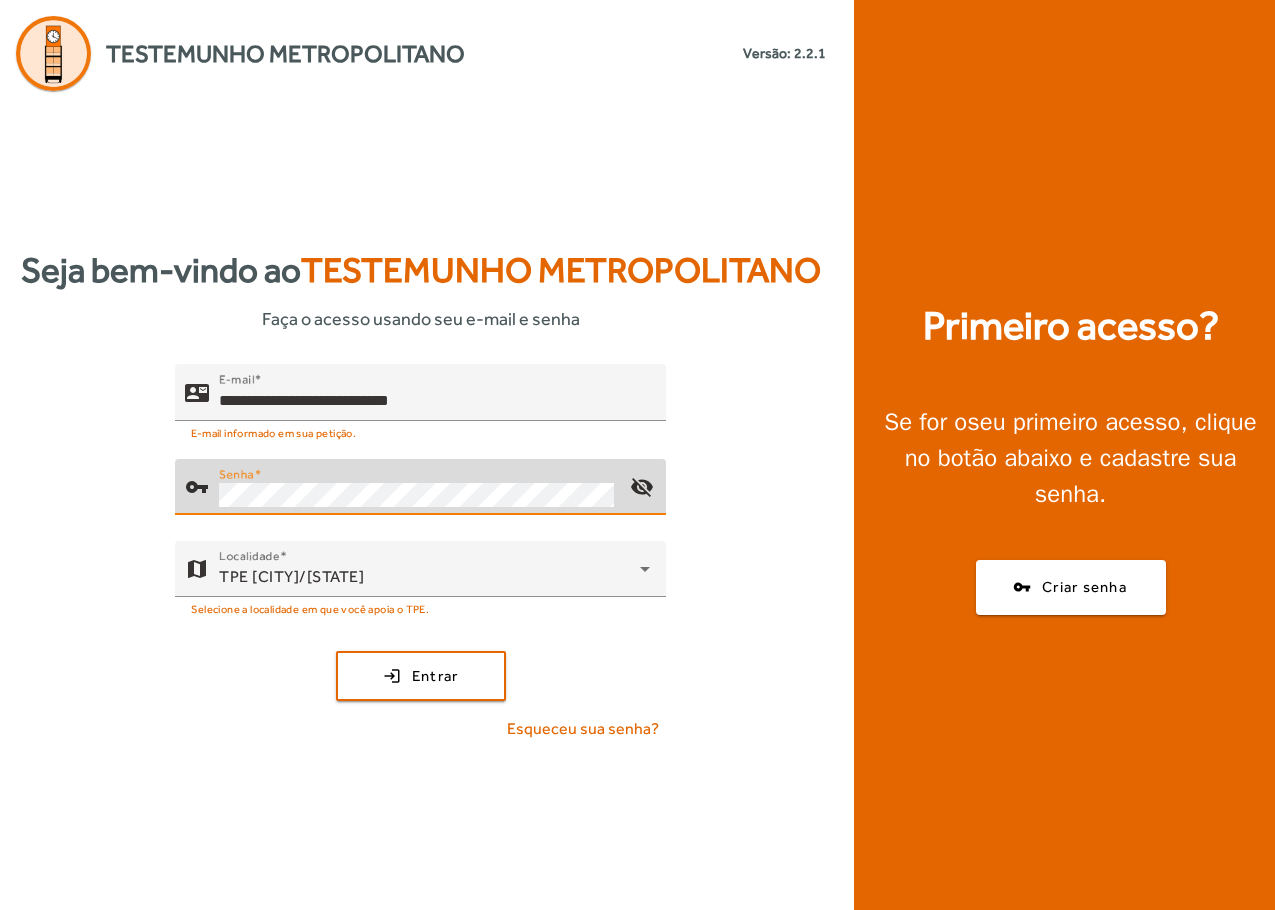 click on "login  Entrar" 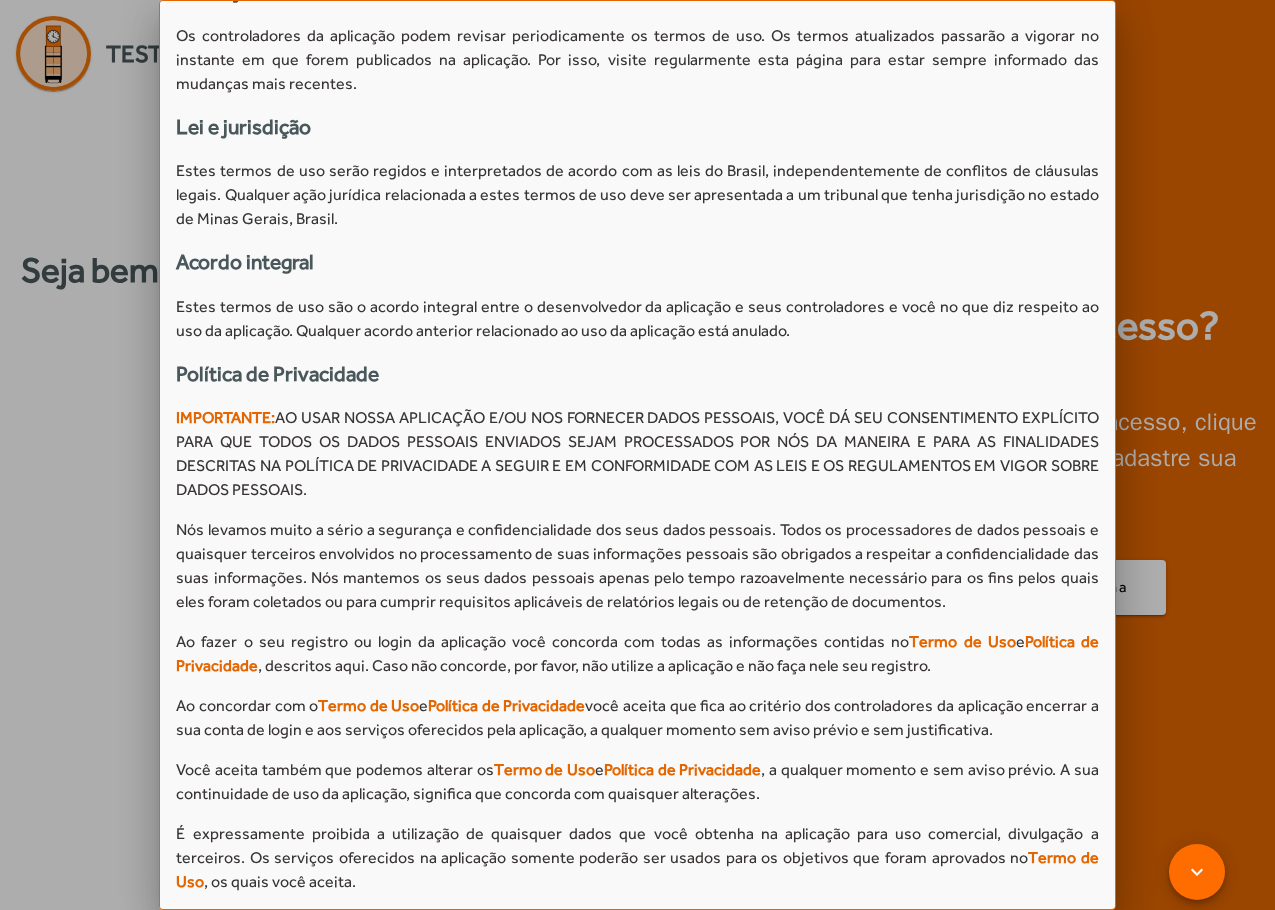 scroll, scrollTop: 1890, scrollLeft: 0, axis: vertical 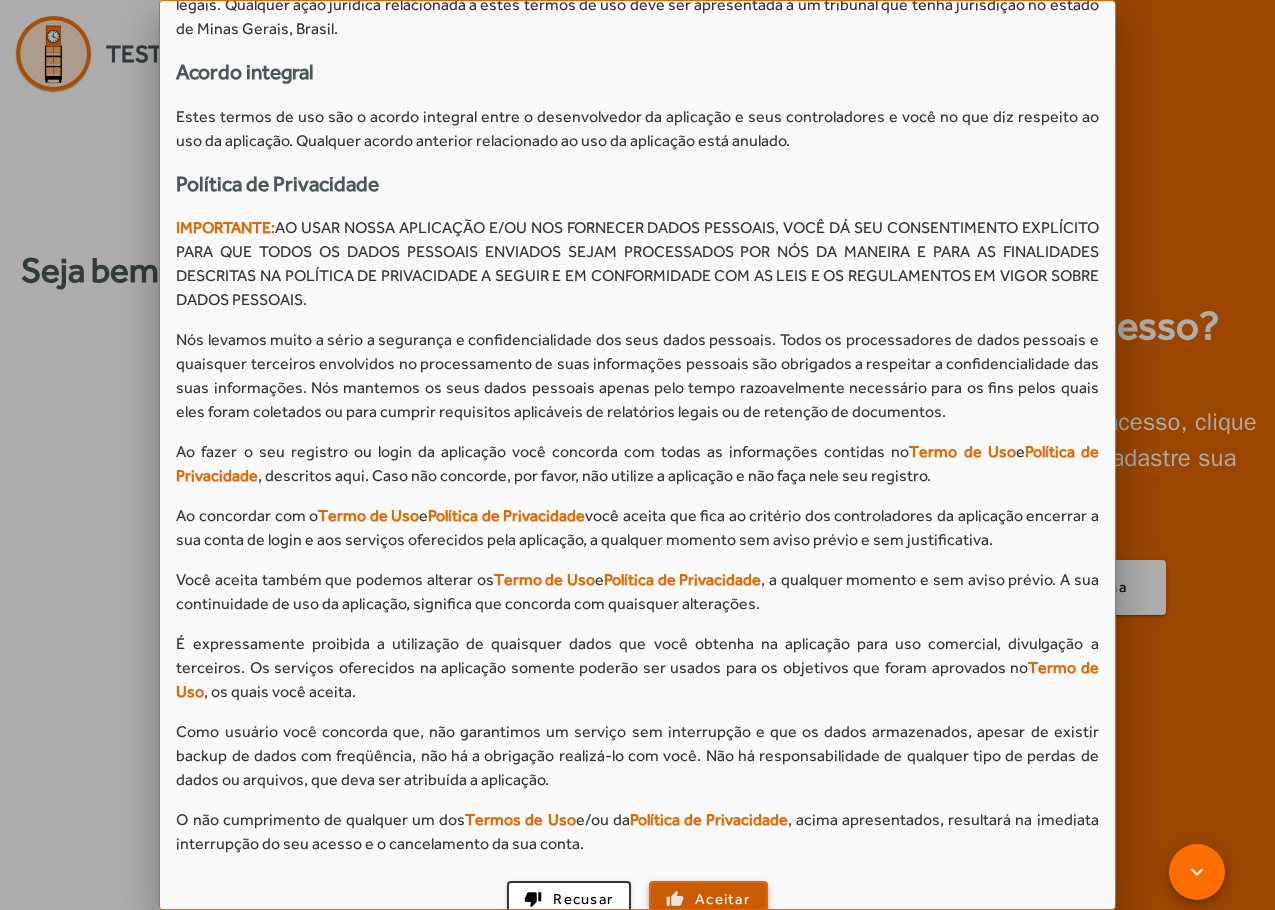 click on "Aceitar" at bounding box center [722, 899] 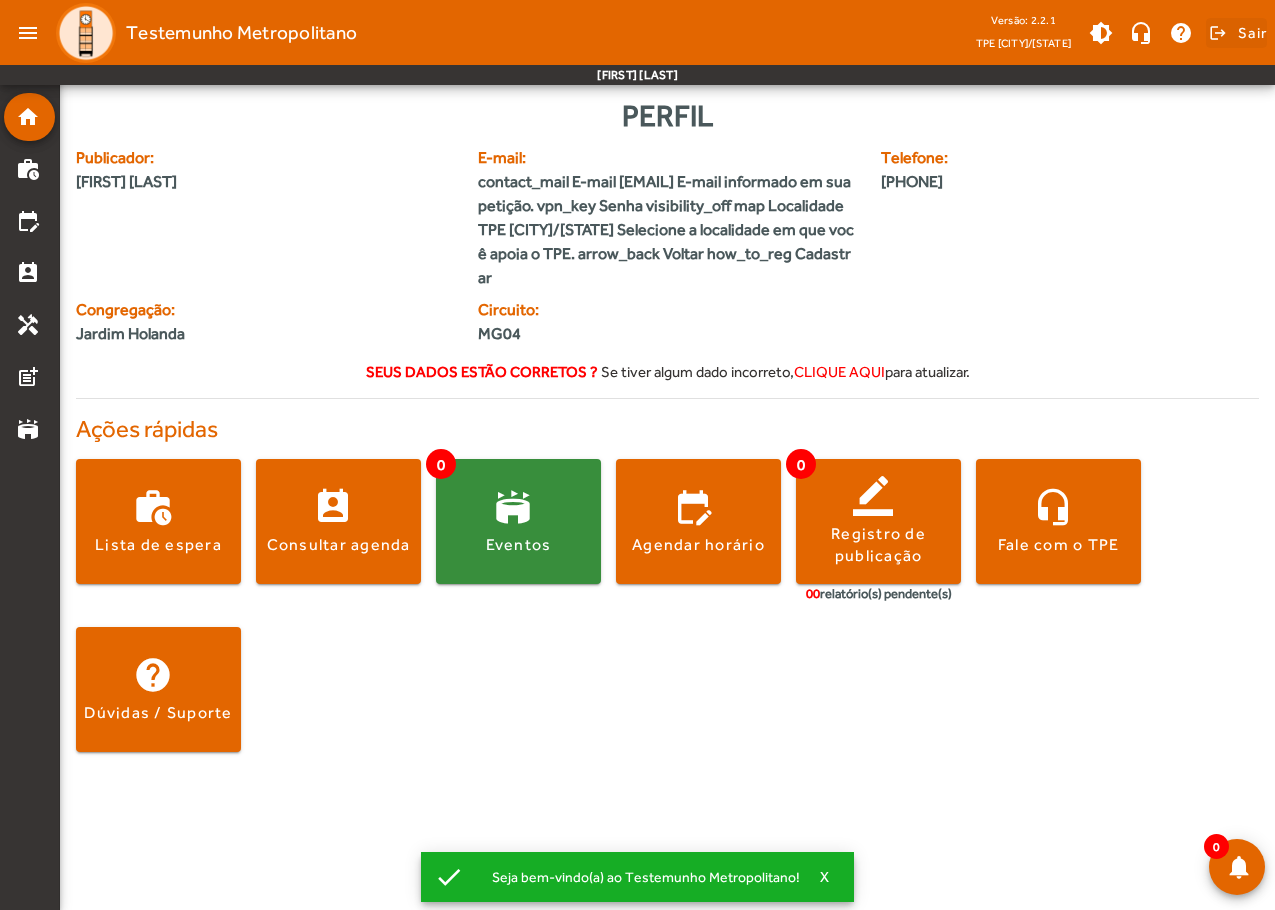 click on "Sair" 